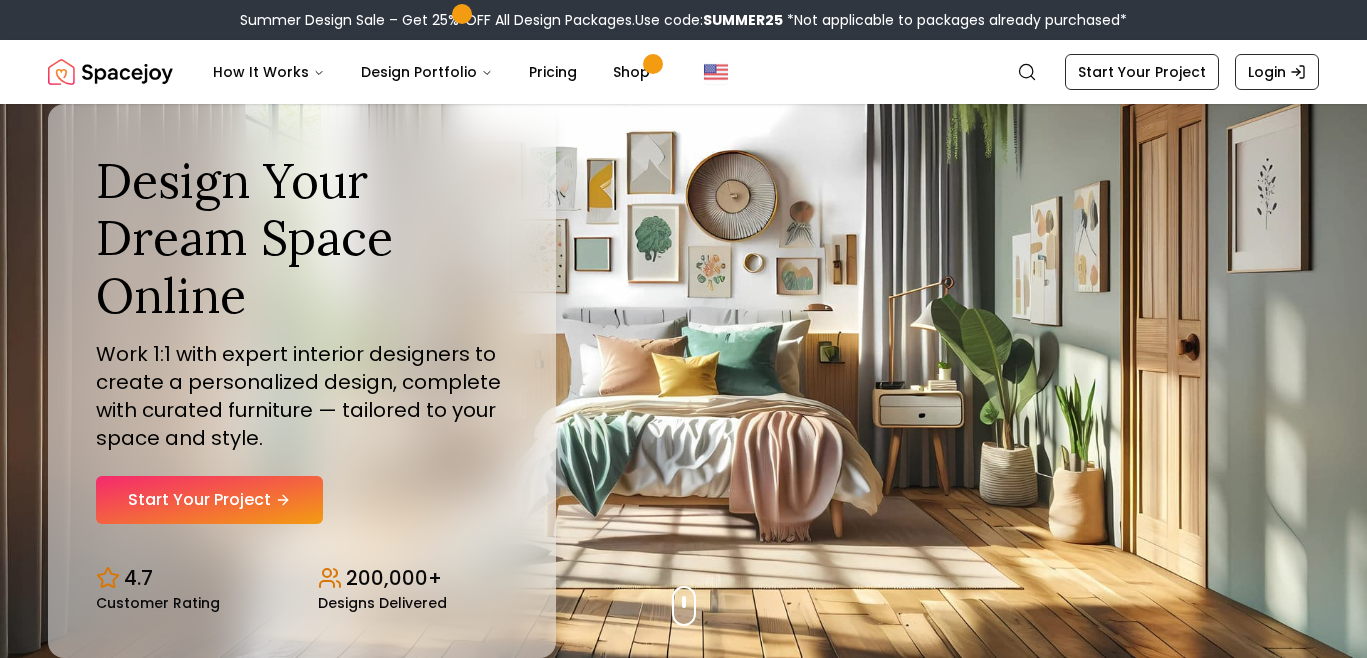 scroll, scrollTop: 0, scrollLeft: 0, axis: both 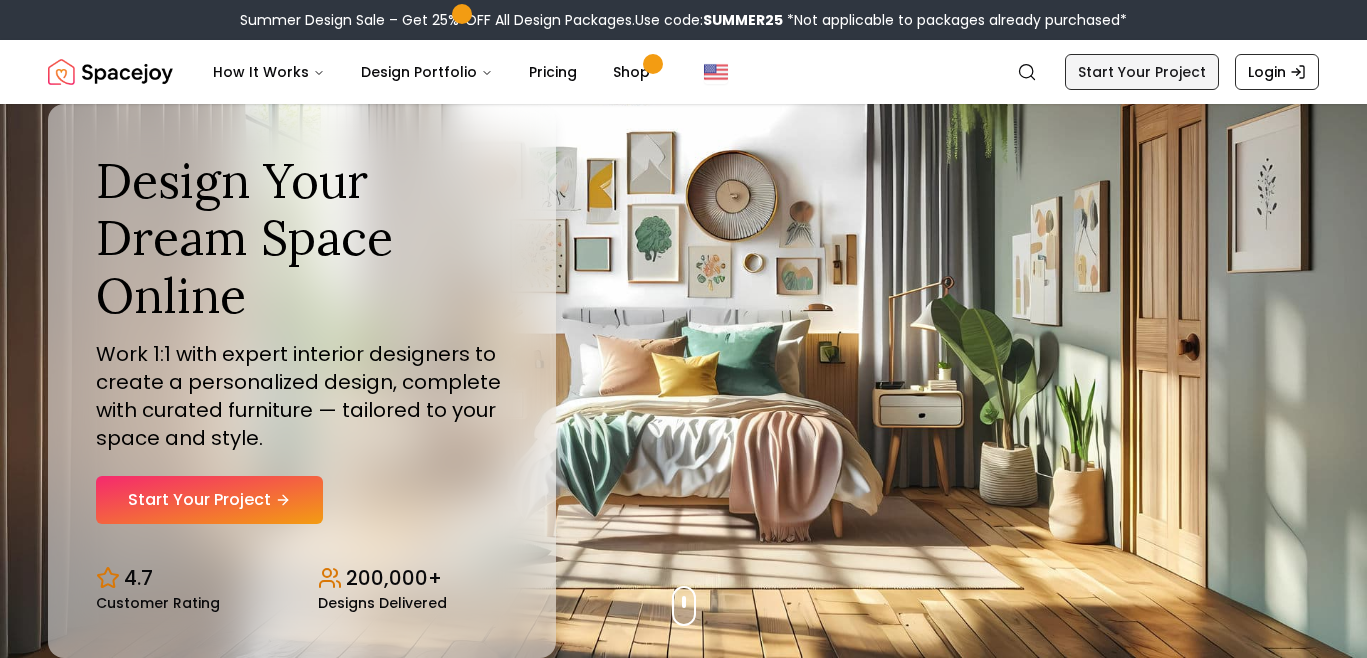 click on "Start Your Project" at bounding box center (1142, 72) 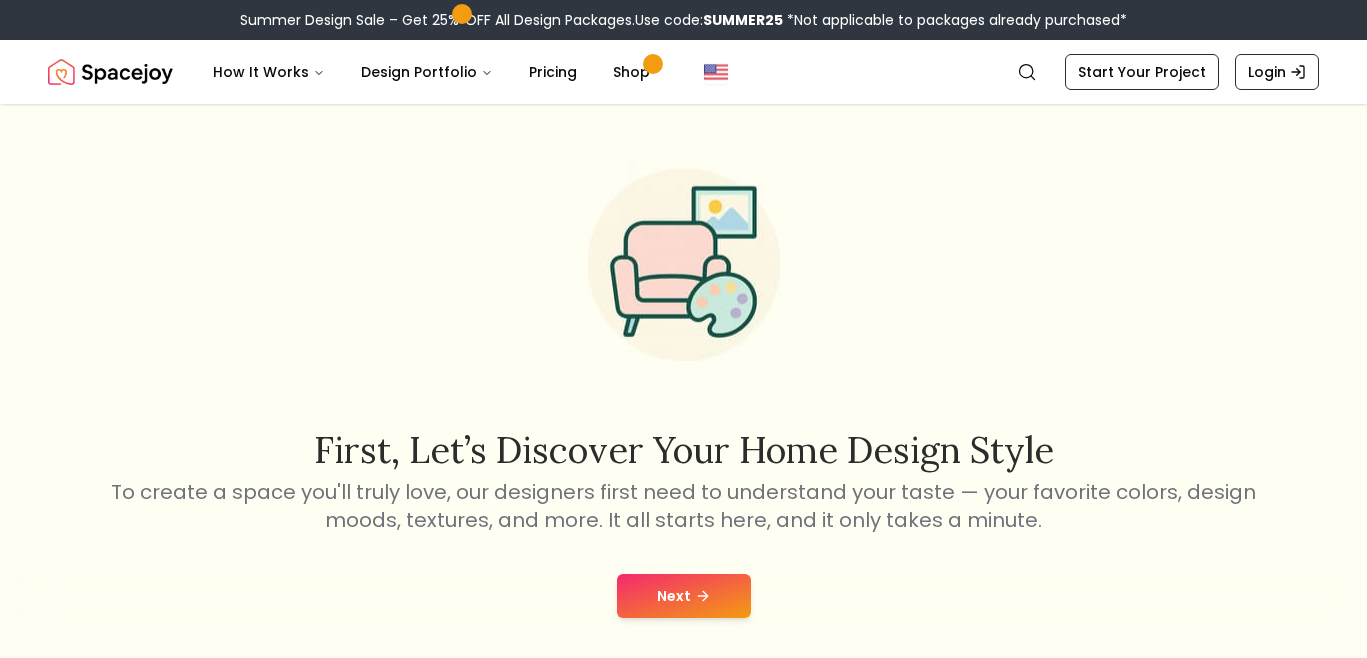 scroll, scrollTop: 25, scrollLeft: 0, axis: vertical 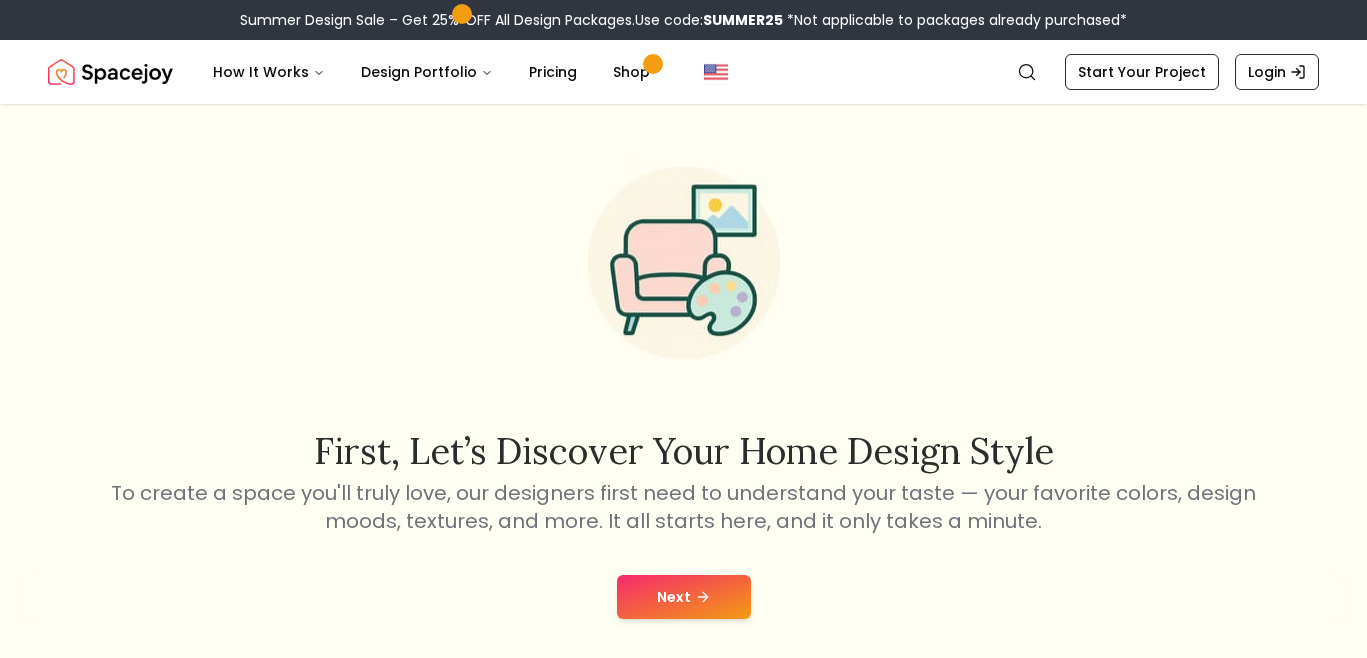 click on "SUMMER25" at bounding box center (743, 20) 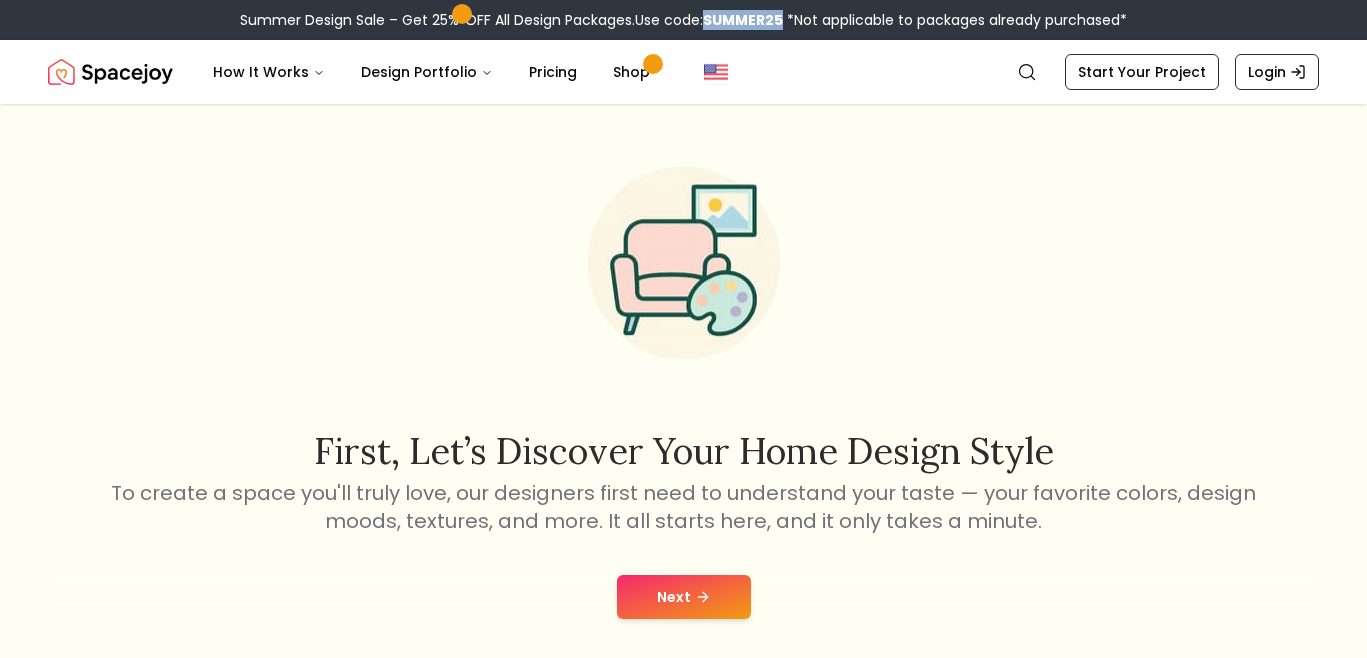 click on "SUMMER25" at bounding box center [743, 20] 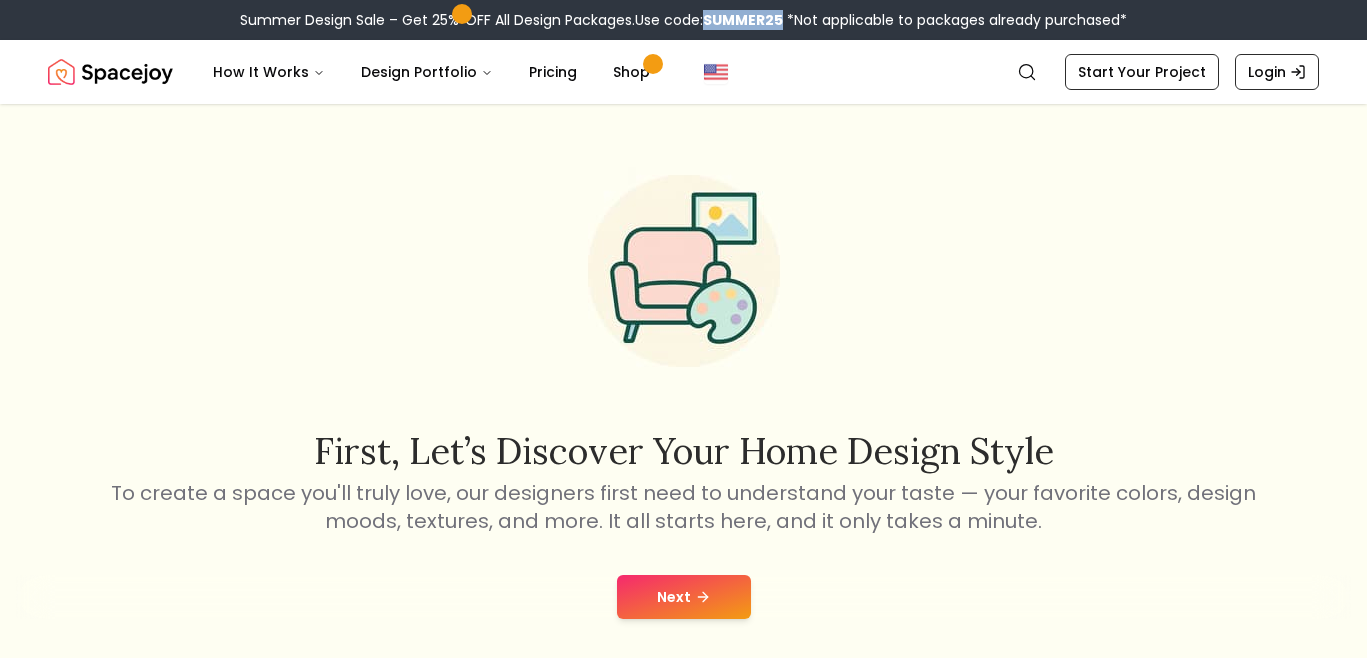 copy on "SUMMER25" 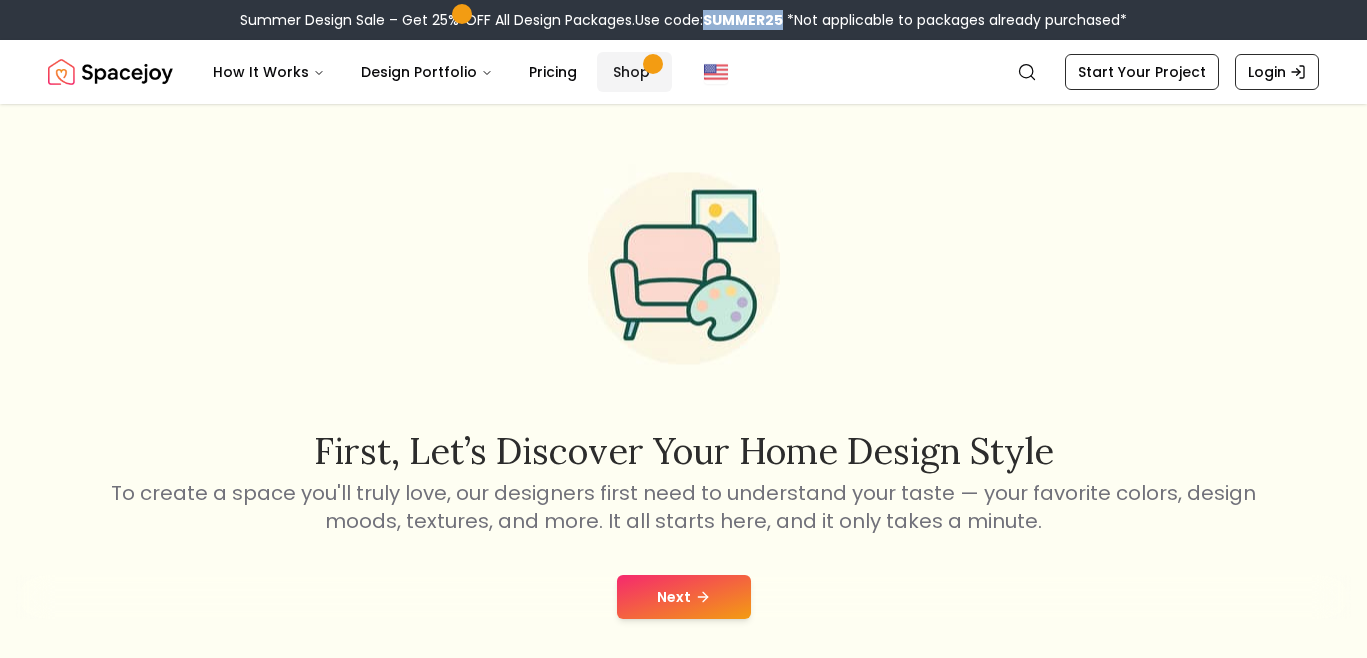 click on "Shop" at bounding box center [634, 72] 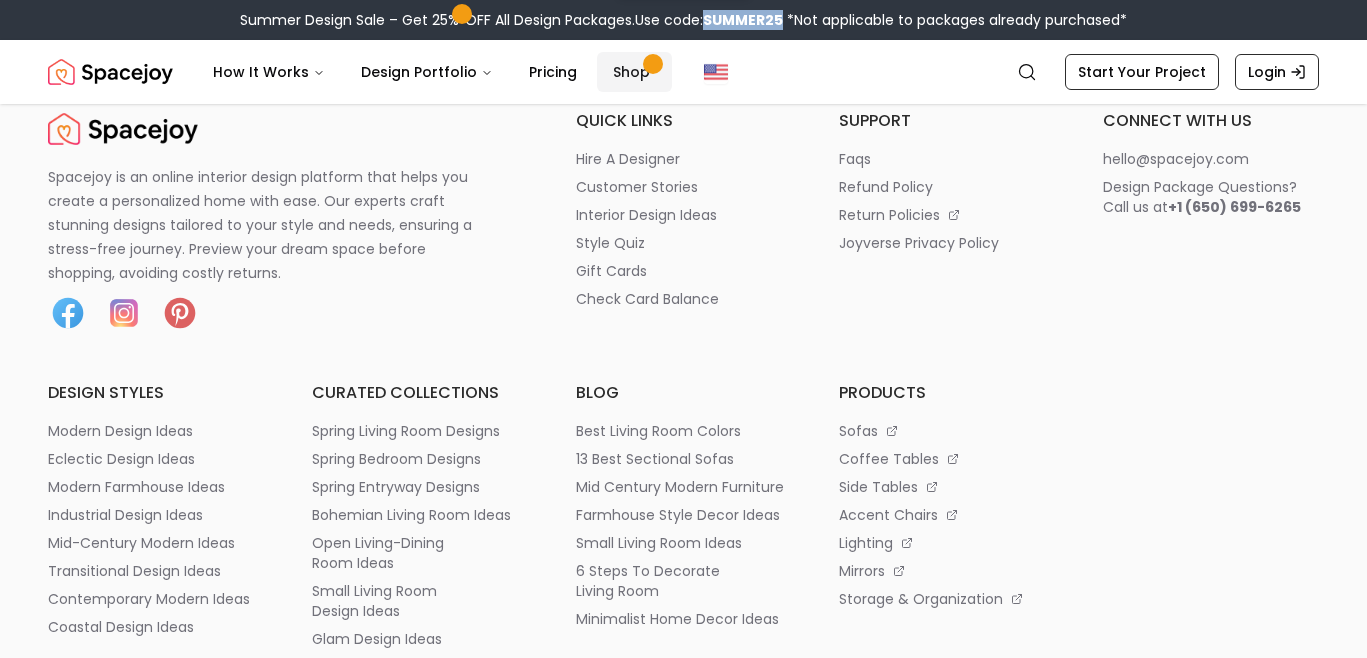 scroll, scrollTop: 0, scrollLeft: 0, axis: both 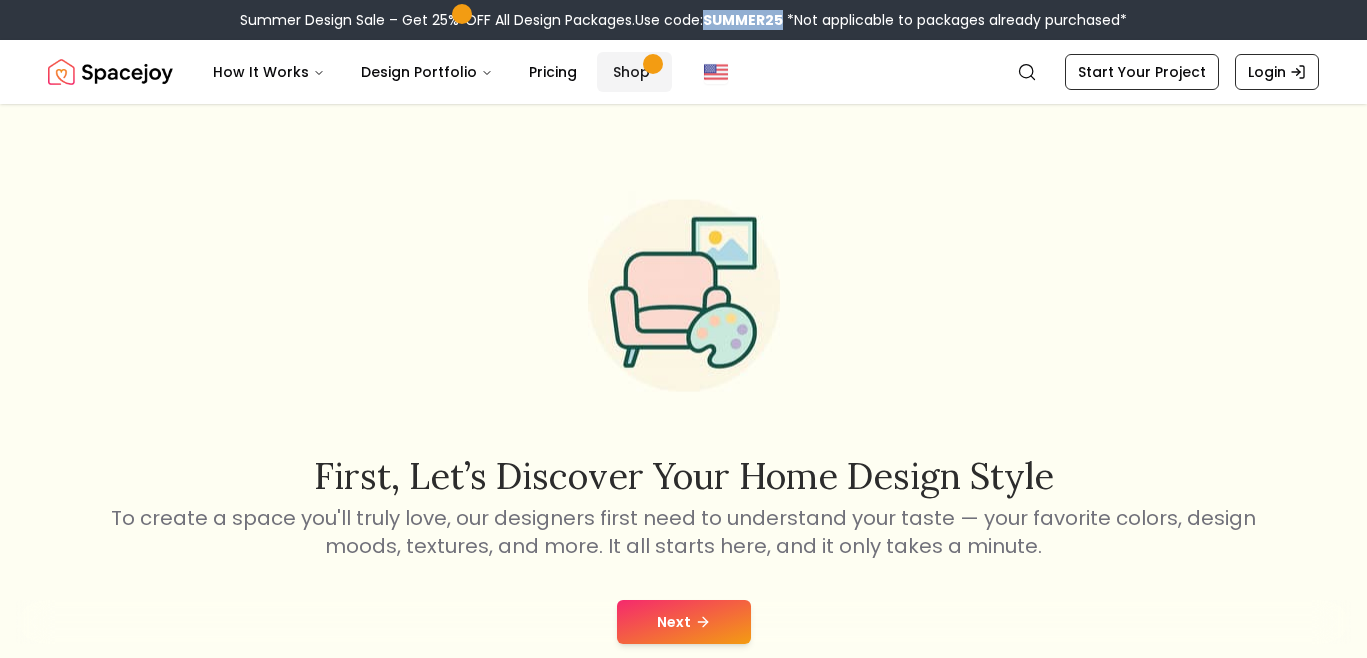 click on "Shop" at bounding box center [634, 72] 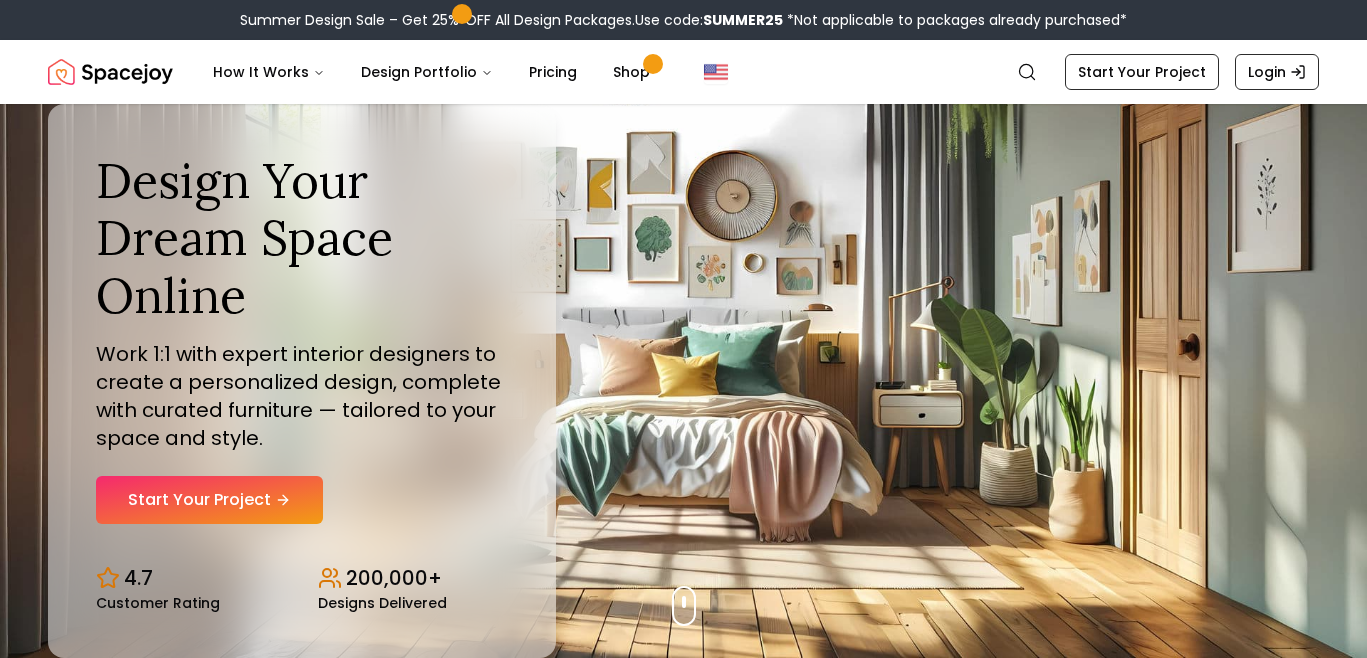 scroll, scrollTop: 0, scrollLeft: 0, axis: both 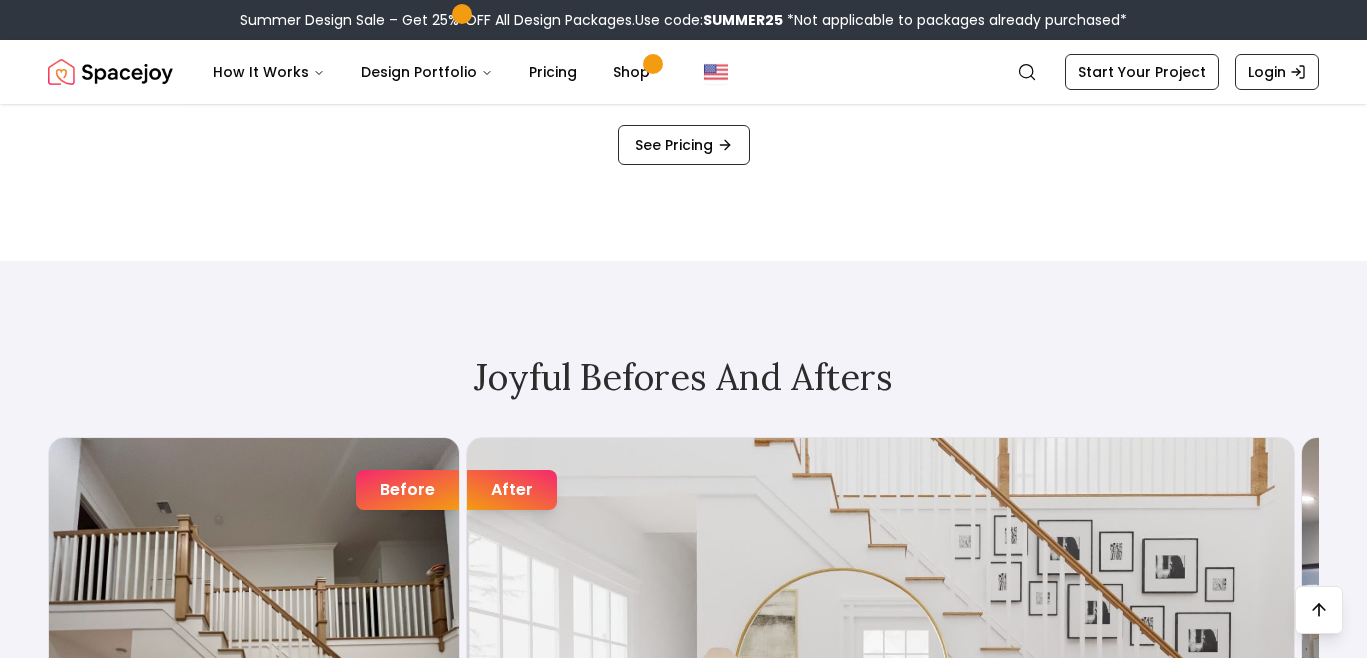 click on "/ room" at bounding box center (305, -89) 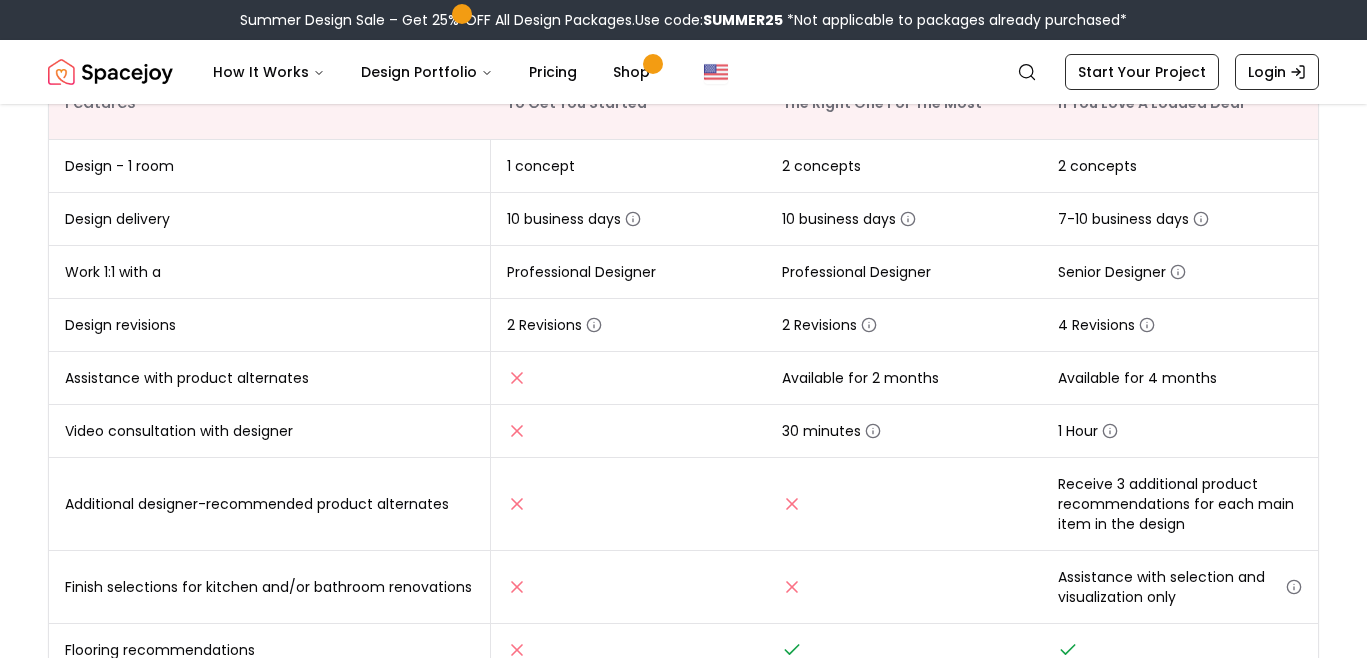 scroll, scrollTop: 421, scrollLeft: 0, axis: vertical 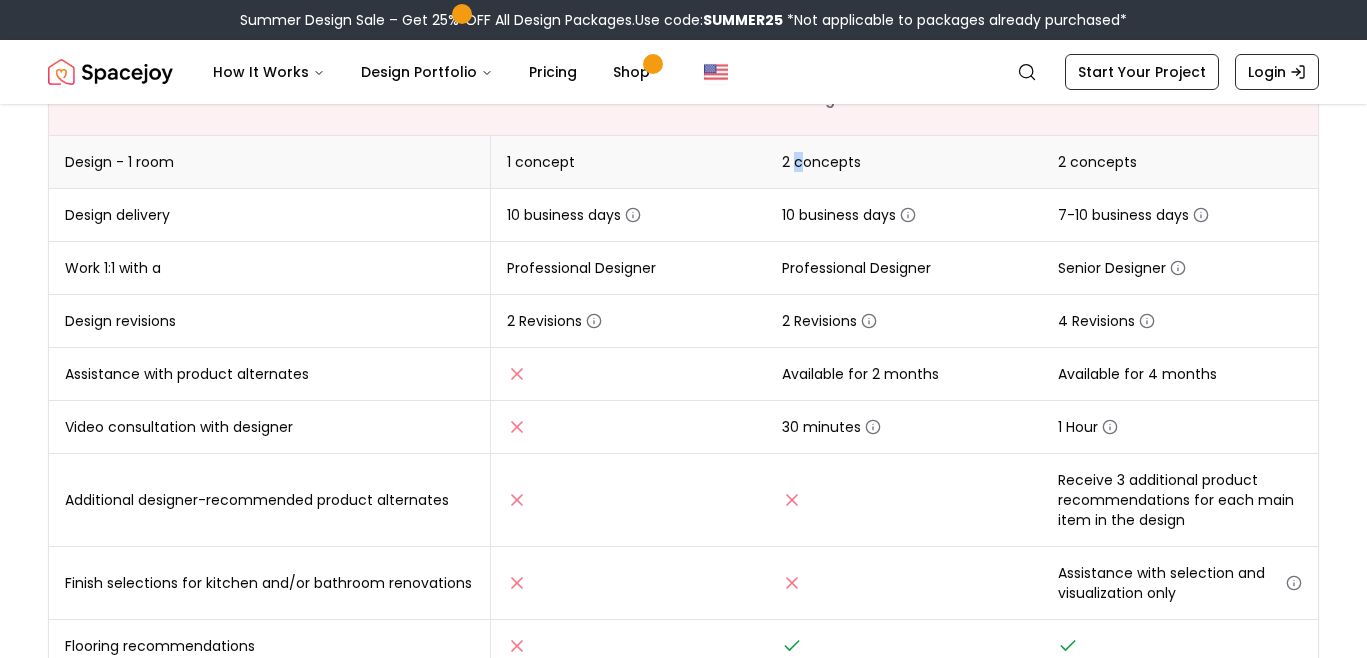 click on "2 concepts" at bounding box center [821, 162] 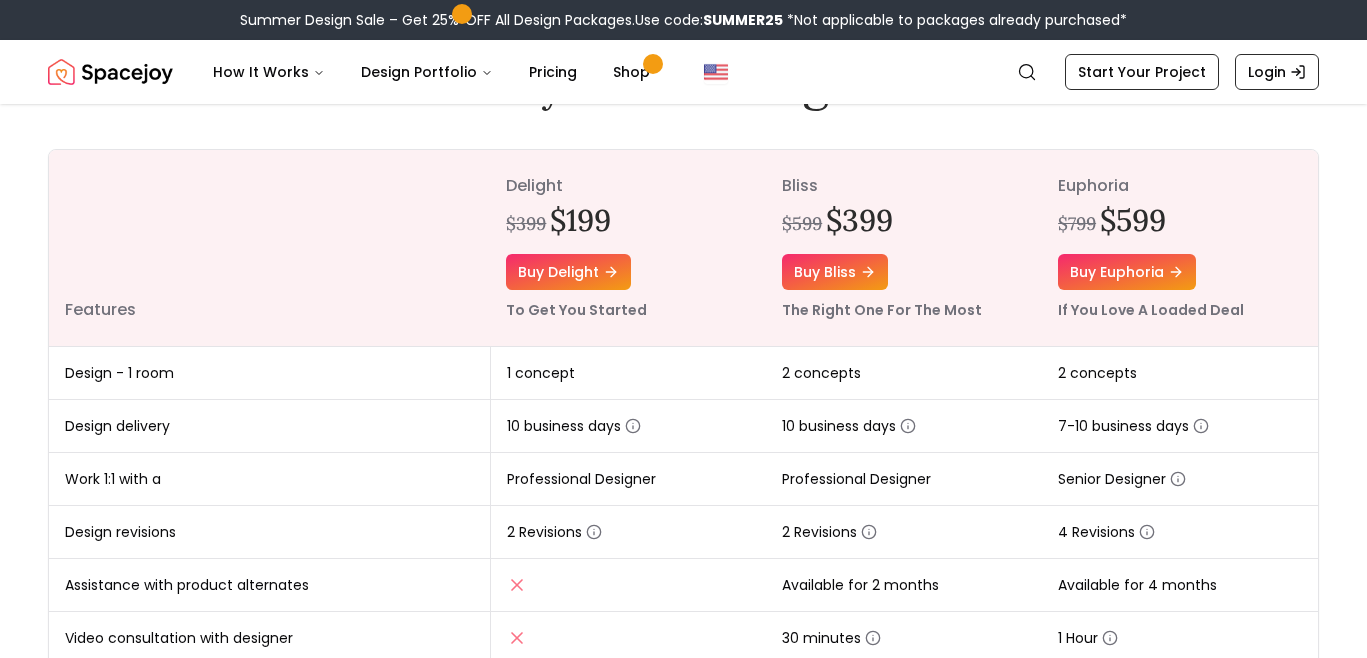 scroll, scrollTop: 209, scrollLeft: 0, axis: vertical 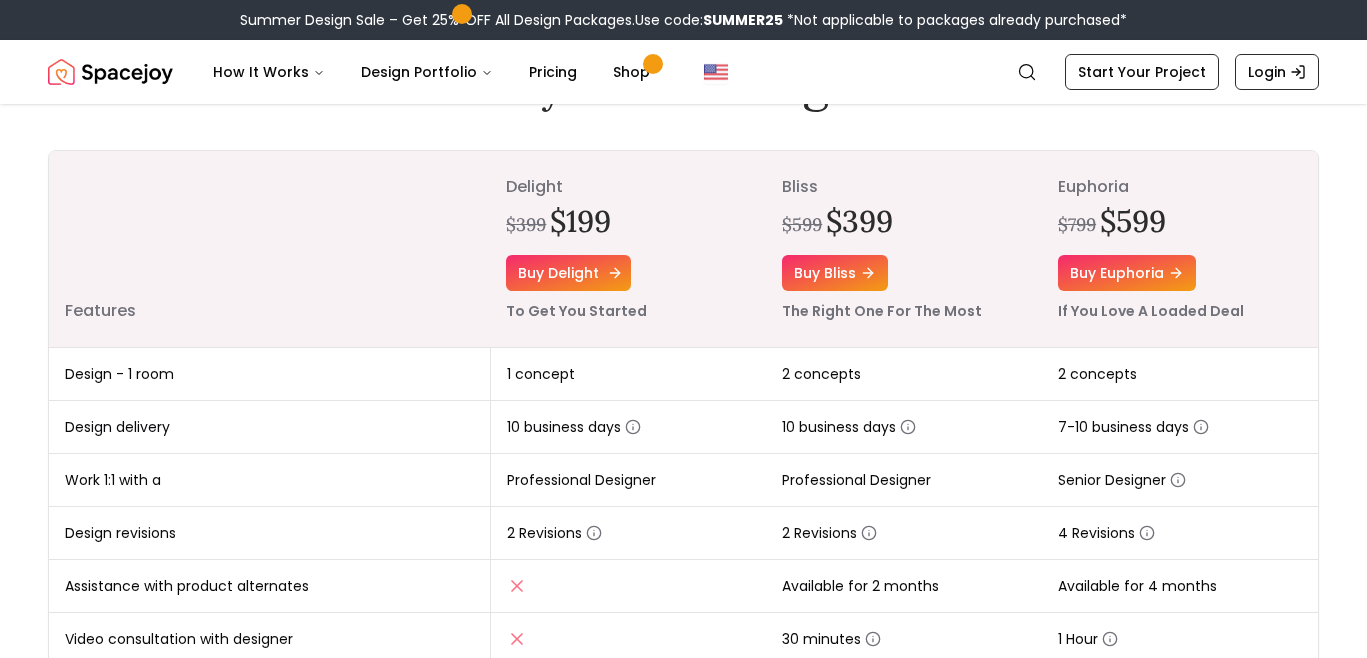 click on "Buy delight" at bounding box center [568, 273] 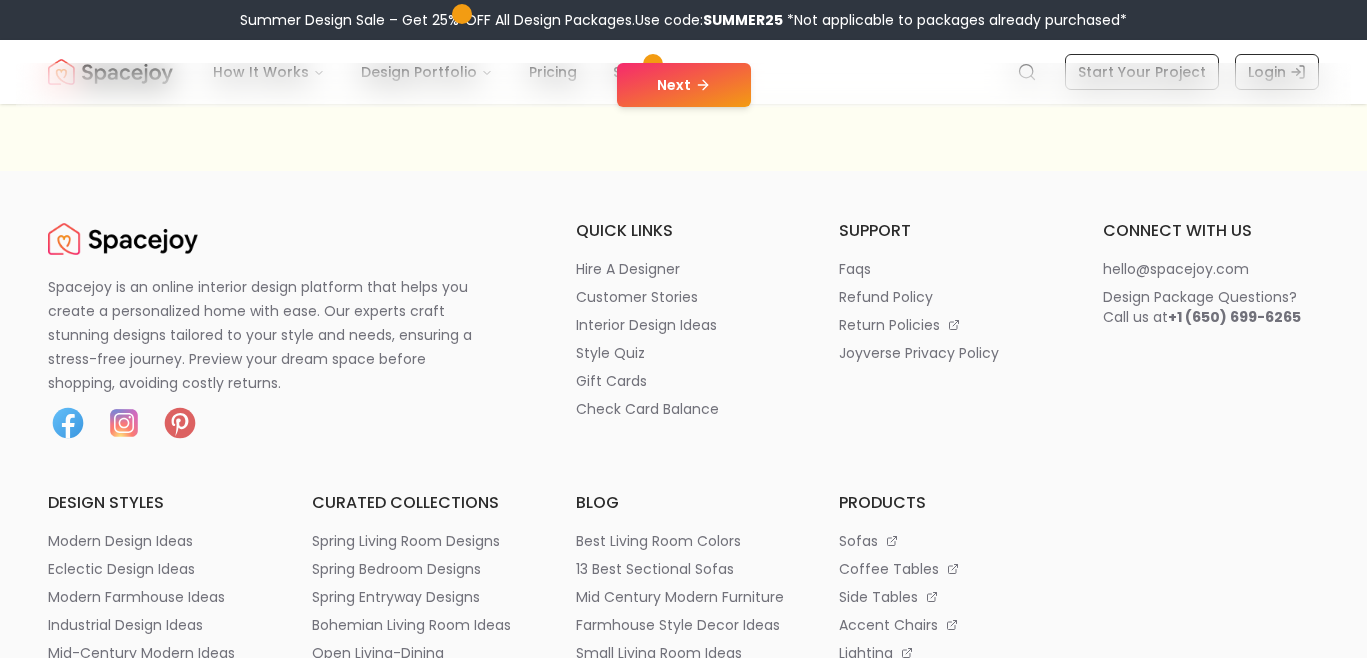 scroll, scrollTop: 203, scrollLeft: 0, axis: vertical 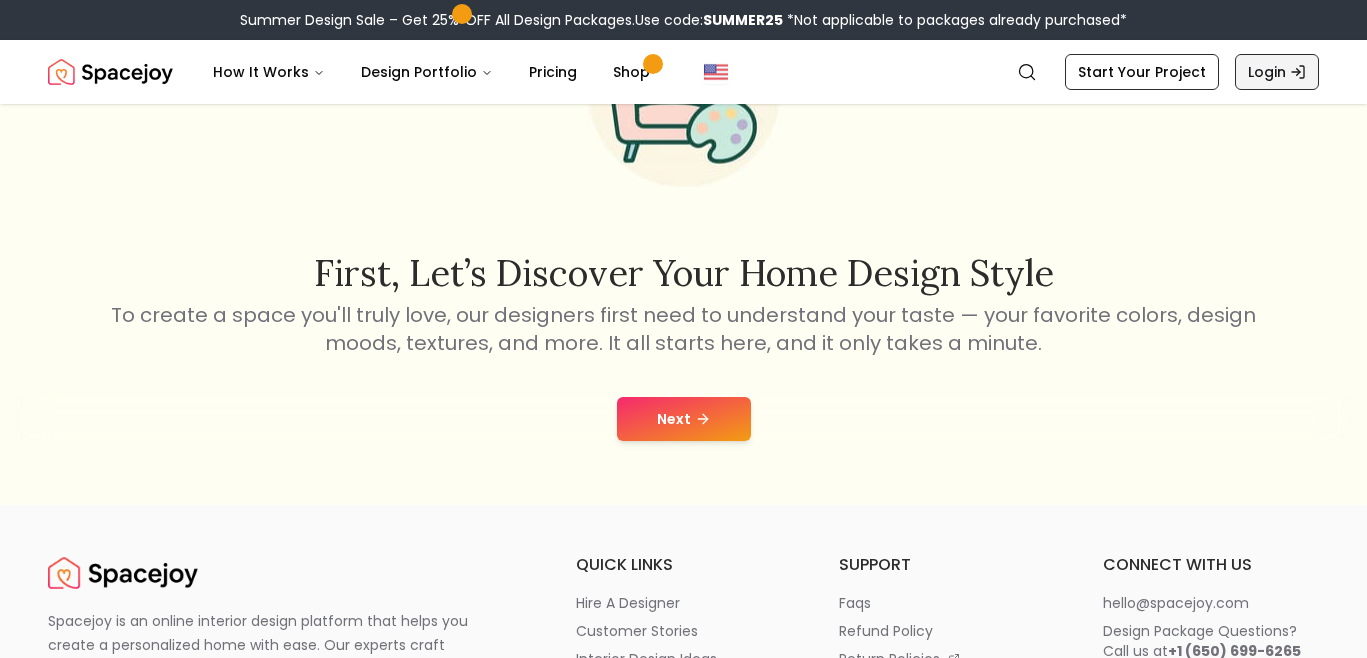 click on "Login" at bounding box center [1277, 72] 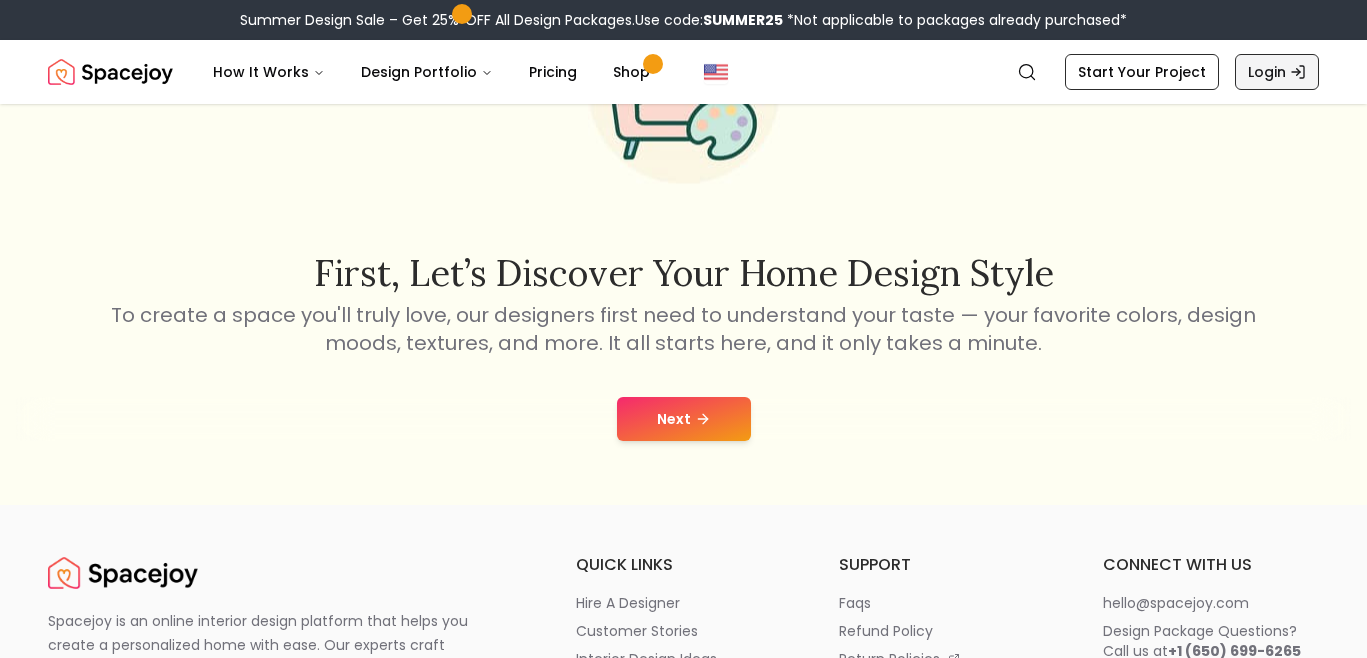scroll, scrollTop: 0, scrollLeft: 0, axis: both 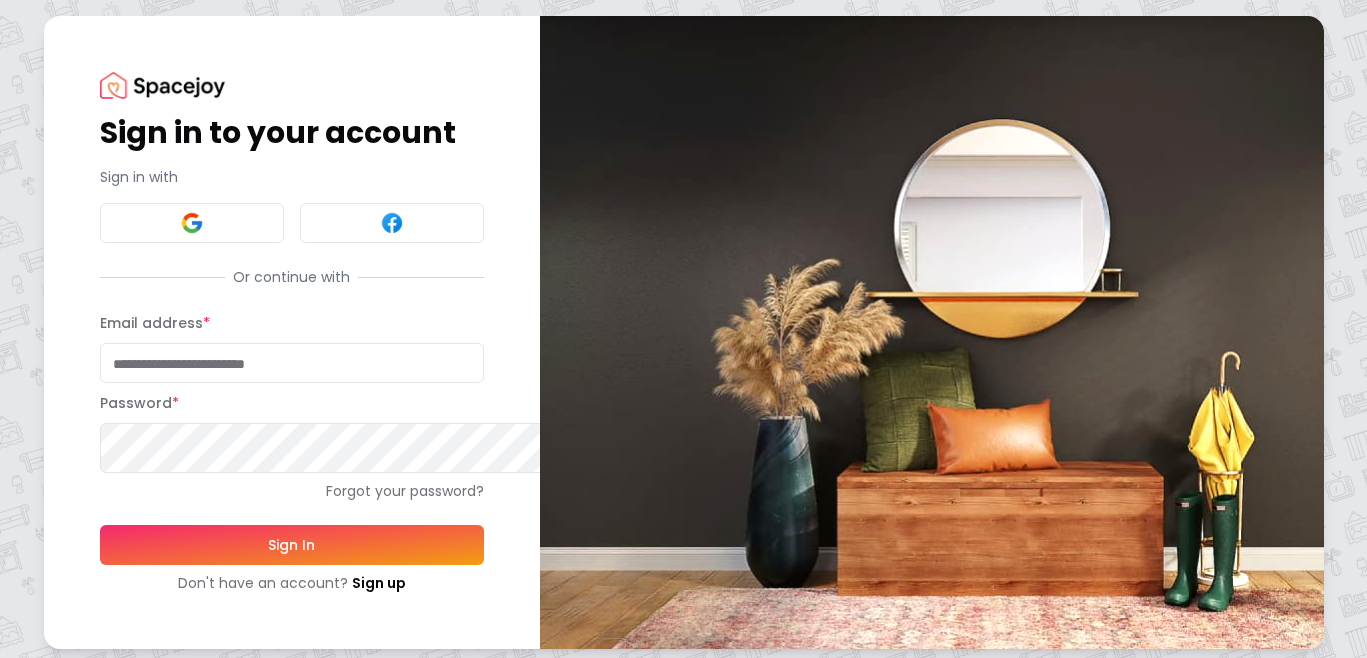 click on "Email address  *" at bounding box center (292, 363) 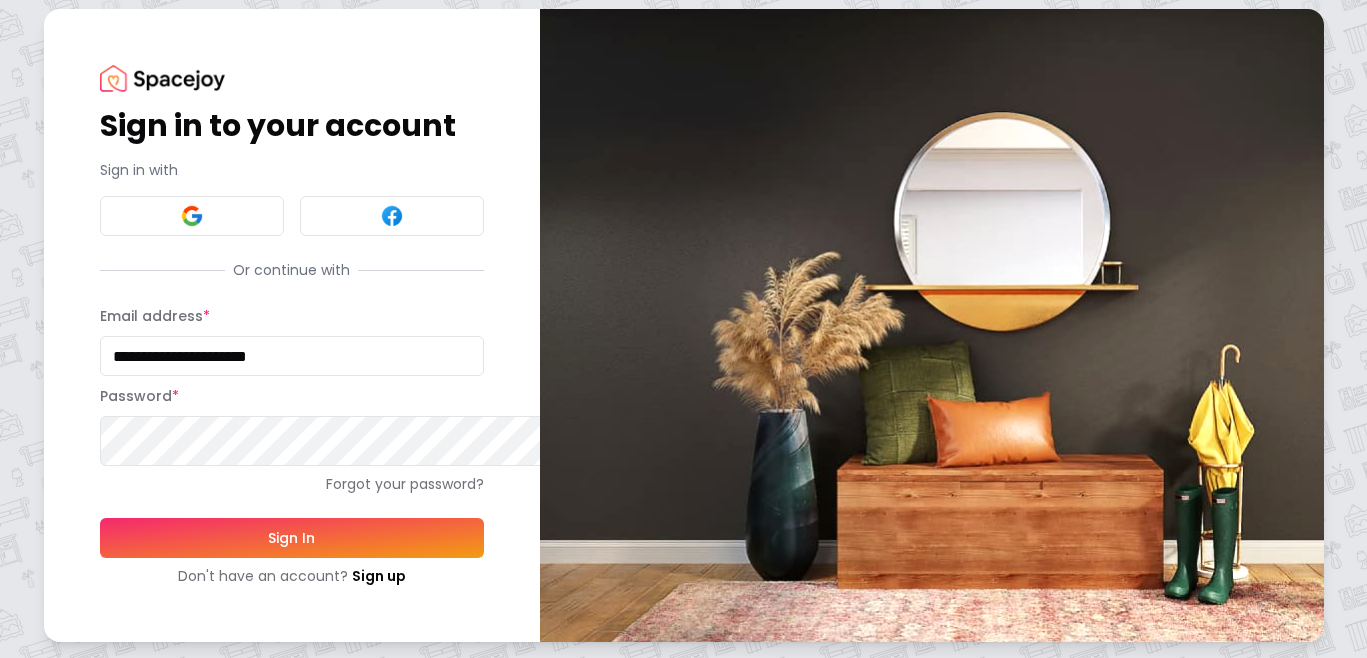 scroll, scrollTop: 154, scrollLeft: 0, axis: vertical 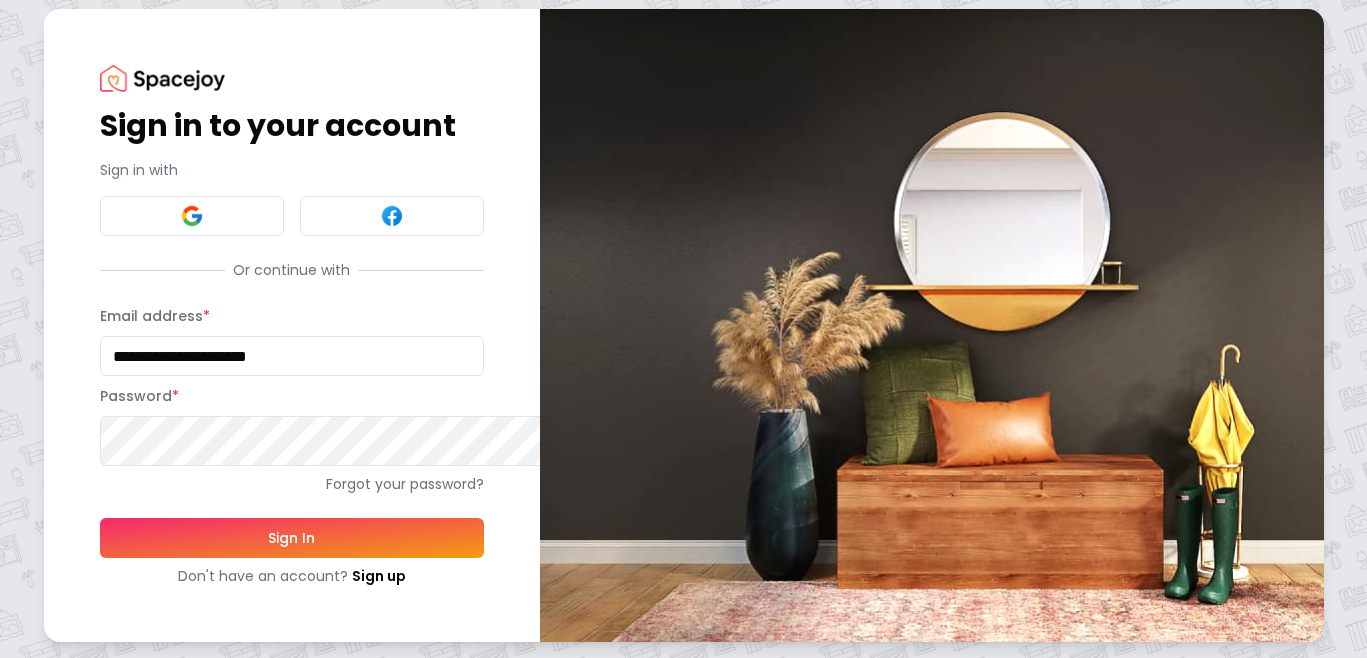 click on "Sign In" at bounding box center [292, 538] 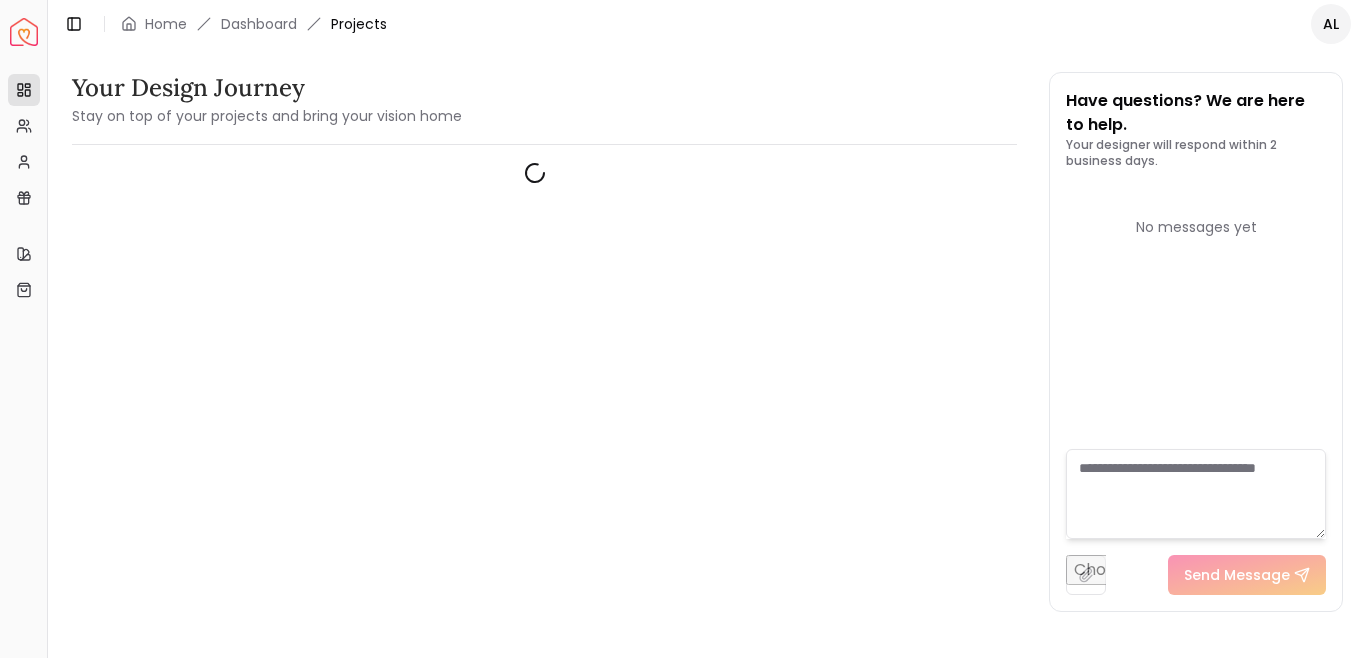 scroll, scrollTop: 0, scrollLeft: 0, axis: both 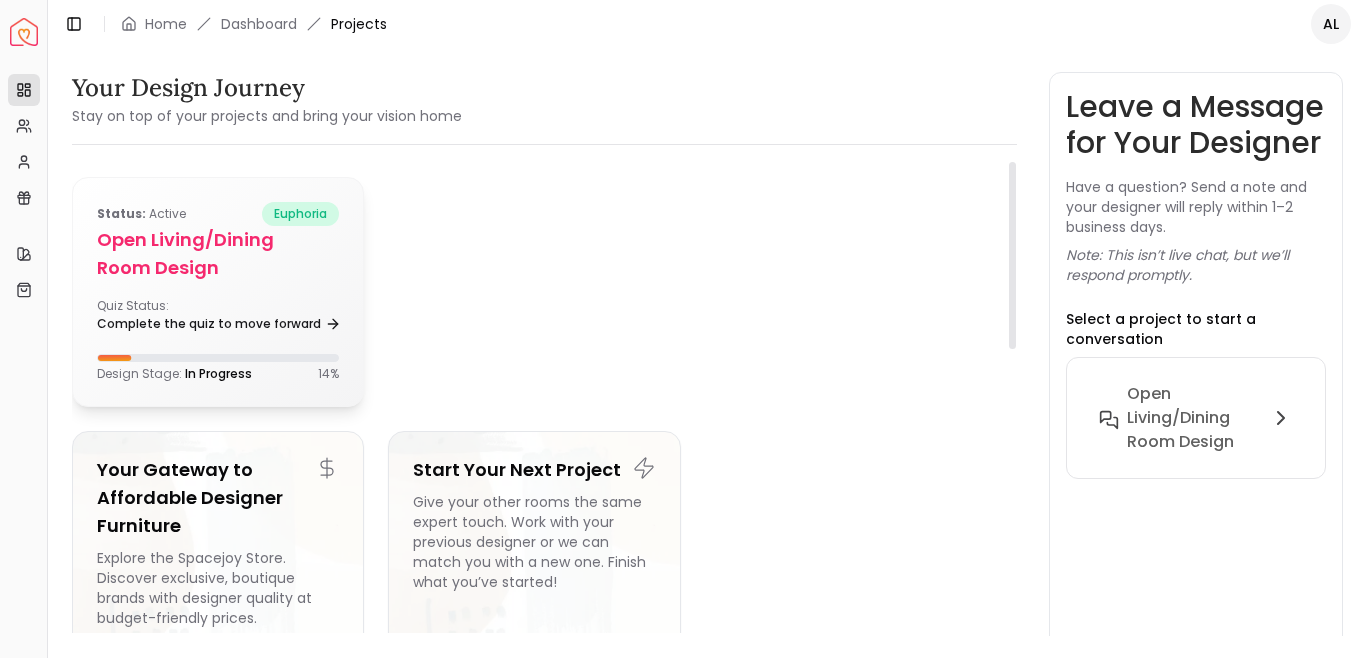 click on "Quiz Status: Complete the quiz to move forward" at bounding box center [218, 318] 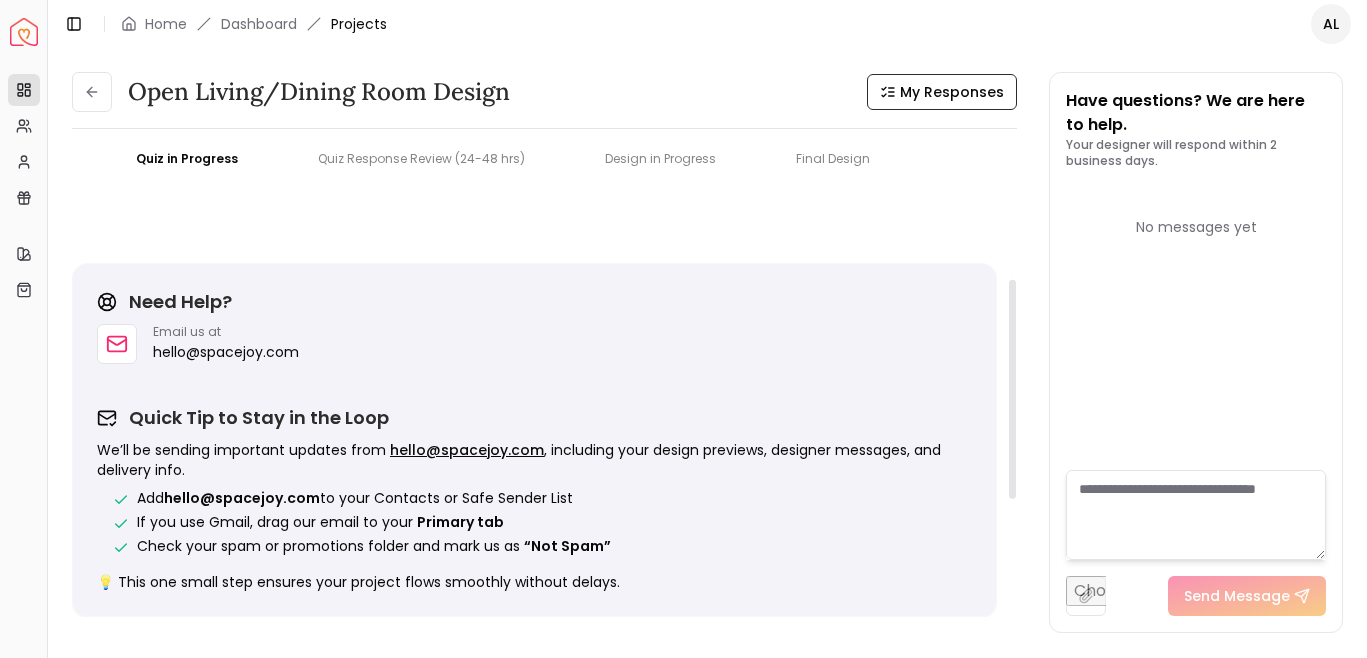 scroll, scrollTop: 0, scrollLeft: 0, axis: both 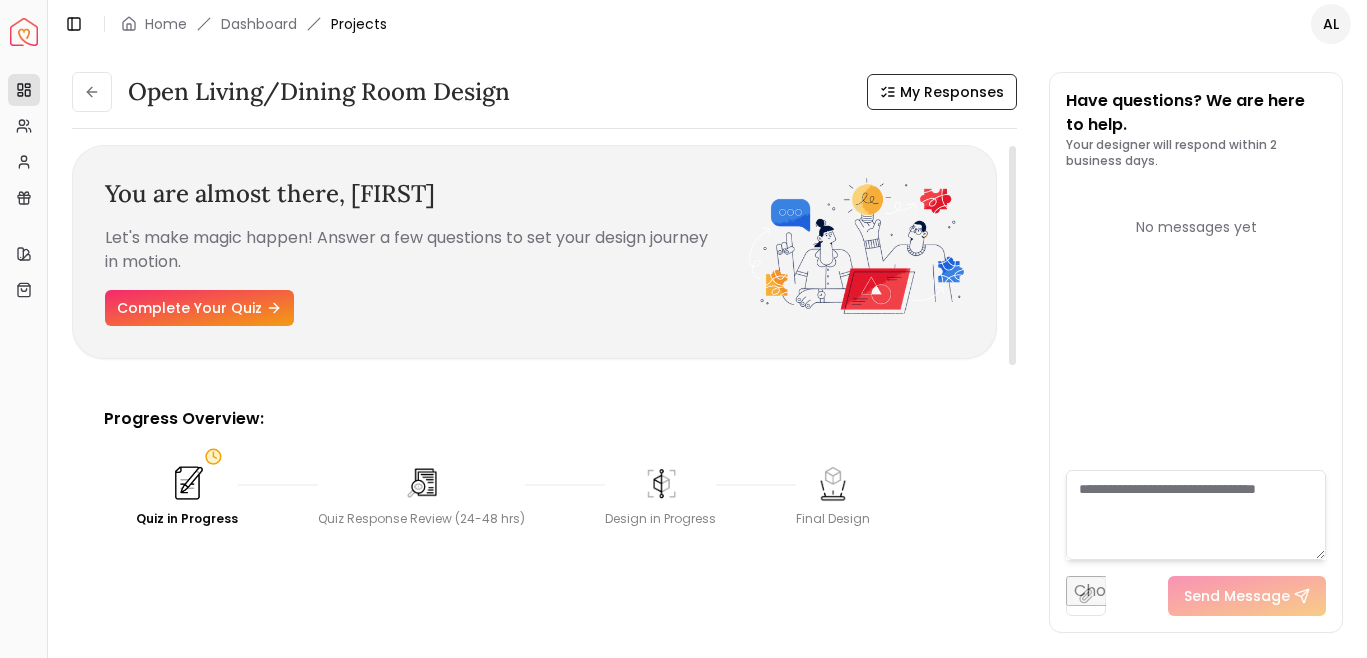 click at bounding box center [187, 483] 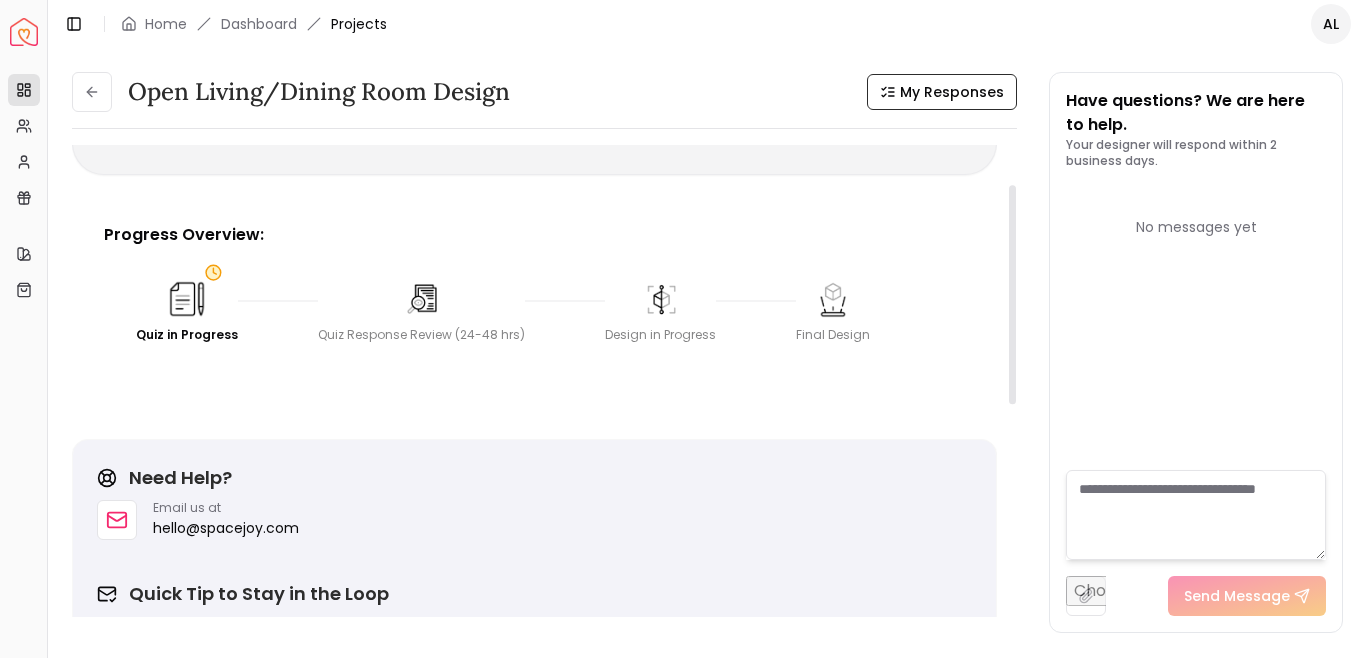 scroll, scrollTop: 0, scrollLeft: 0, axis: both 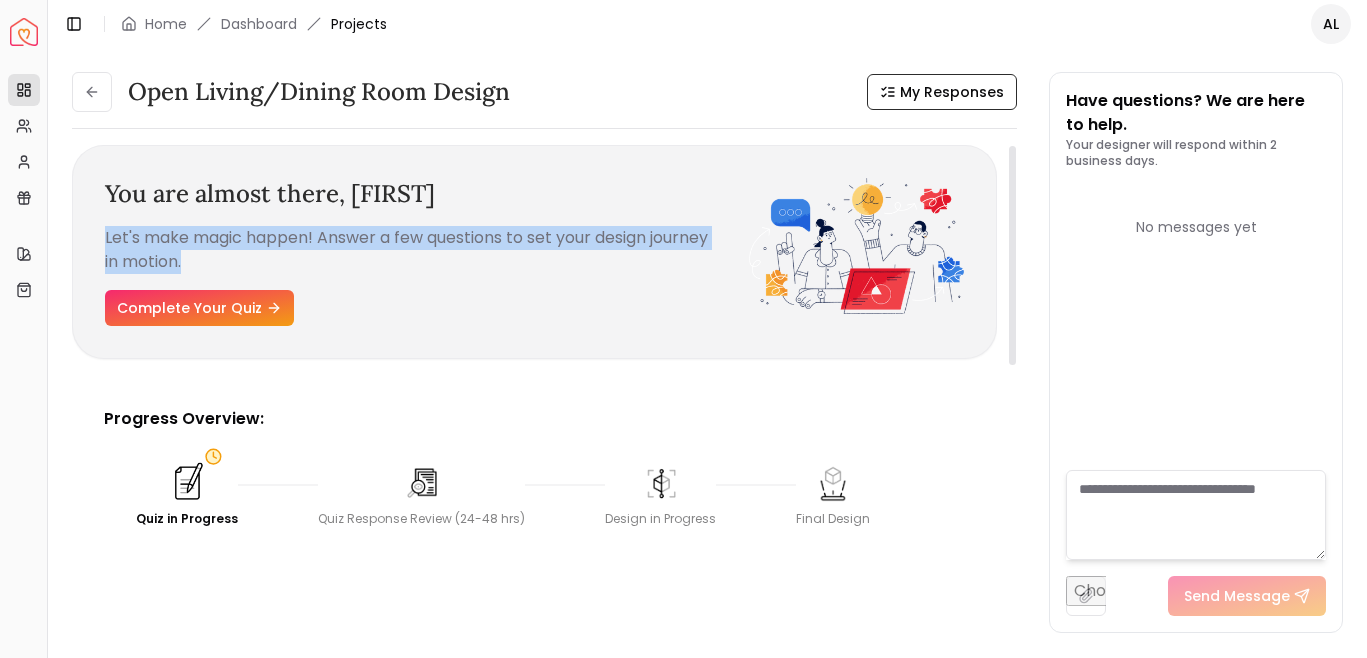 drag, startPoint x: 354, startPoint y: 270, endPoint x: 364, endPoint y: 311, distance: 42.201897 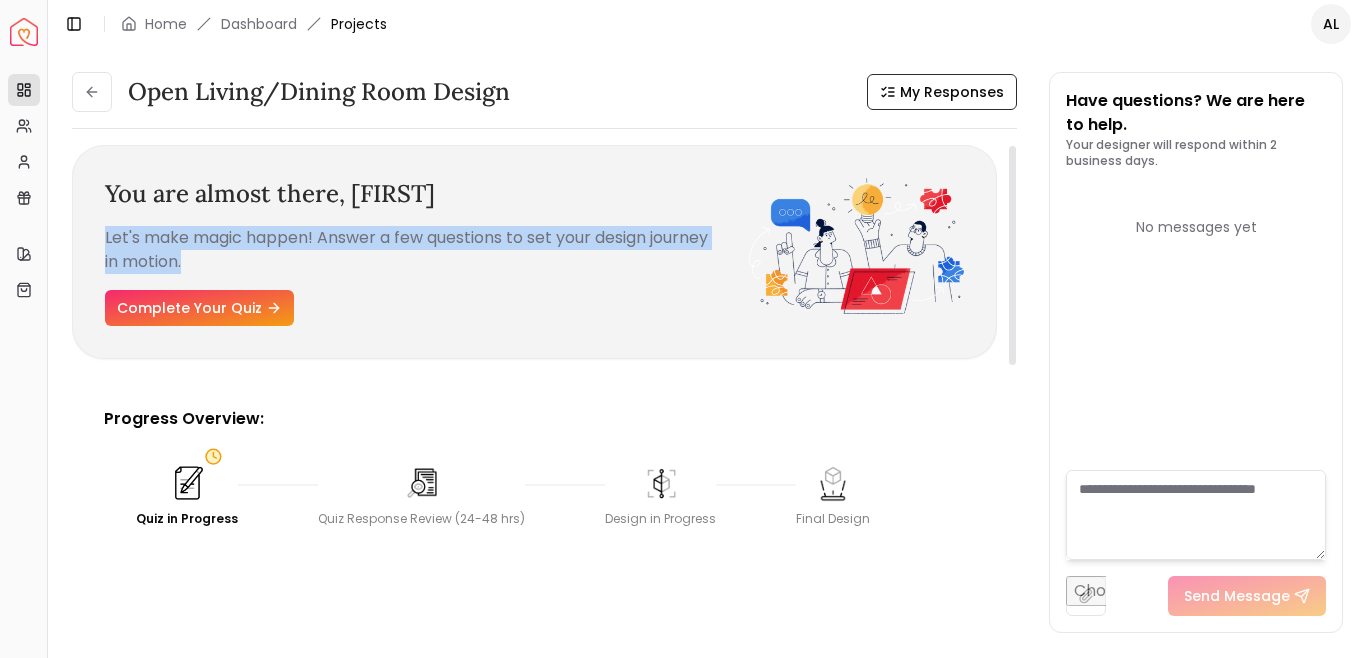 click on "You are almost there,   Ally Let's make magic happen! Answer a few questions to set your design journey in motion. Complete Your Quiz" at bounding box center (427, 252) 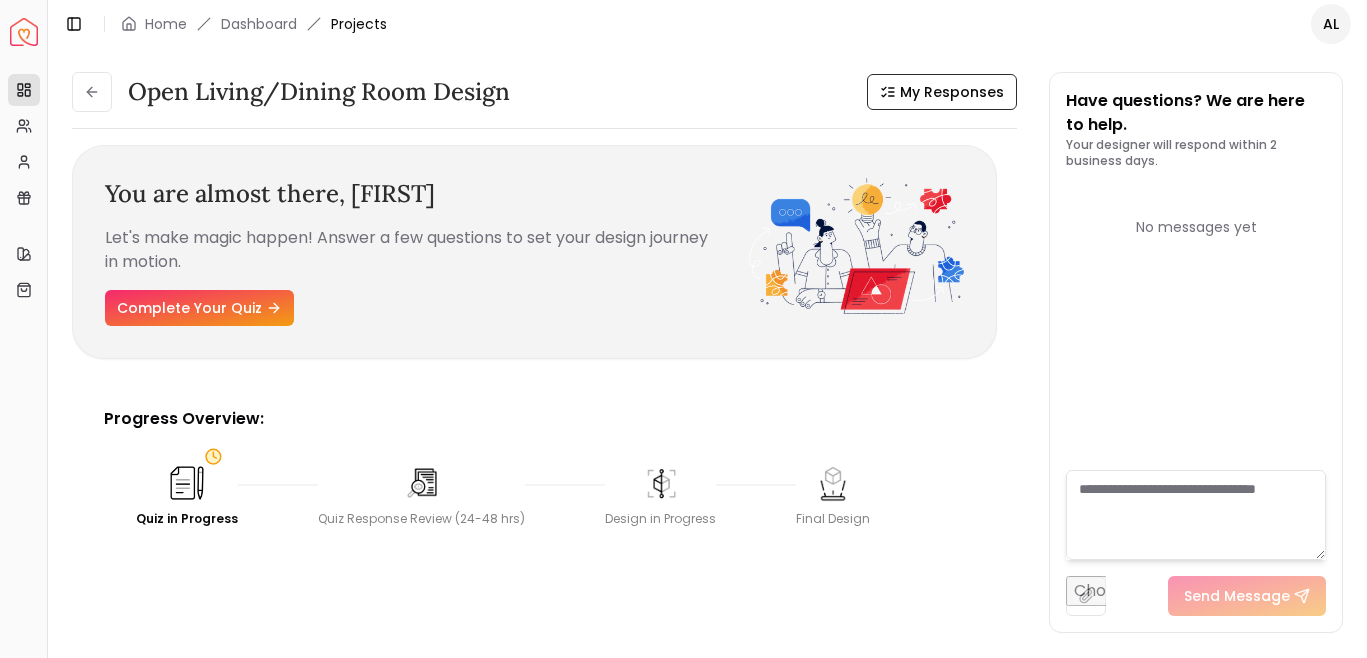 click on "Open Living/Dining Room Design  My Responses You are almost there,   Ally Let's make magic happen! Answer a few questions to set your design journey in motion. Complete Your Quiz Progress Overview: Quiz in Progress Quiz Response Review (24-48 hrs) Design in Progress Final Design Need Help? Email us at hello@spacejoy.com Quick Tip to Stay in the Loop We’ll be sending important updates from   hello@spacejoy.com , including your design previews, designer messages, and delivery info. Add  hello@spacejoy.com  to your Contacts or Safe Sender List If you use Gmail, drag our email to your   Primary tab Check your spam or promotions folder and mark us as   “Not Spam” 💡 This one small step ensures your project flows smoothly without delays. Have questions? We are here to help. Your designer will respond within 2 business days. No messages yet Send Message" at bounding box center [707, 342] 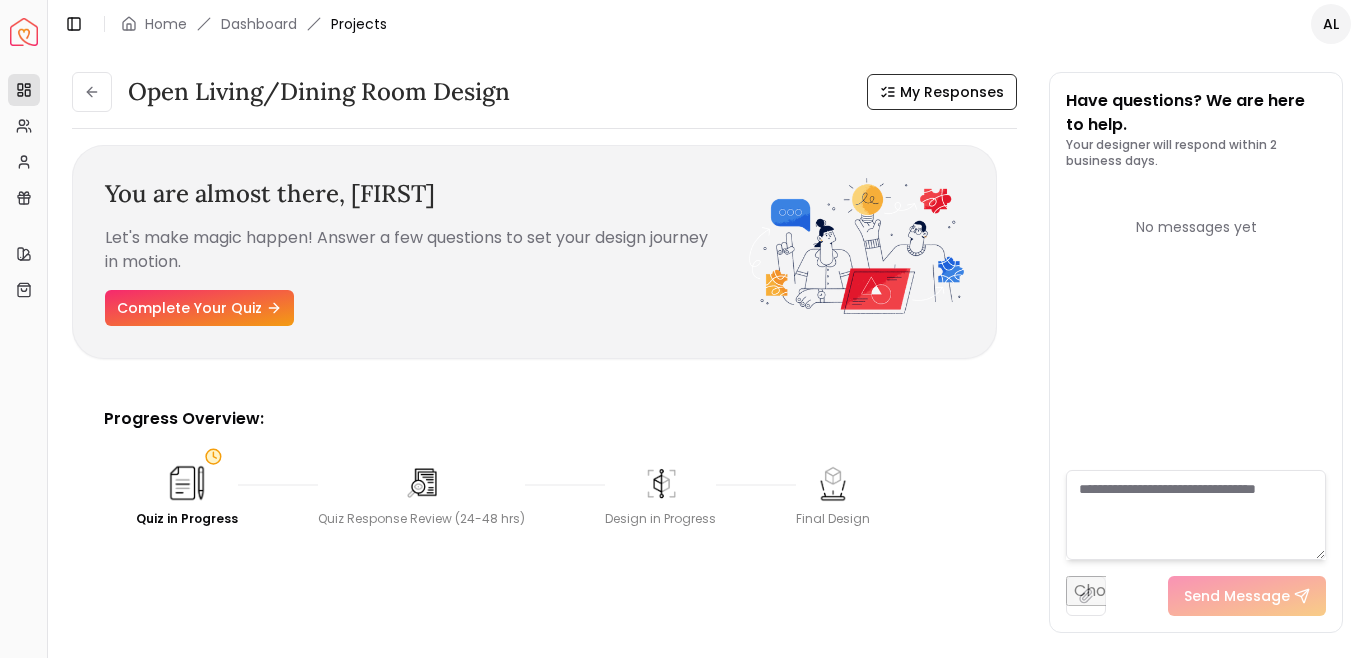 click on "Open Living/Dining Room Design" at bounding box center (319, 92) 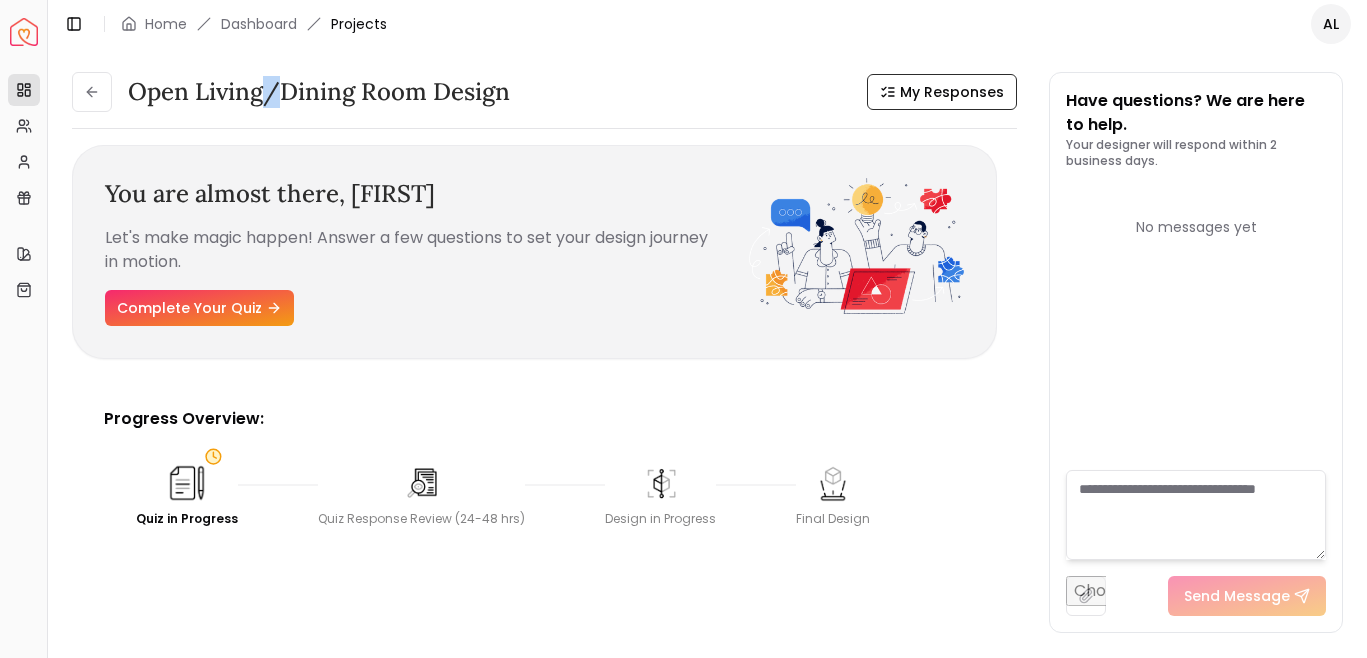 click on "Open Living/Dining Room Design" at bounding box center [319, 92] 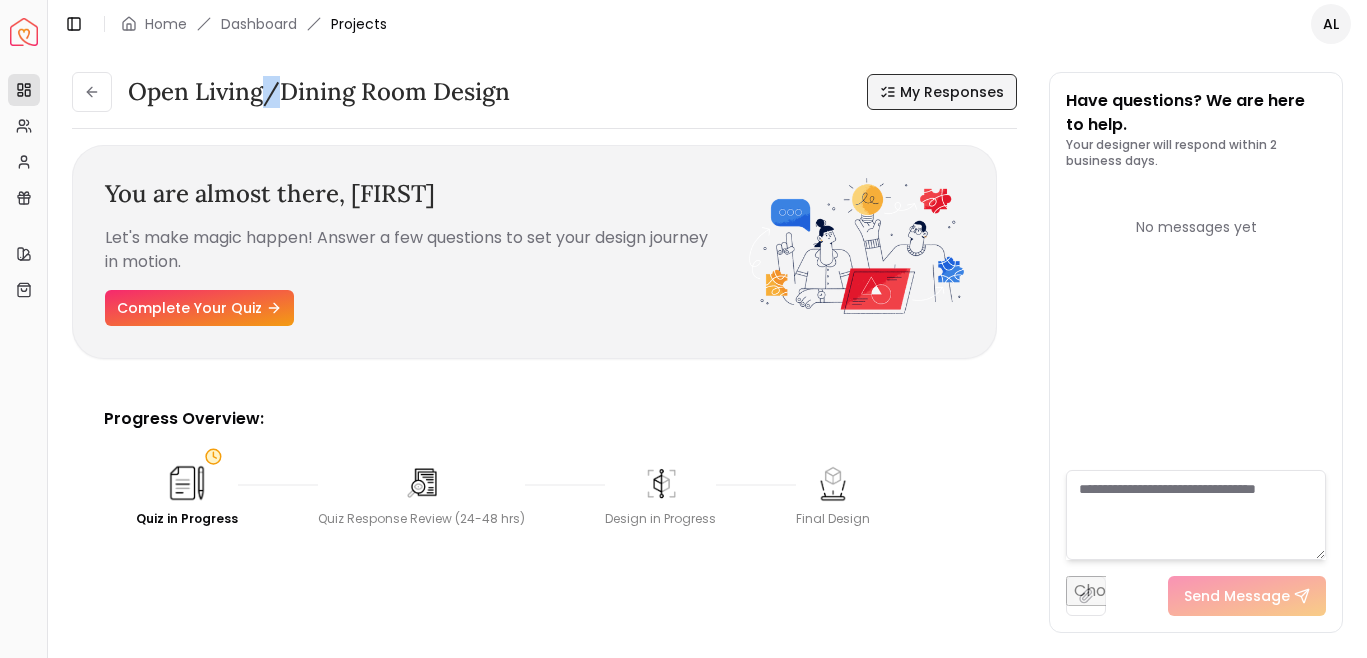 click on "My Responses" at bounding box center [952, 92] 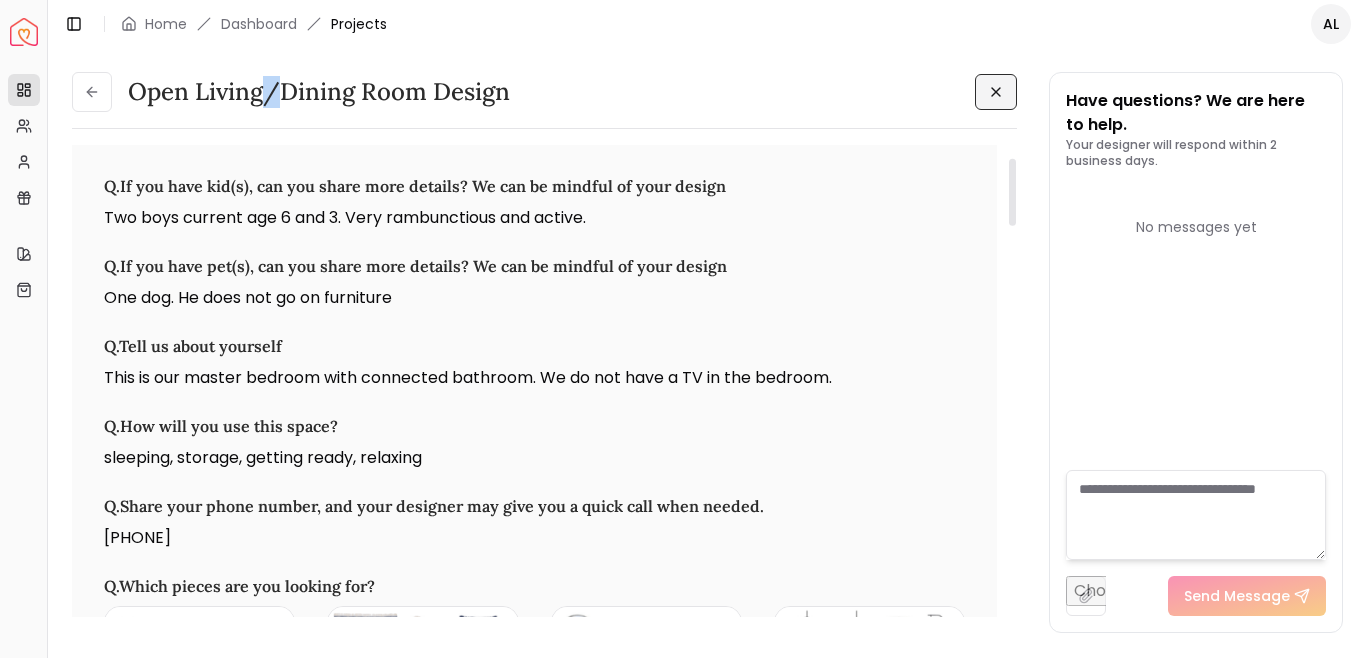 scroll, scrollTop: 90, scrollLeft: 0, axis: vertical 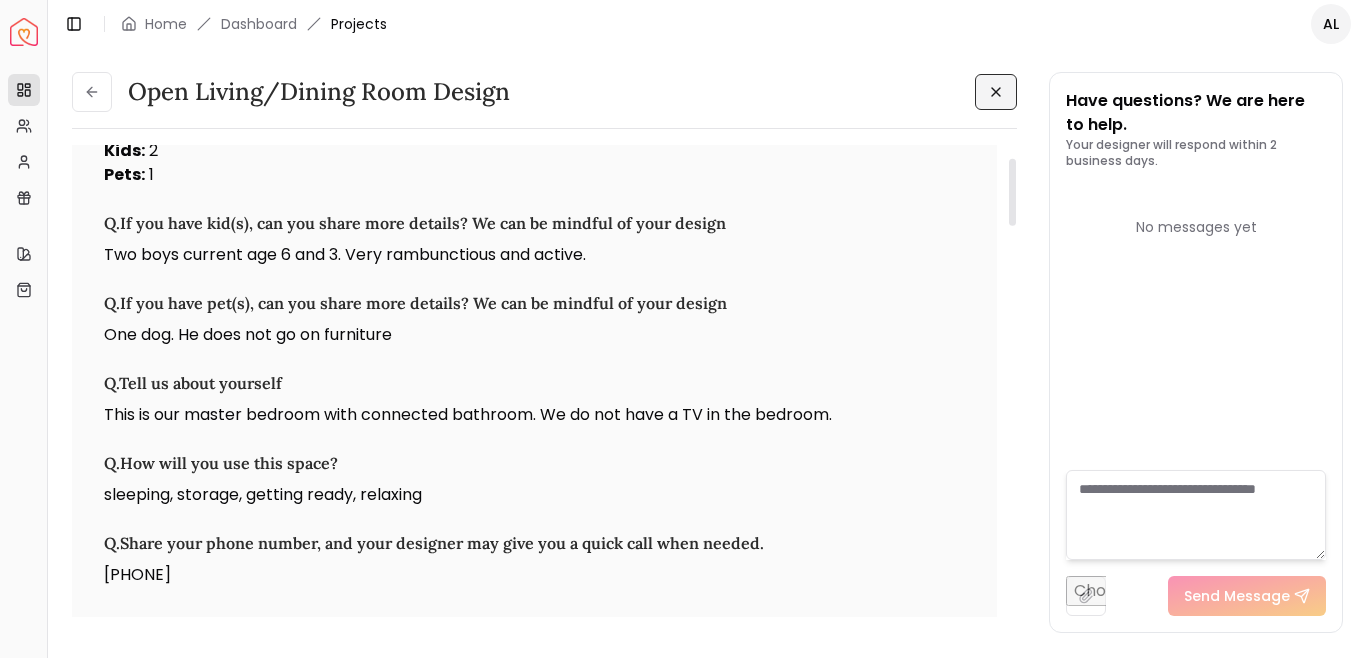 click on "Q.  If you have kid(s), can you share more details? We can be mindful of your design" at bounding box center [534, 223] 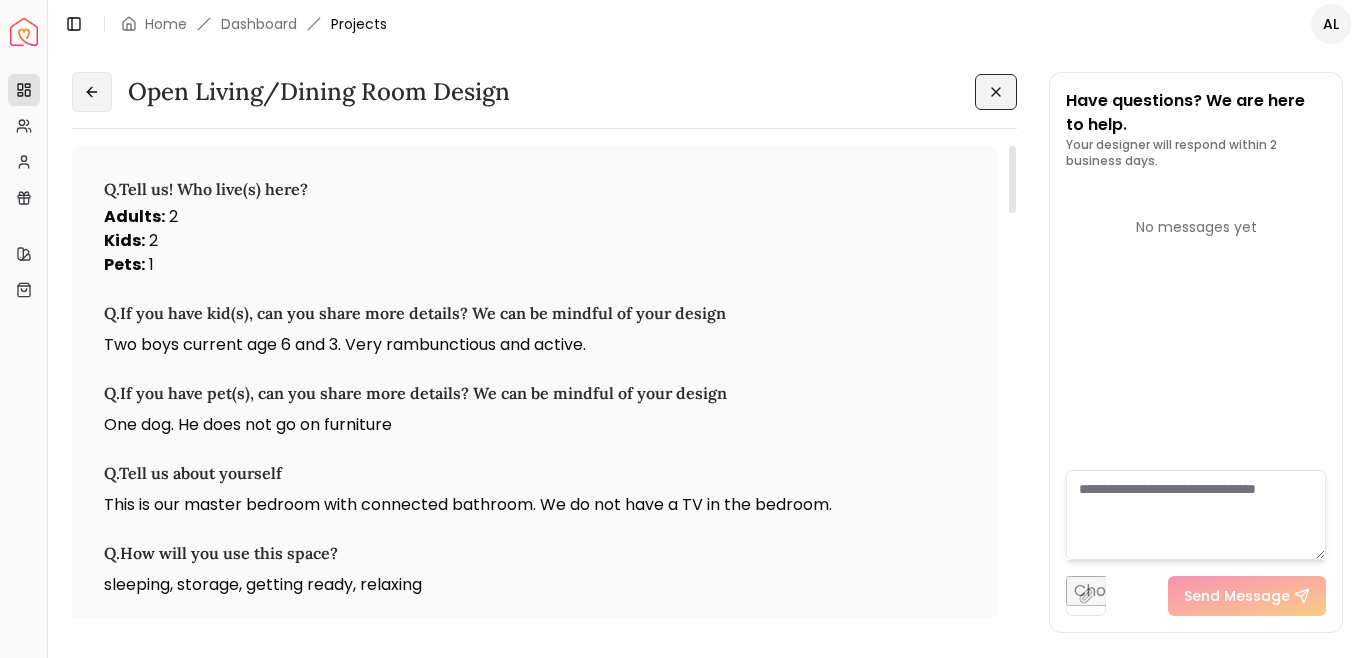 click at bounding box center (92, 92) 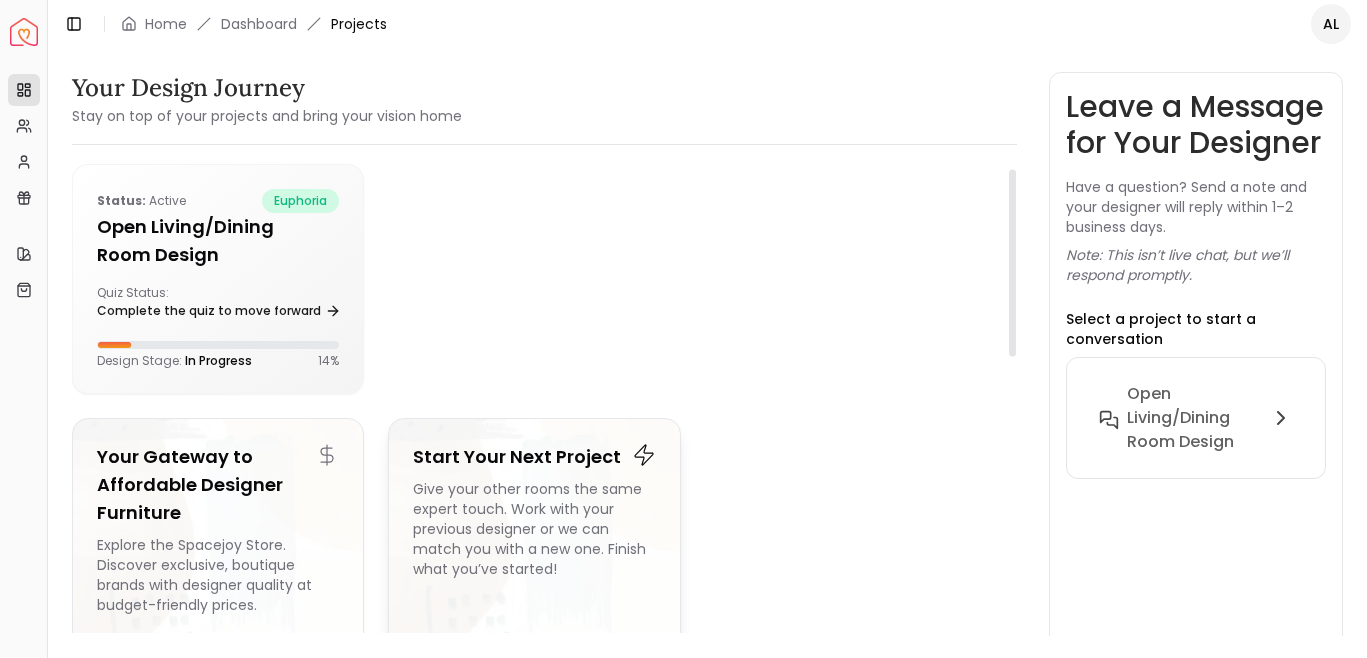 scroll, scrollTop: 0, scrollLeft: 0, axis: both 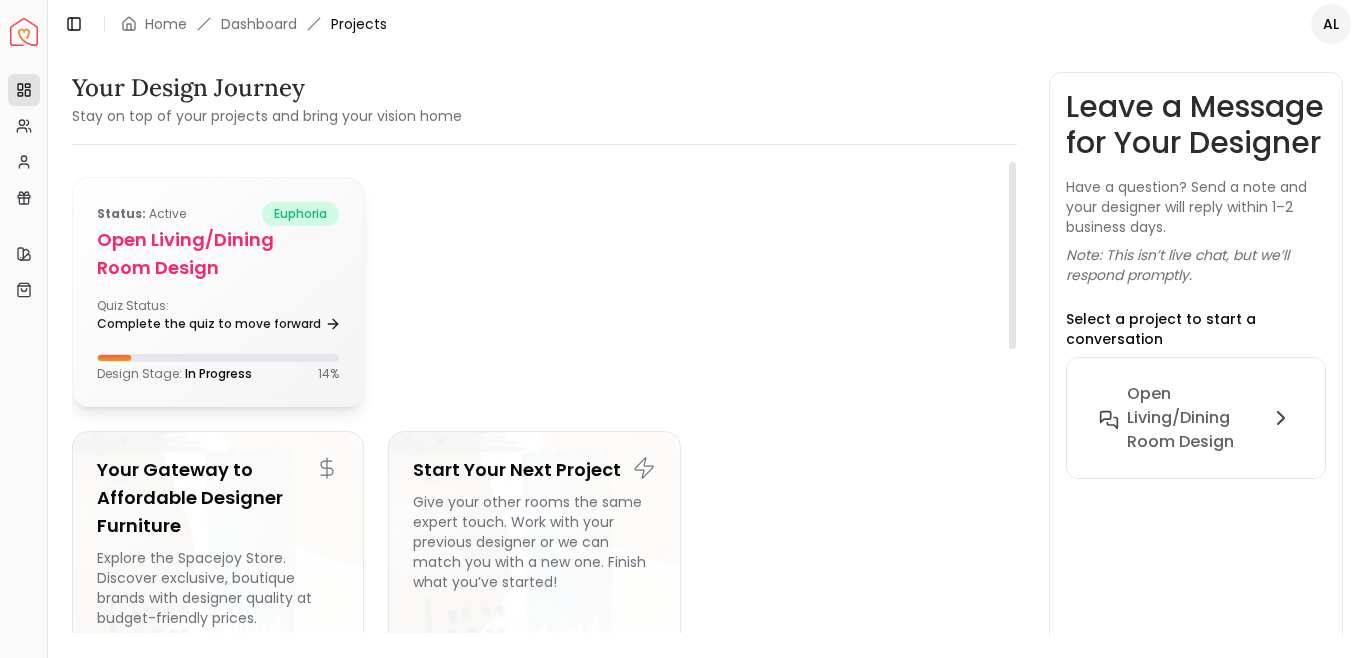 click on "Open Living/Dining Room Design" at bounding box center (218, 254) 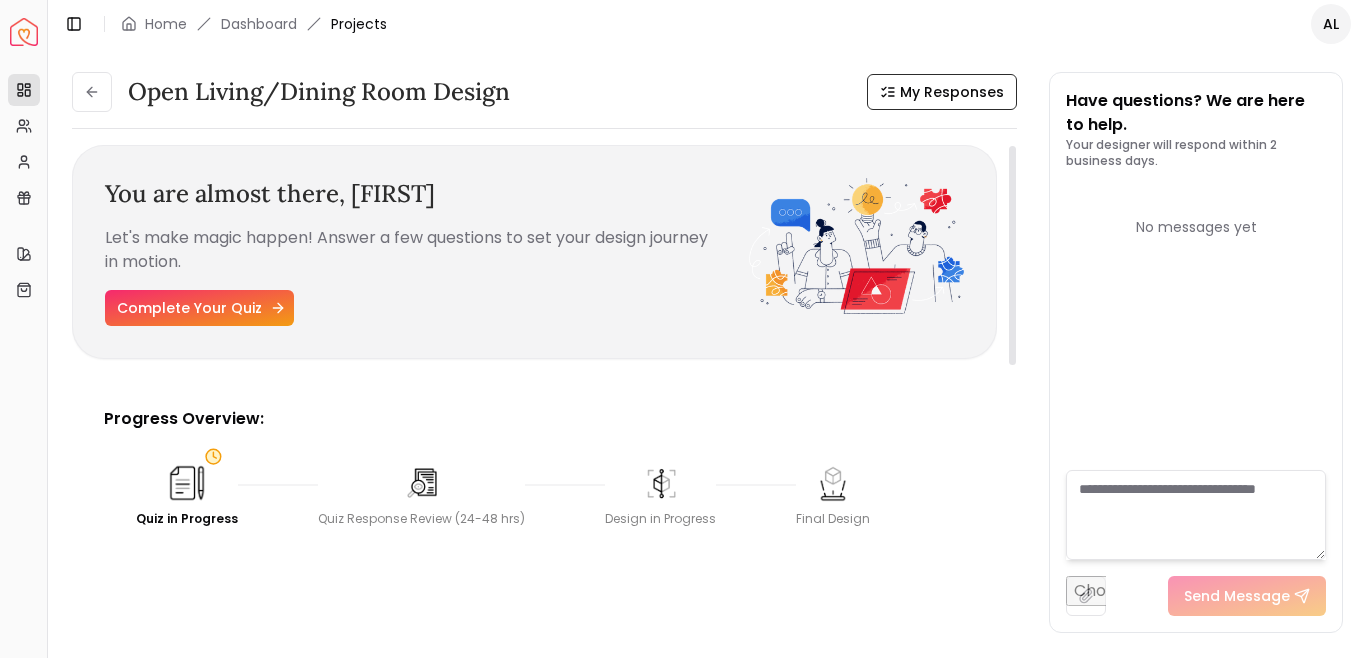 click on "Complete Your Quiz" at bounding box center (199, 308) 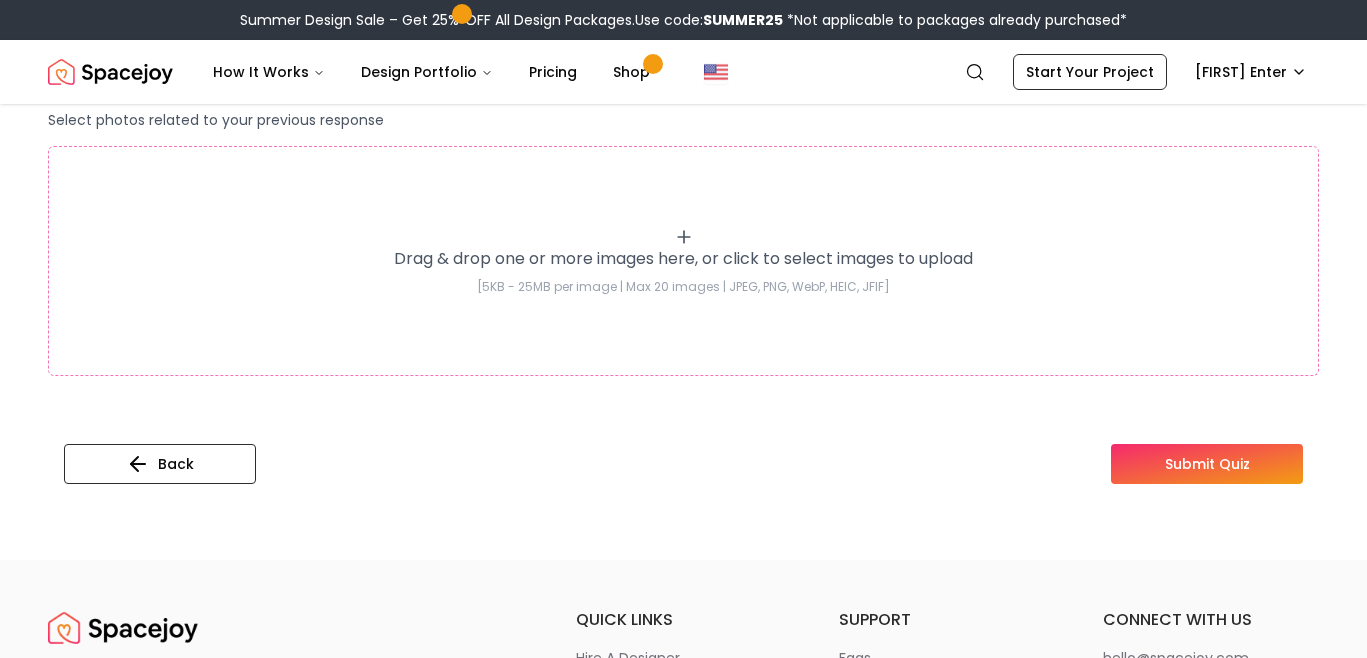 scroll, scrollTop: 812, scrollLeft: 0, axis: vertical 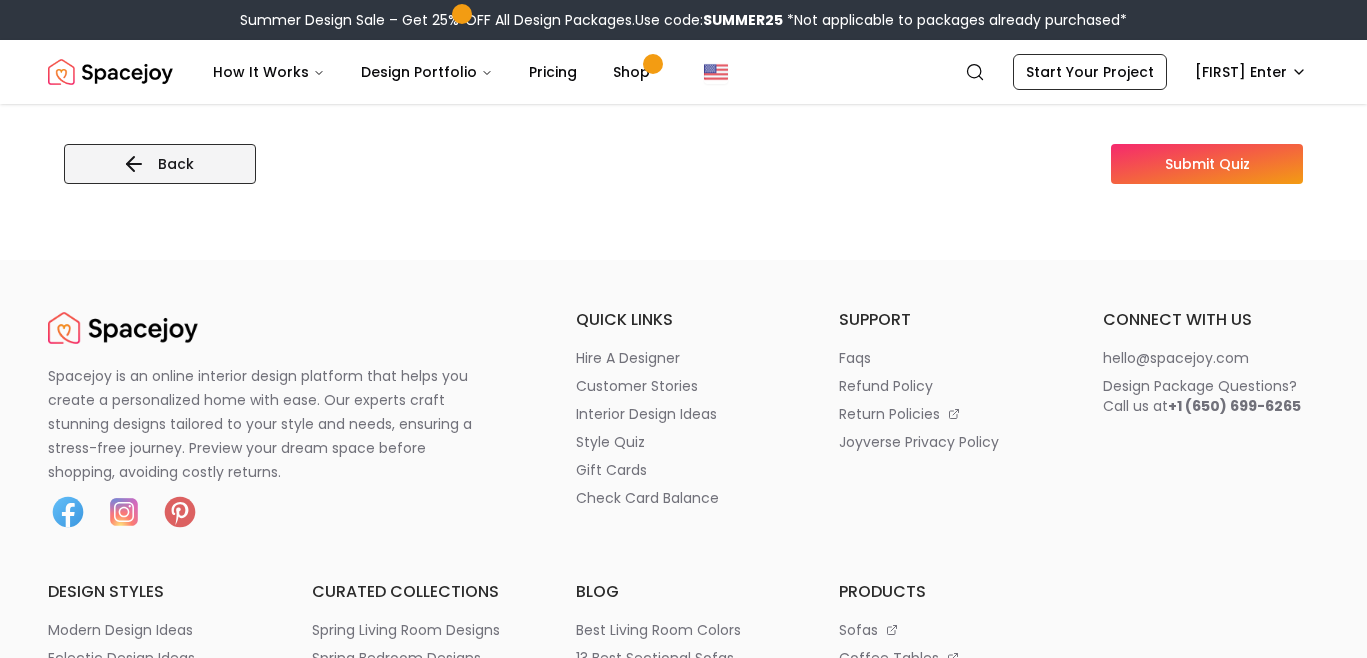 click on "Back" at bounding box center [160, 164] 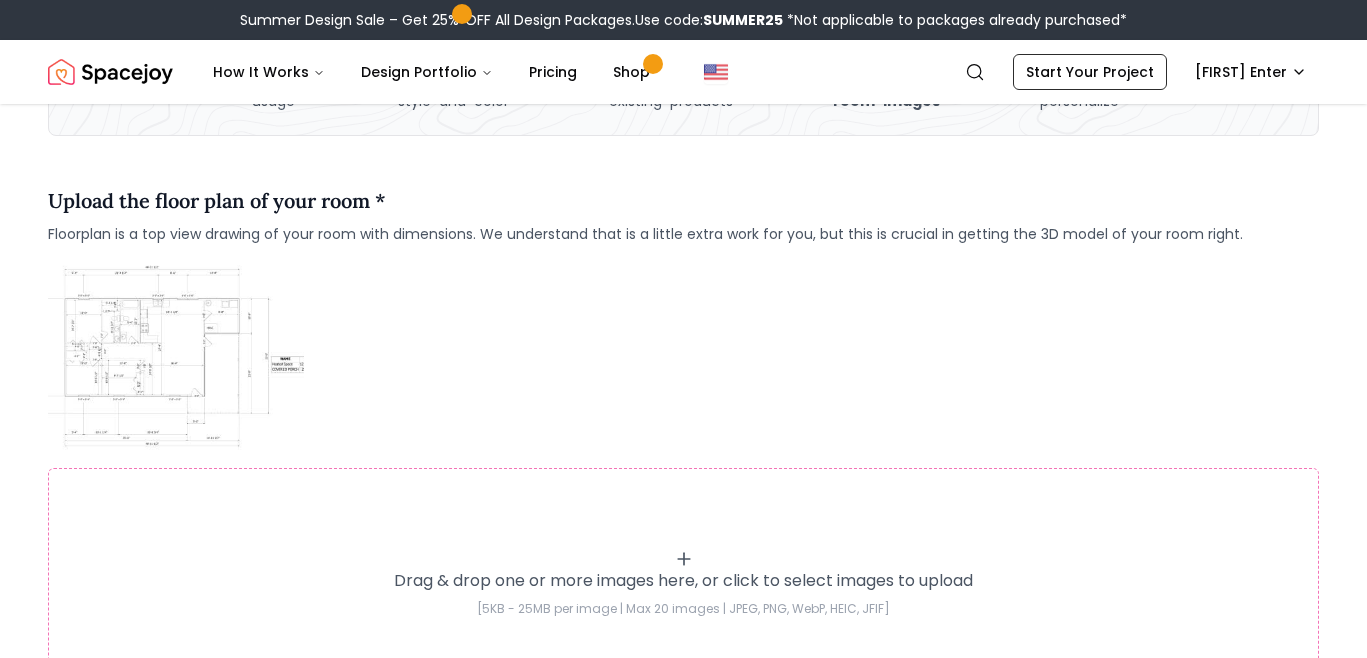 scroll, scrollTop: 0, scrollLeft: 0, axis: both 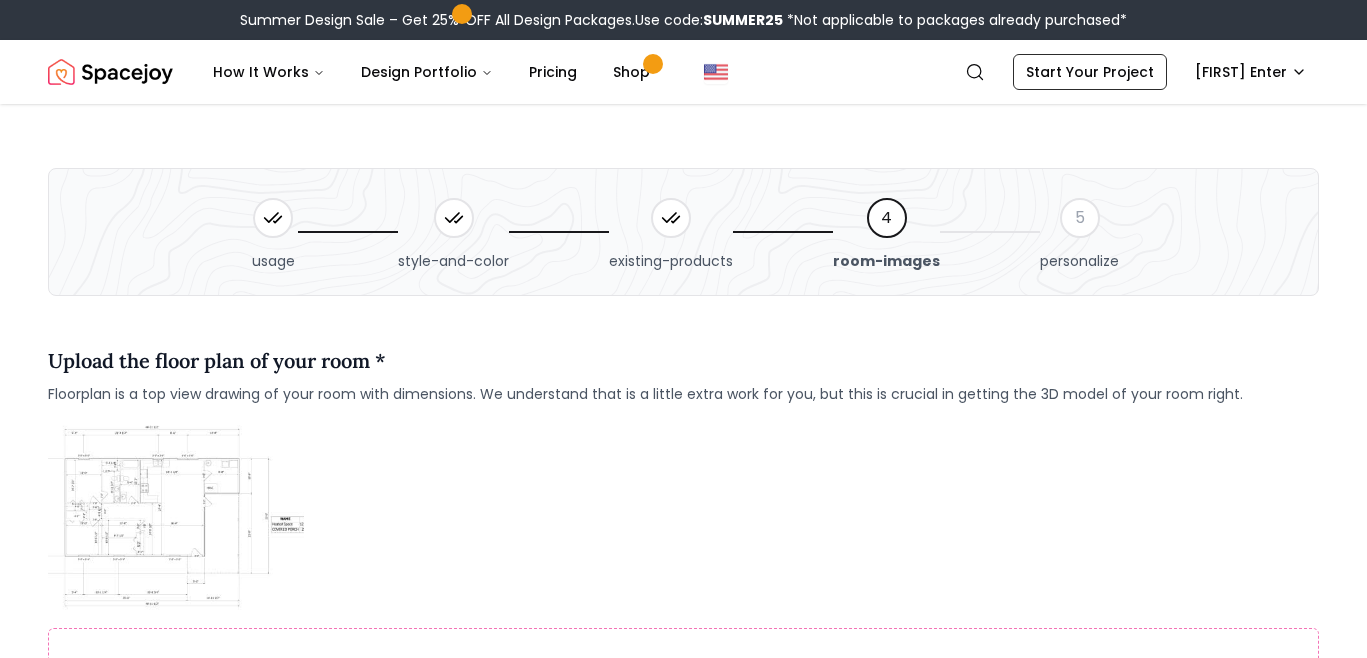 click on "usage" at bounding box center (273, 232) 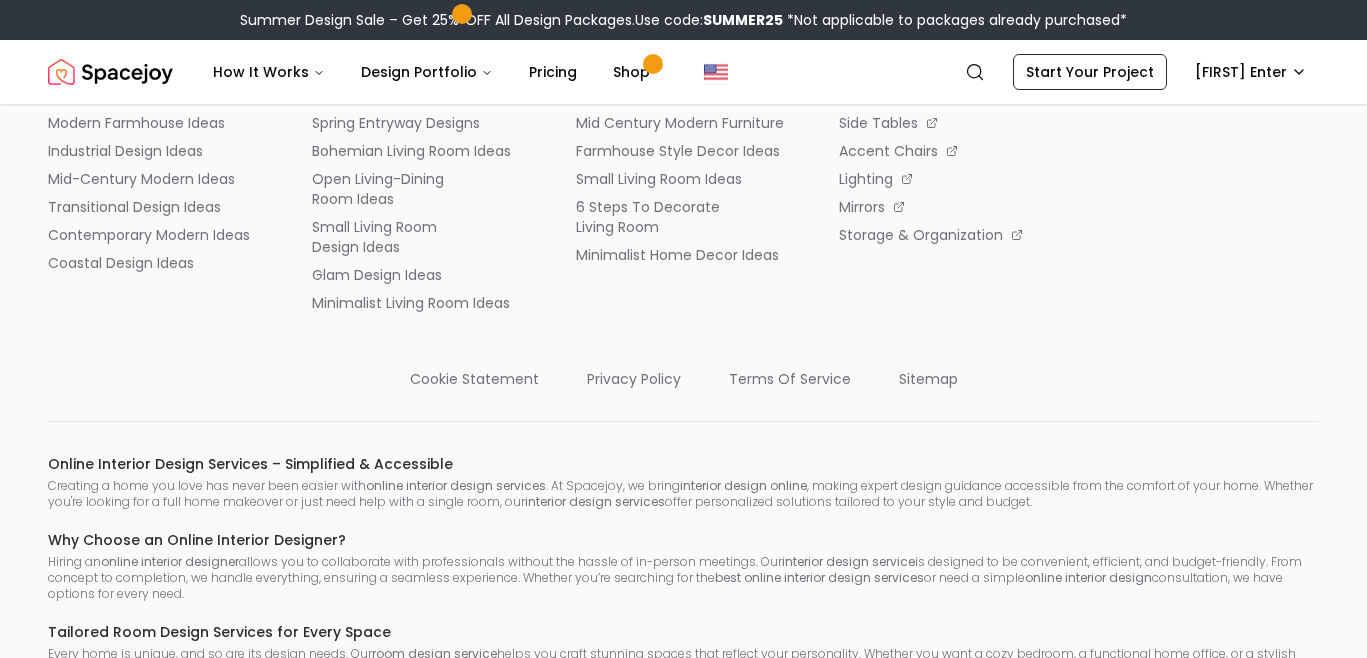 scroll, scrollTop: 4078, scrollLeft: 0, axis: vertical 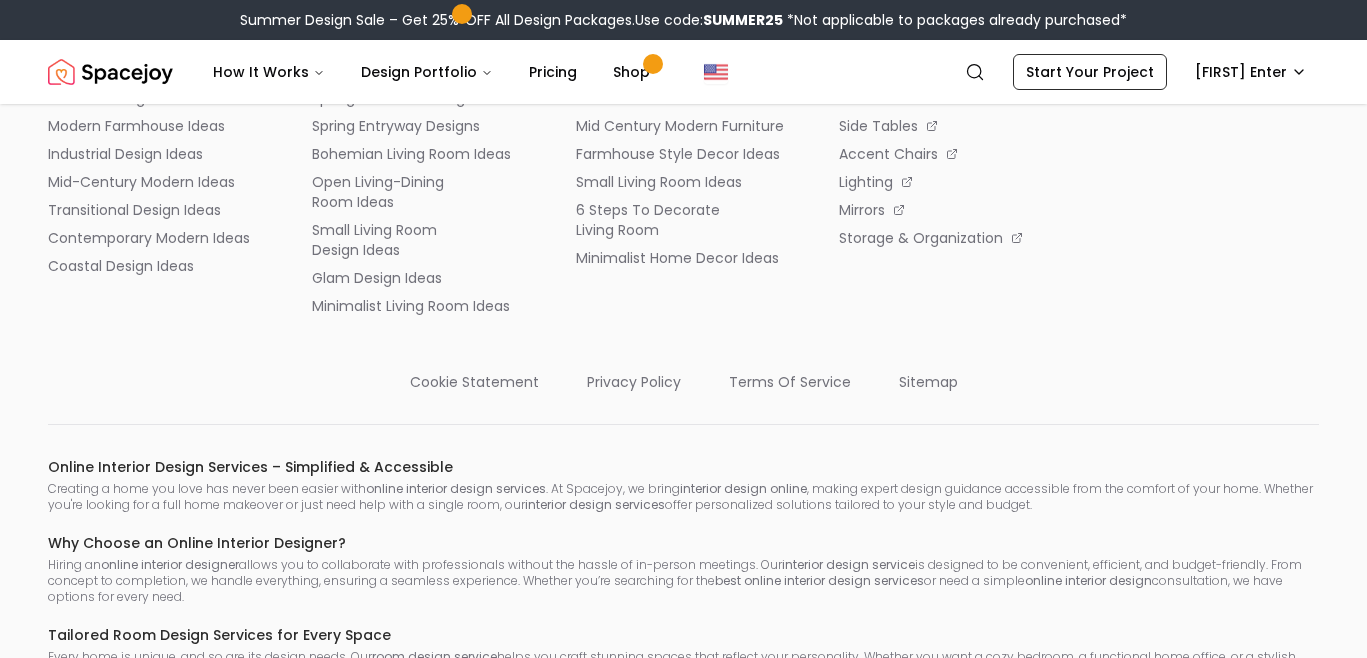 click on "Back Save & Next" at bounding box center (683, -396) 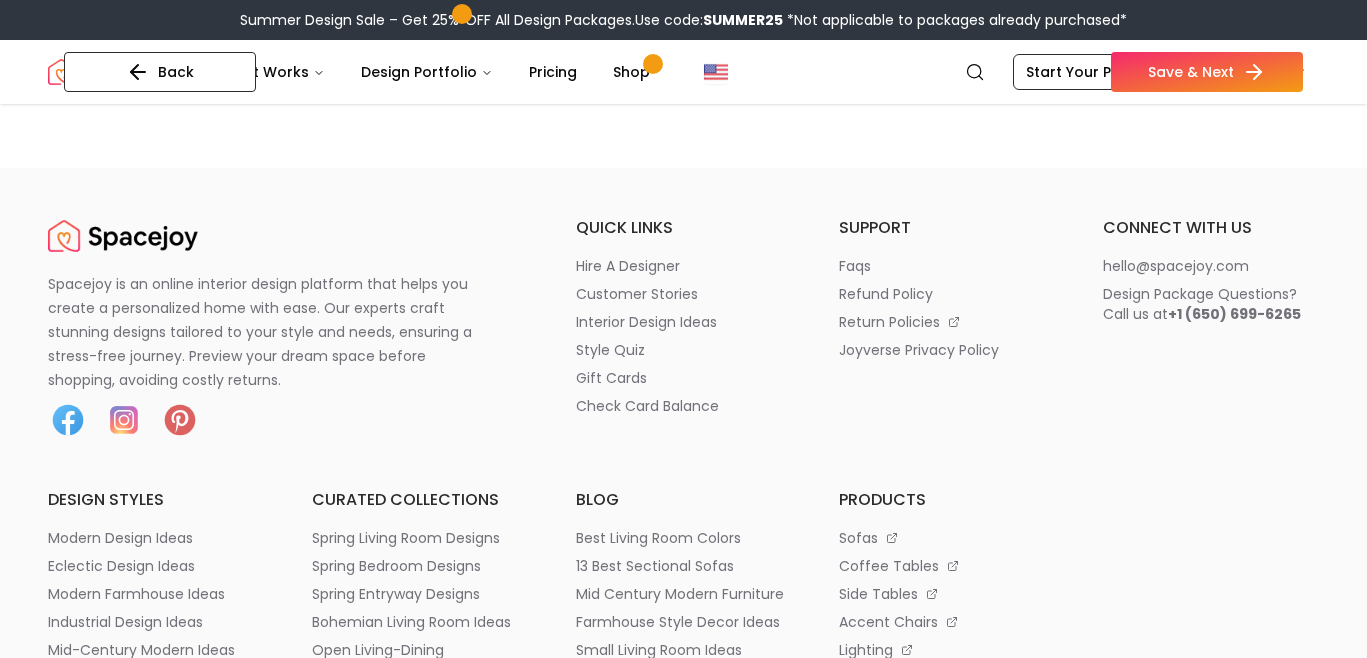 scroll, scrollTop: 1079, scrollLeft: 0, axis: vertical 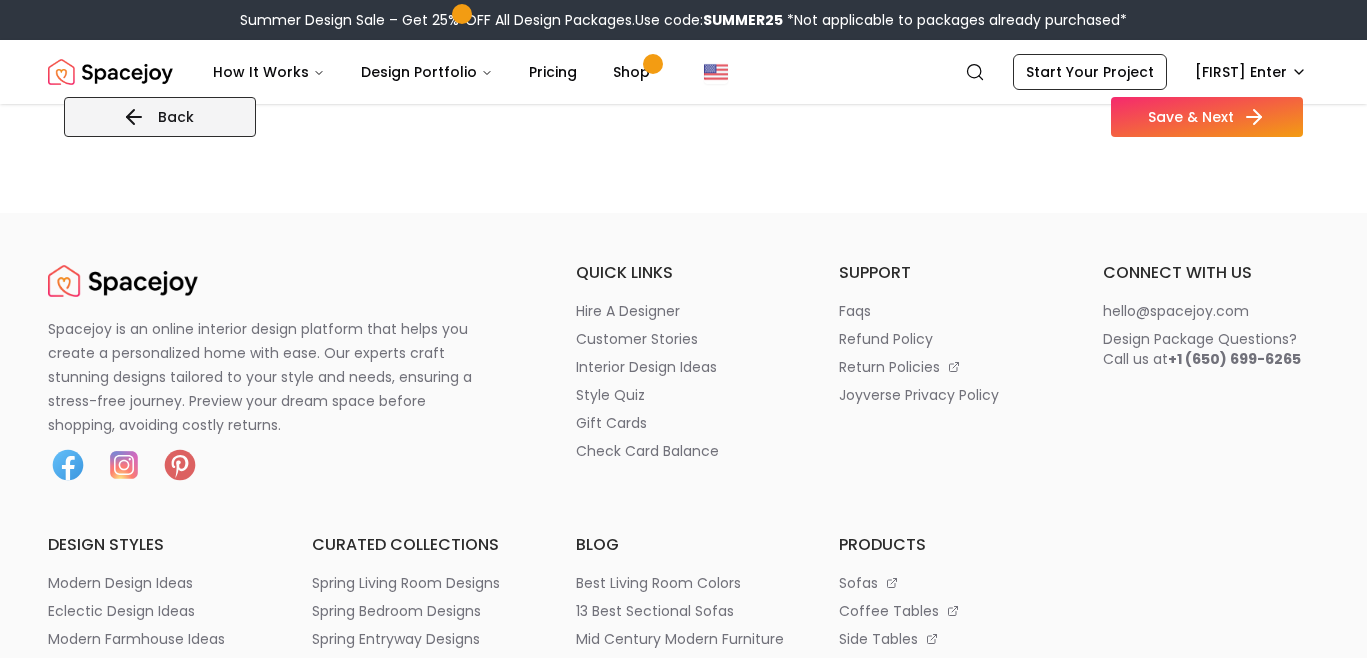click on "Back" at bounding box center (160, 117) 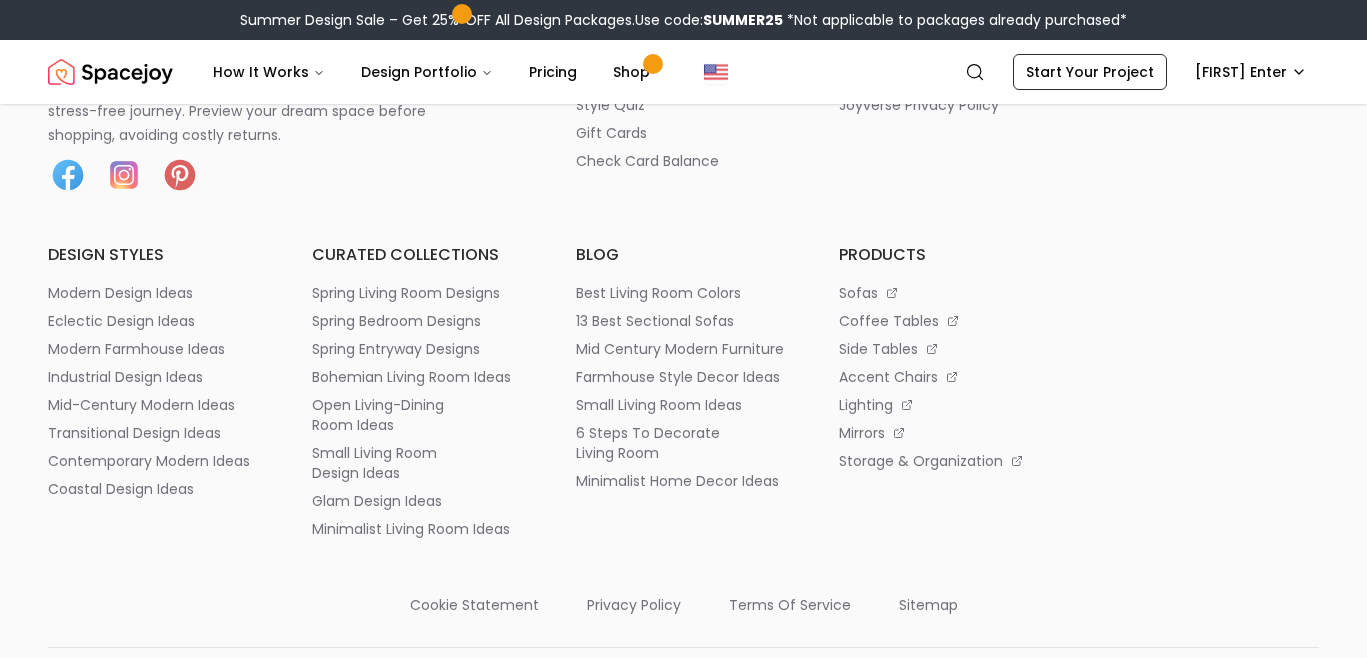 scroll, scrollTop: 2425, scrollLeft: 0, axis: vertical 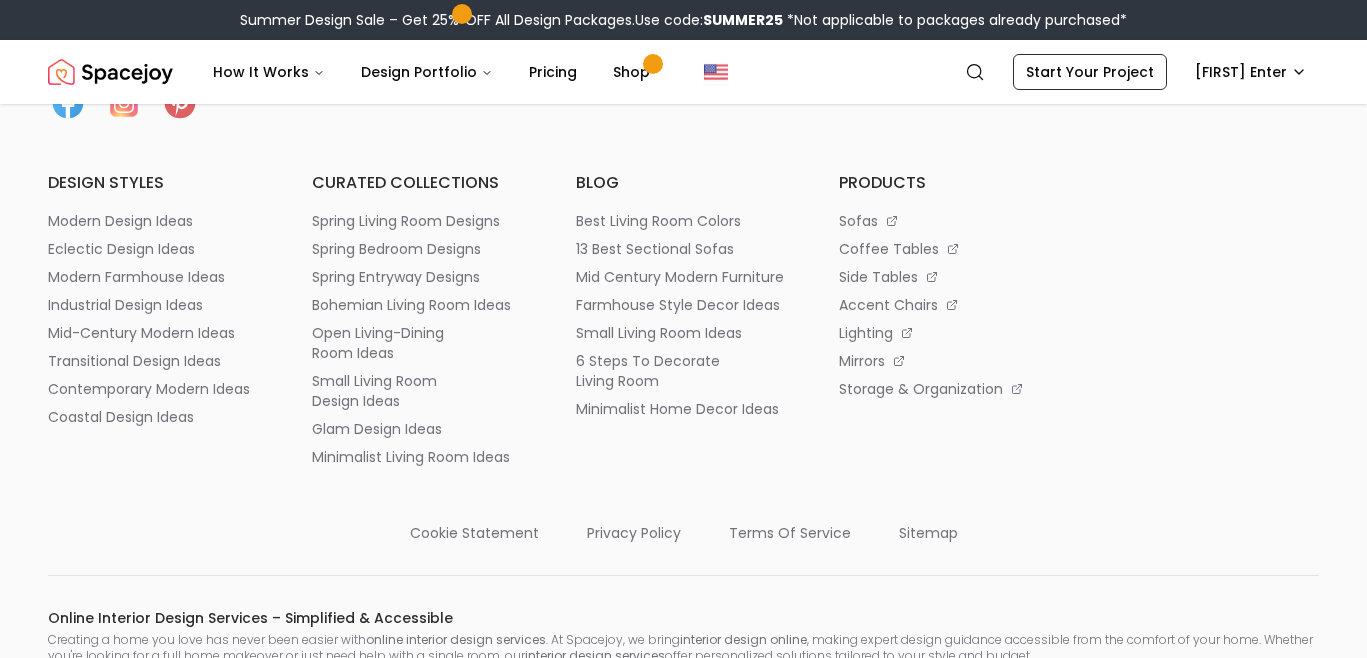 click on "Back" at bounding box center (160, -245) 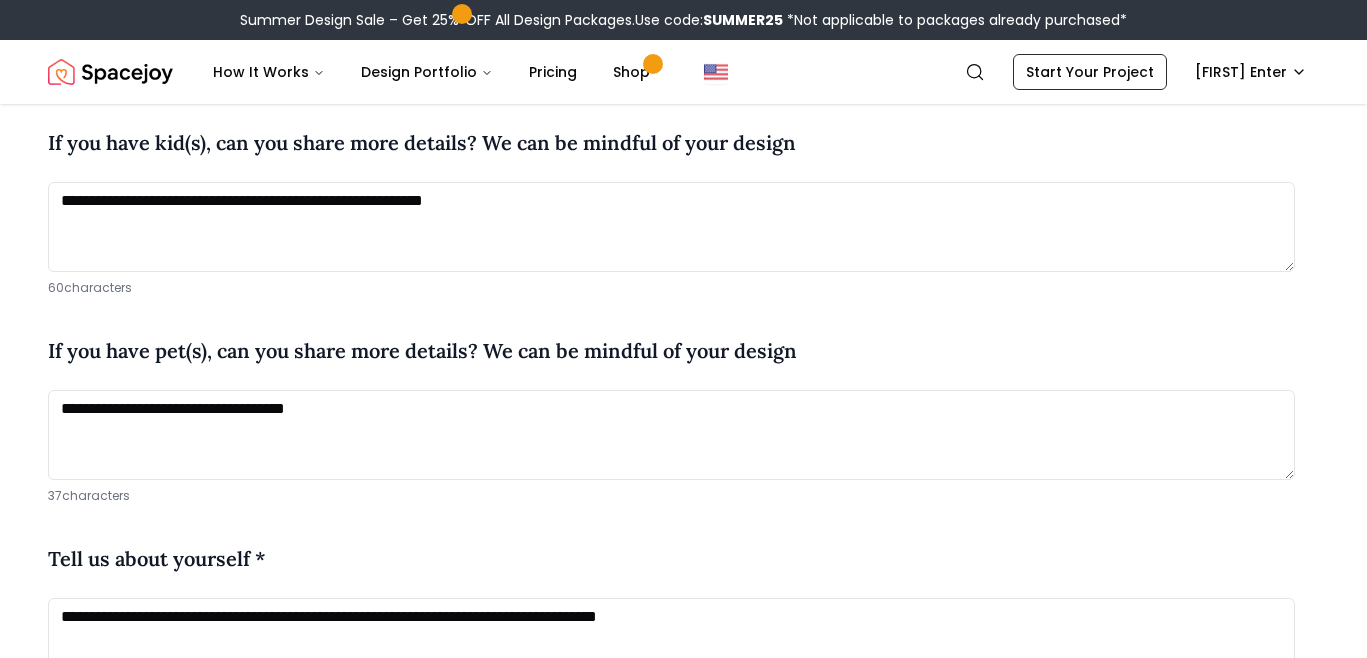 scroll, scrollTop: 502, scrollLeft: 0, axis: vertical 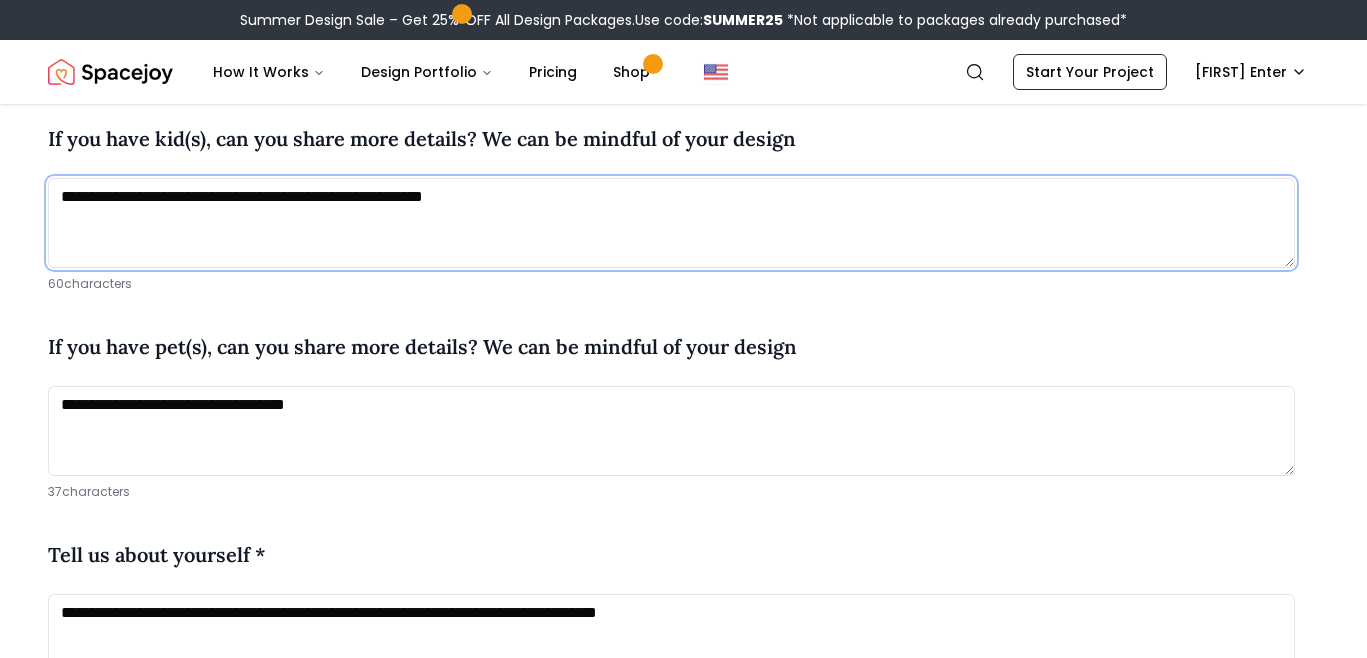 click on "**********" at bounding box center [671, 223] 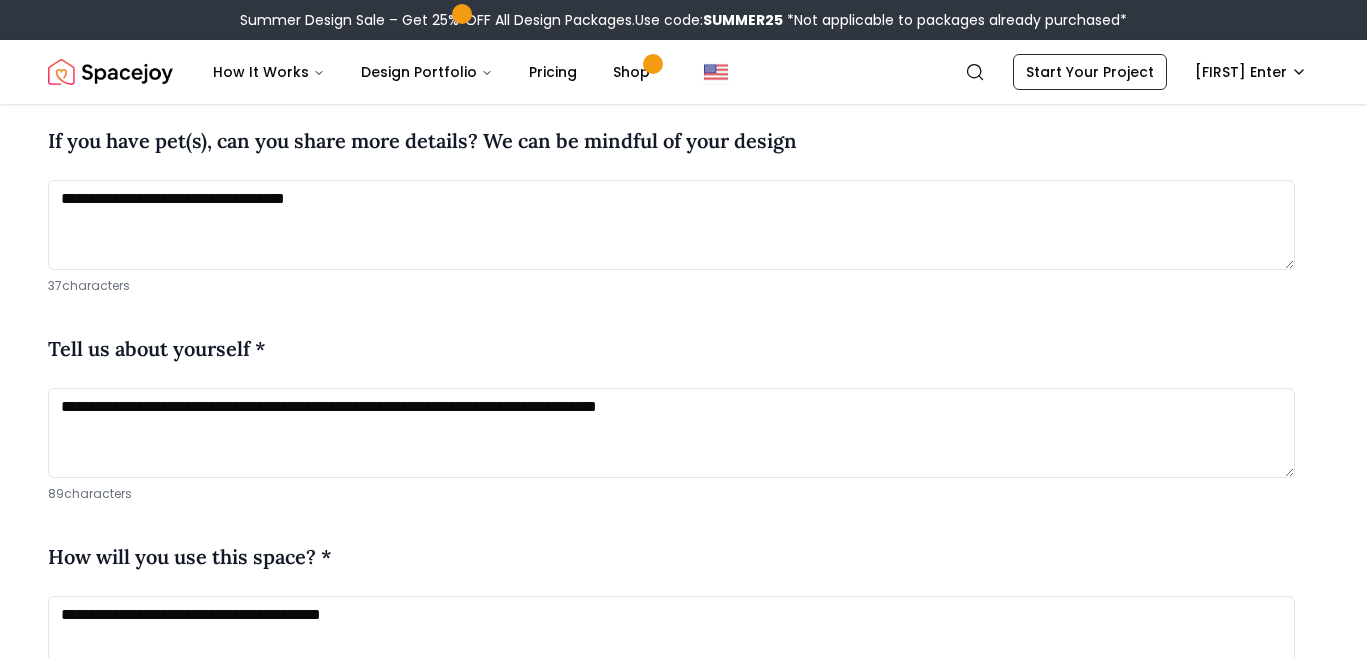 scroll, scrollTop: 792, scrollLeft: 0, axis: vertical 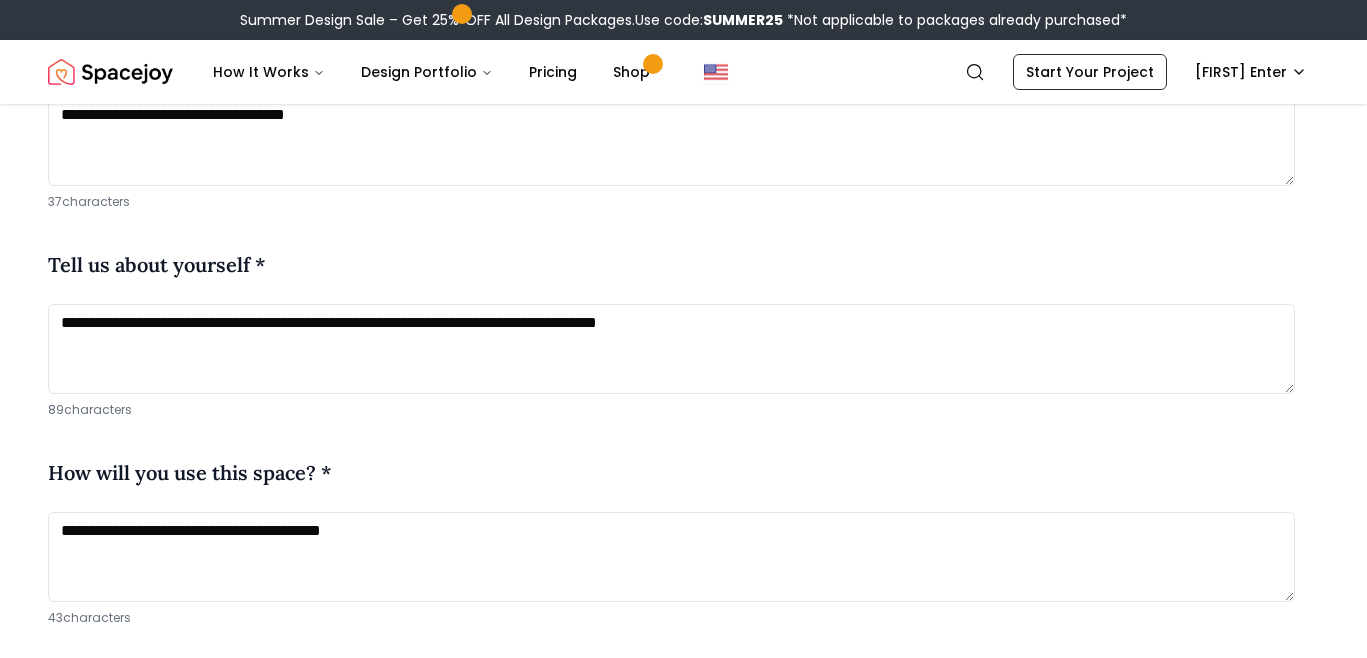 type on "**********" 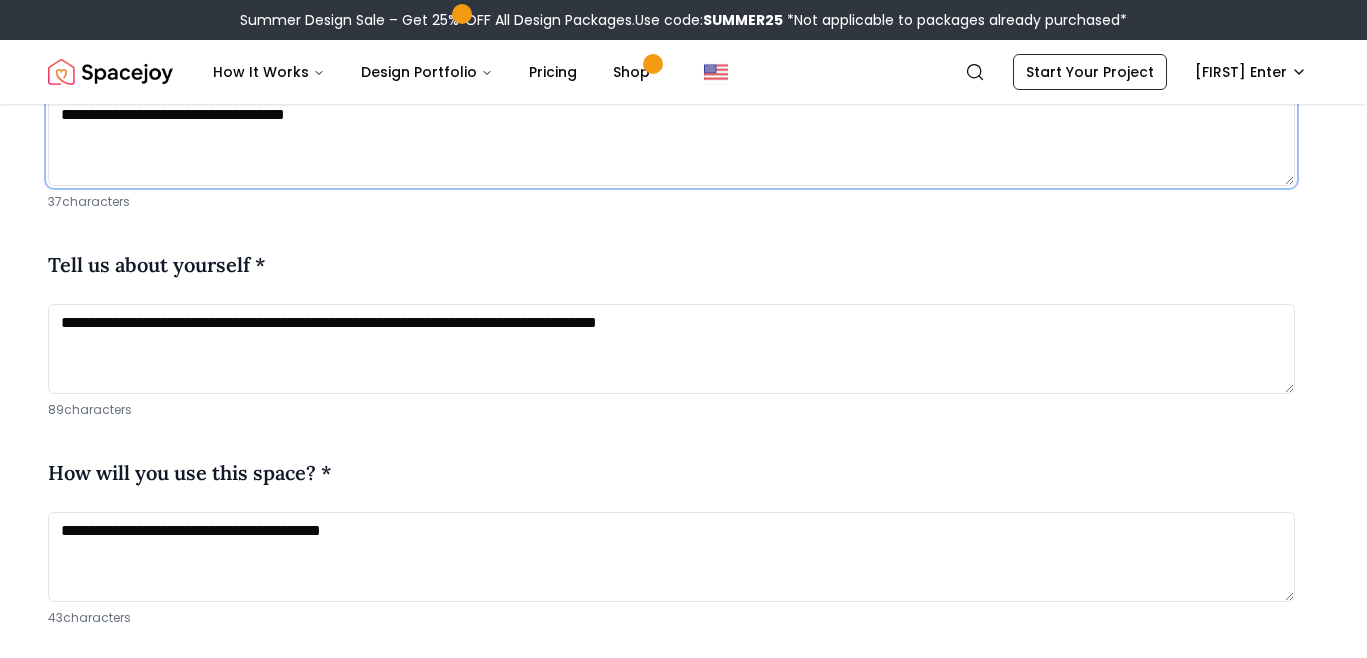 click on "**********" at bounding box center [671, 141] 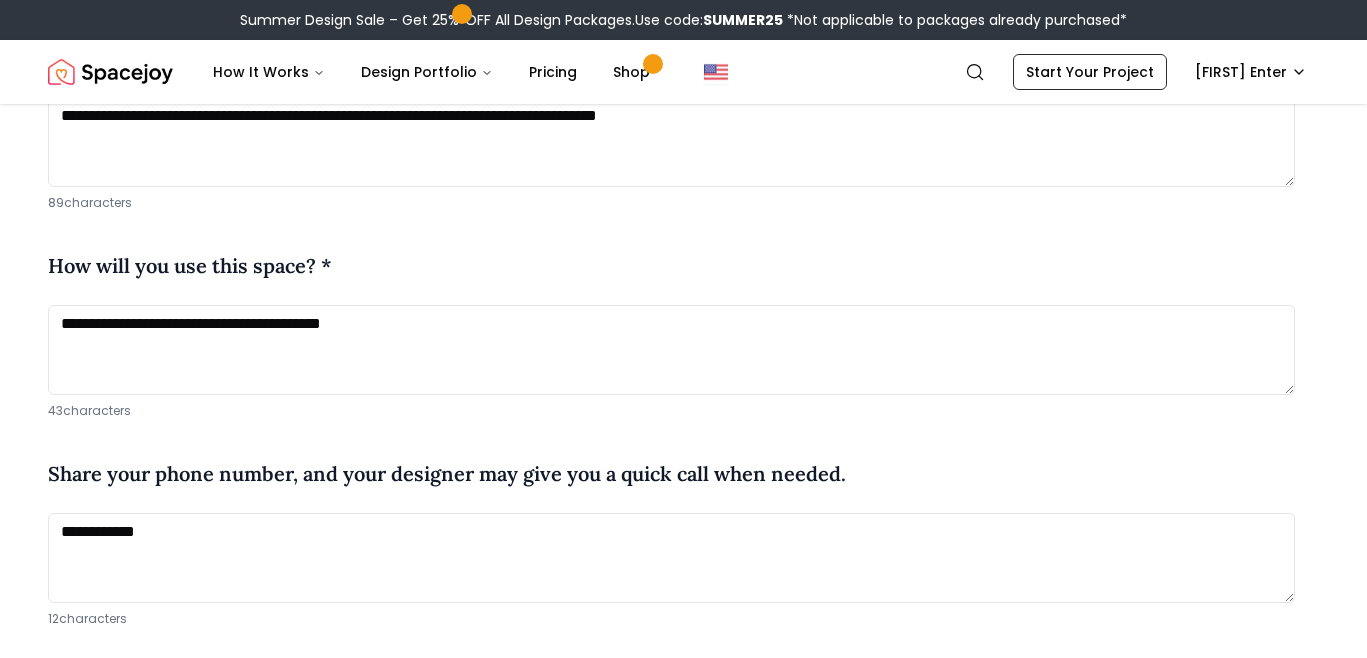 scroll, scrollTop: 1016, scrollLeft: 0, axis: vertical 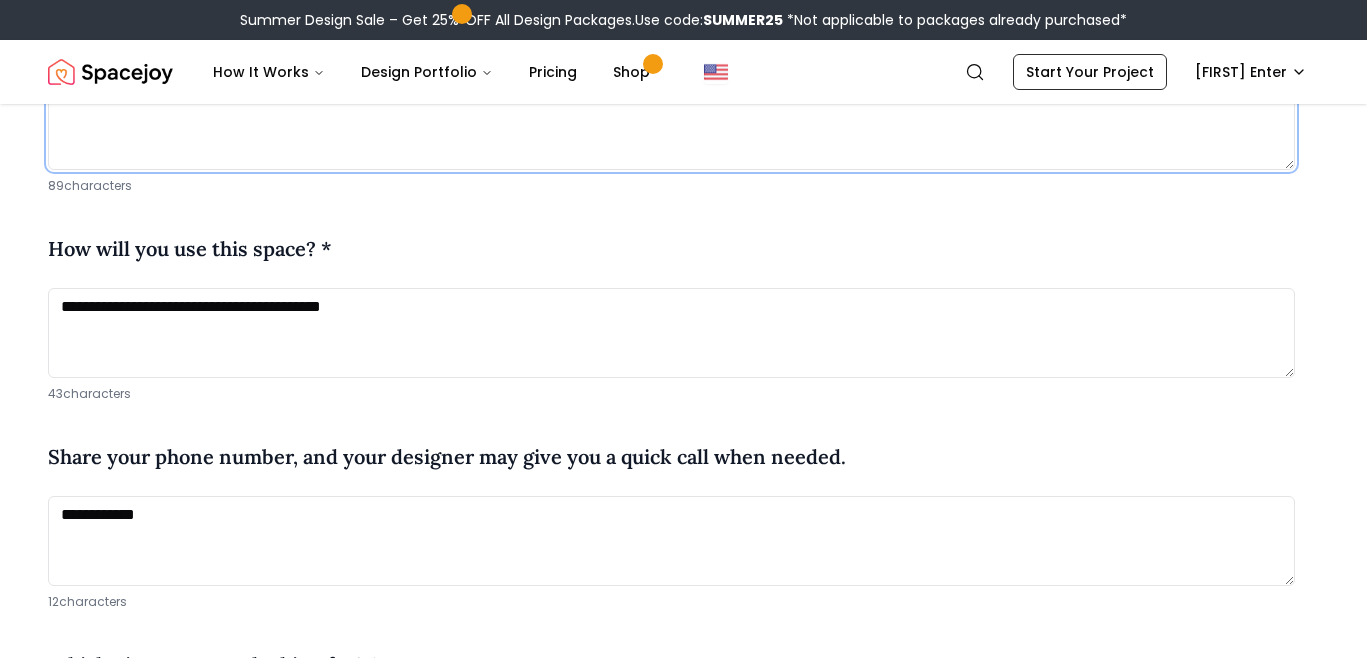 click on "**********" at bounding box center (671, 125) 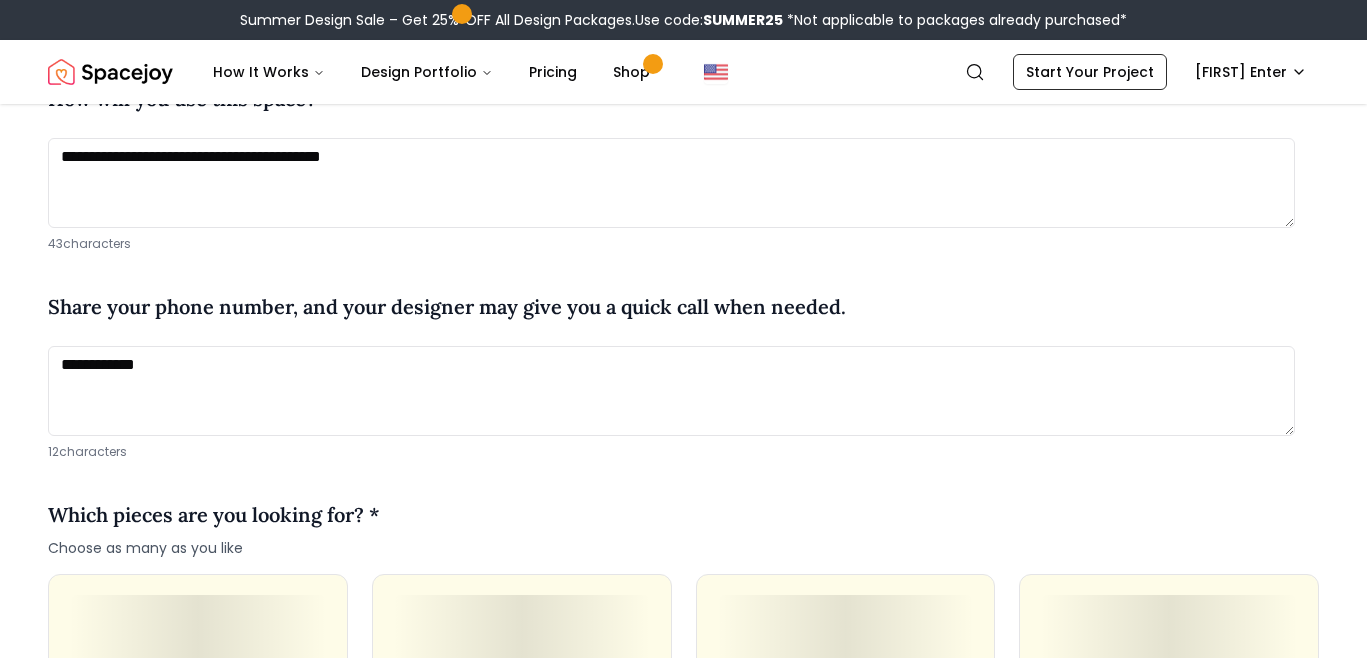 scroll, scrollTop: 1175, scrollLeft: 0, axis: vertical 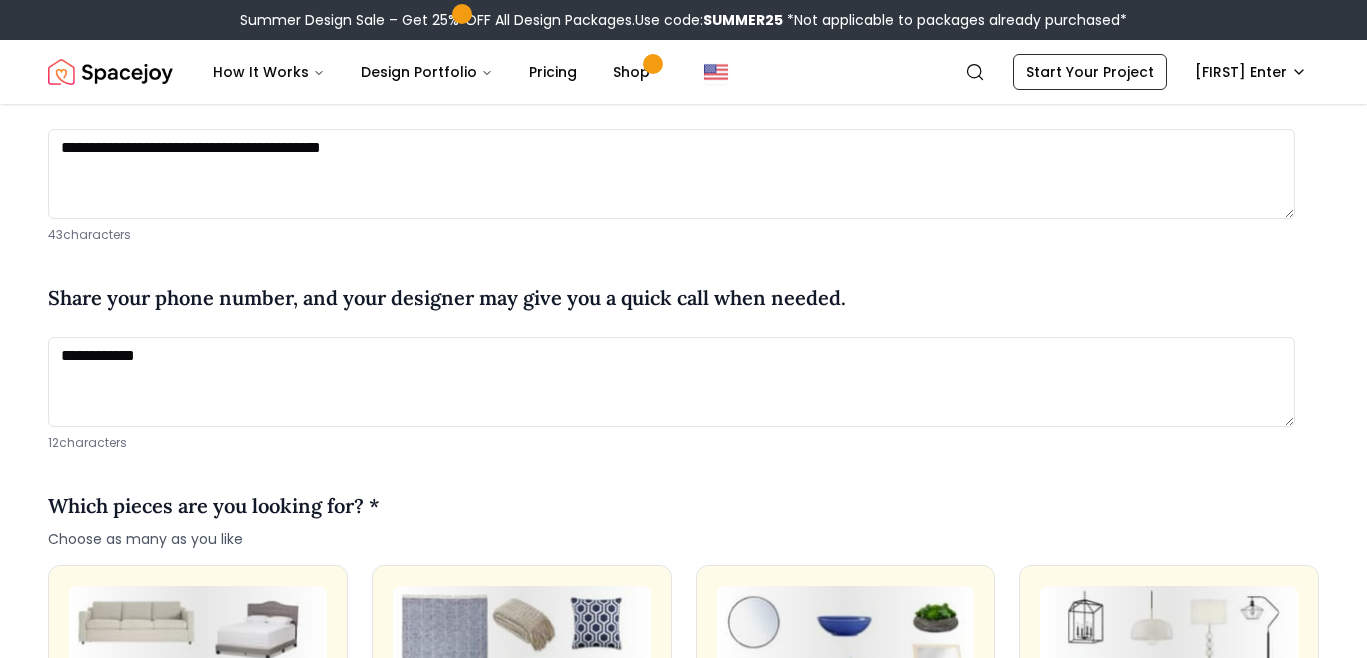 type on "**********" 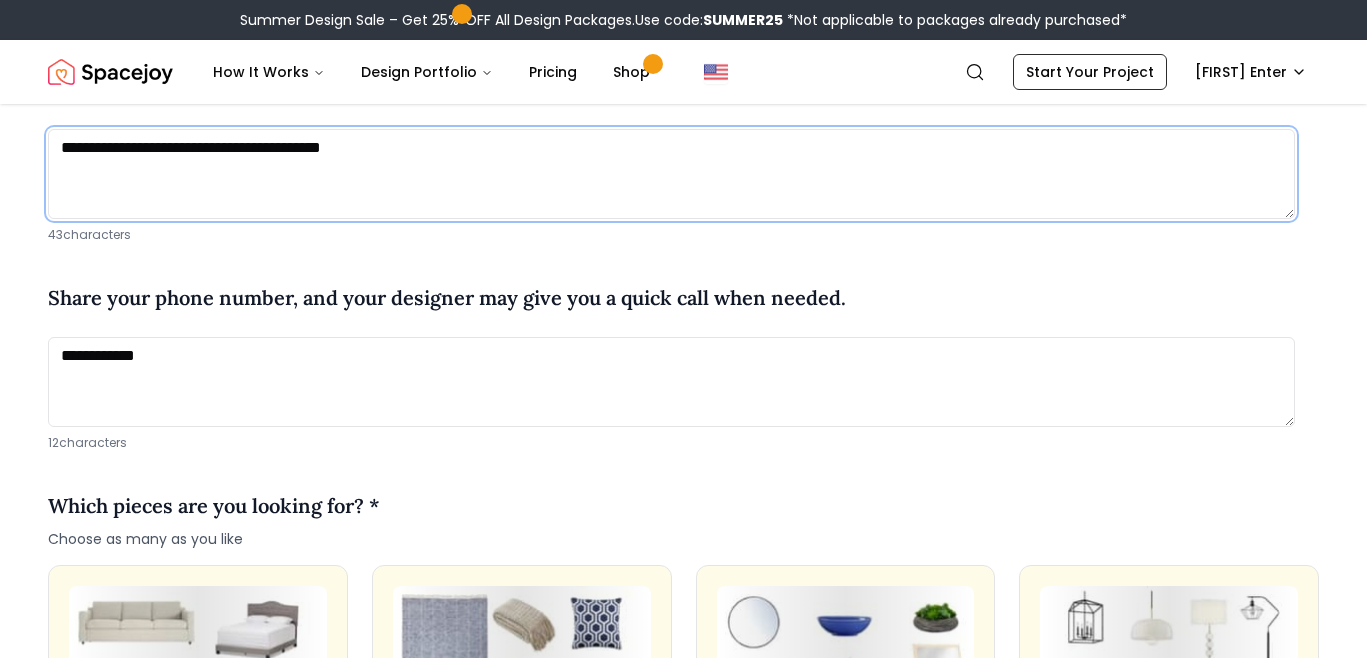 drag, startPoint x: 470, startPoint y: 495, endPoint x: 23, endPoint y: 470, distance: 447.69855 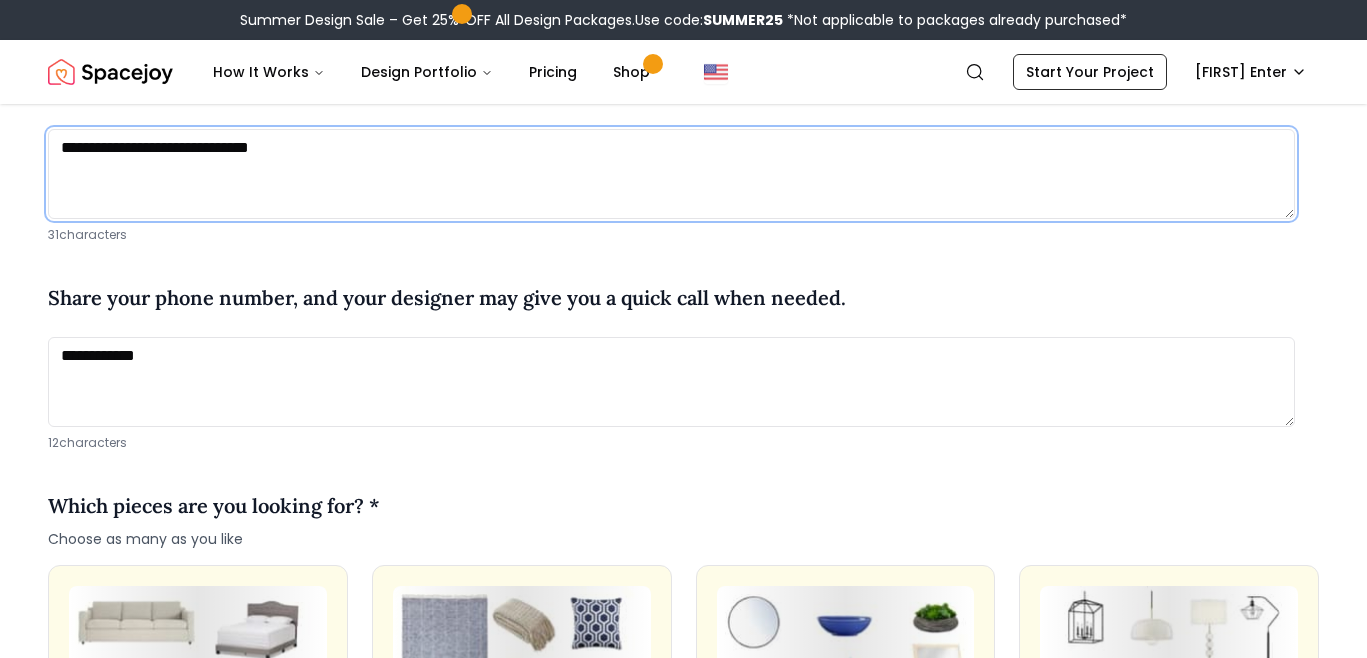 type on "**********" 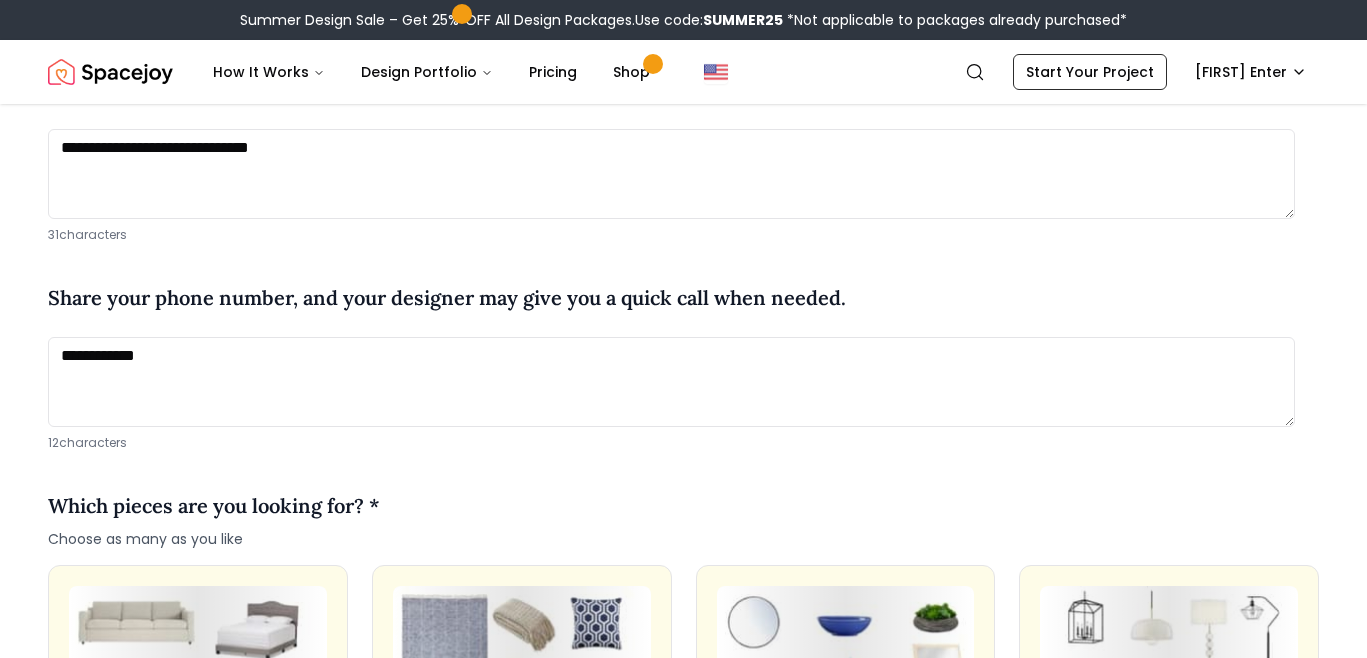 drag, startPoint x: 178, startPoint y: 306, endPoint x: 105, endPoint y: 271, distance: 80.95678 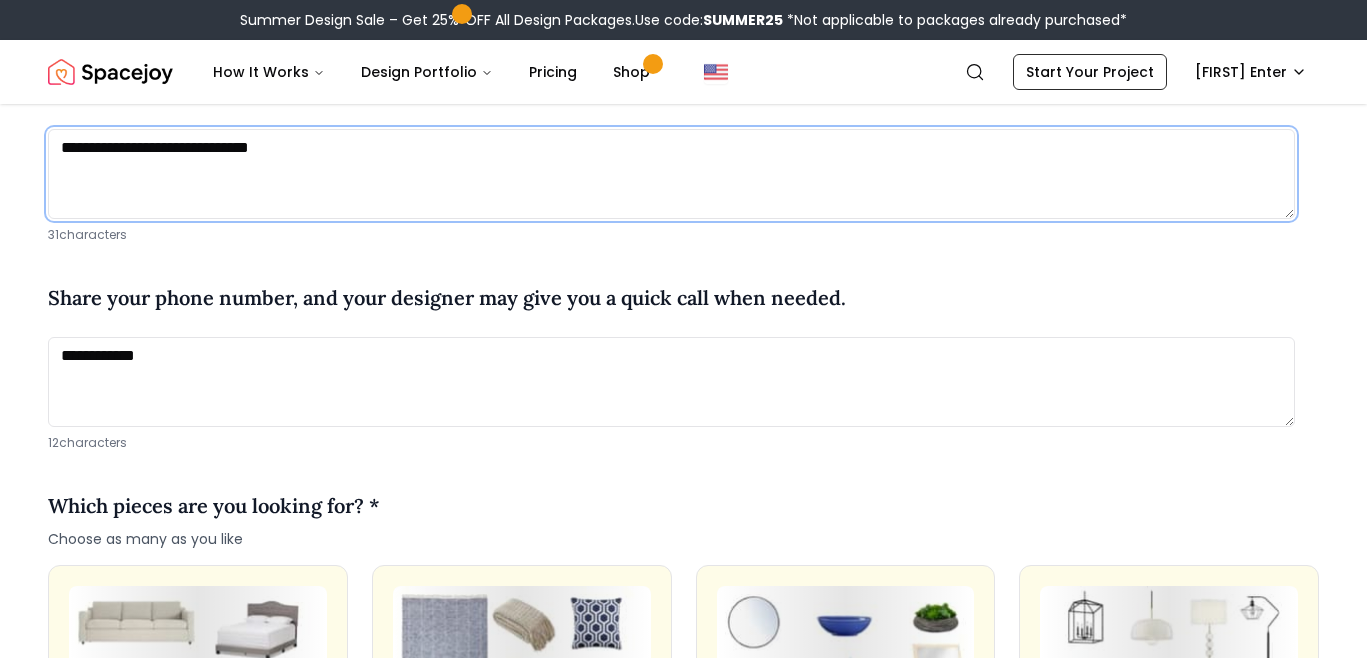 click on "**********" at bounding box center (671, 174) 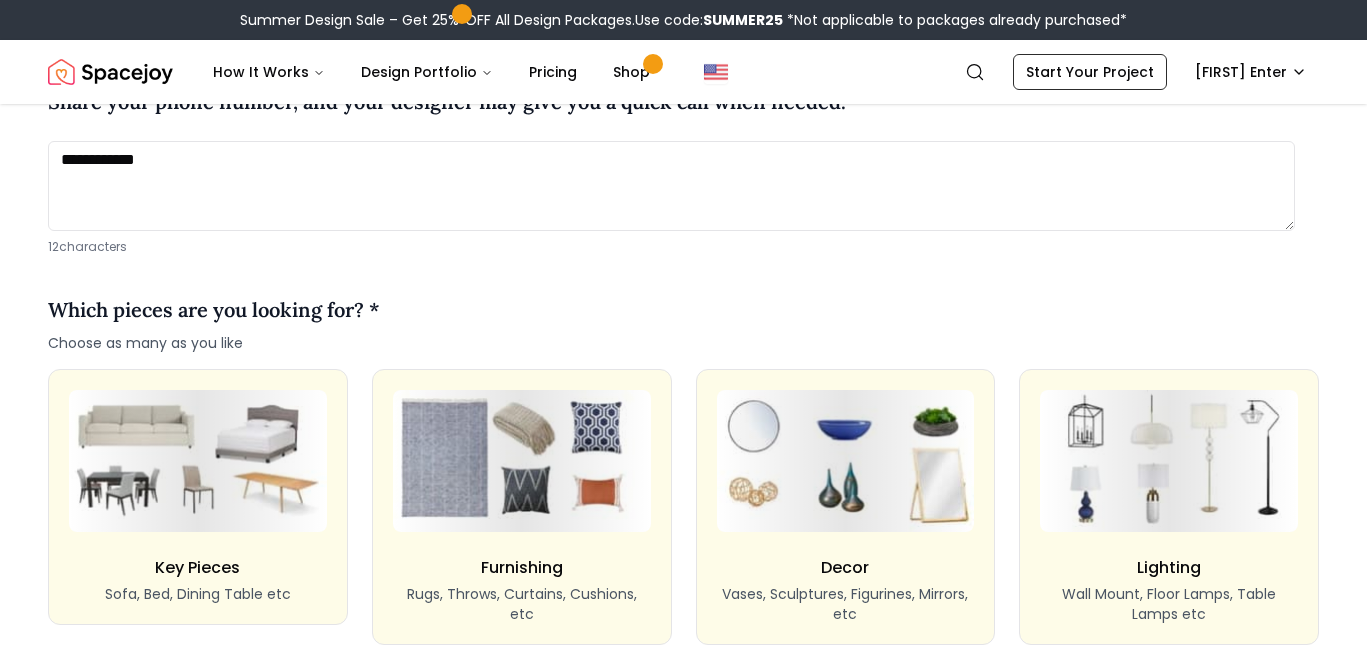 scroll, scrollTop: 1377, scrollLeft: 0, axis: vertical 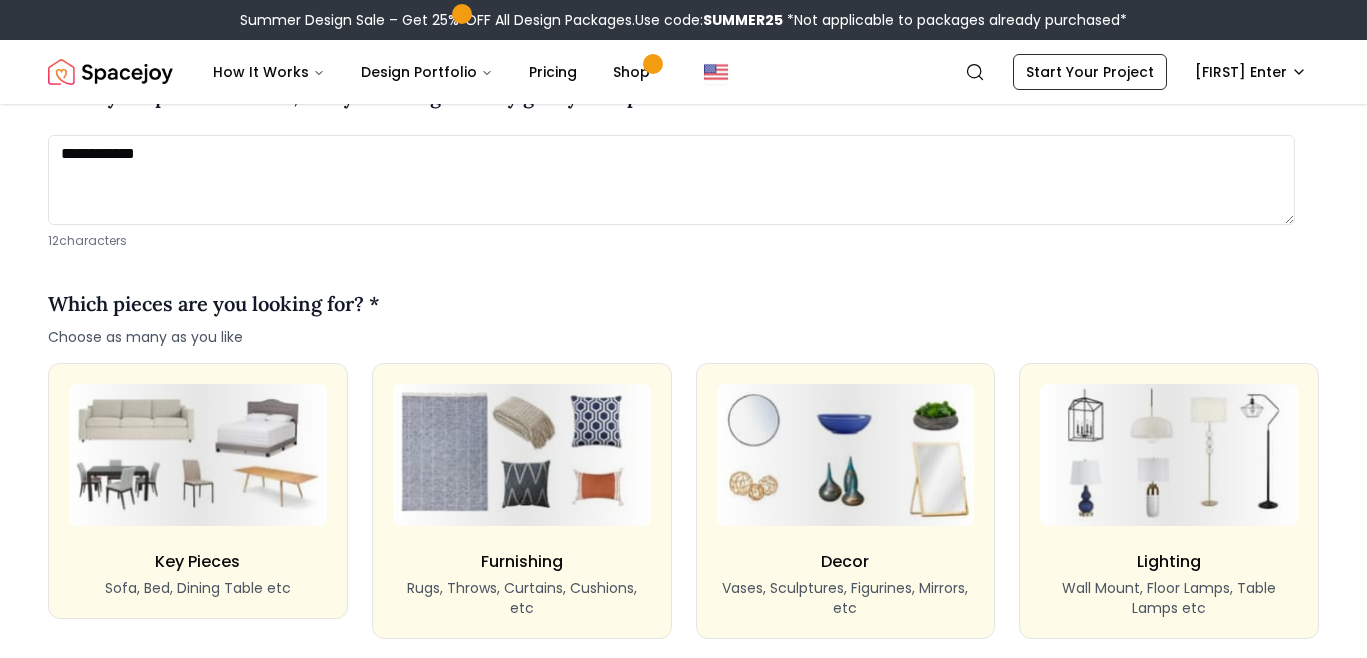type on "**********" 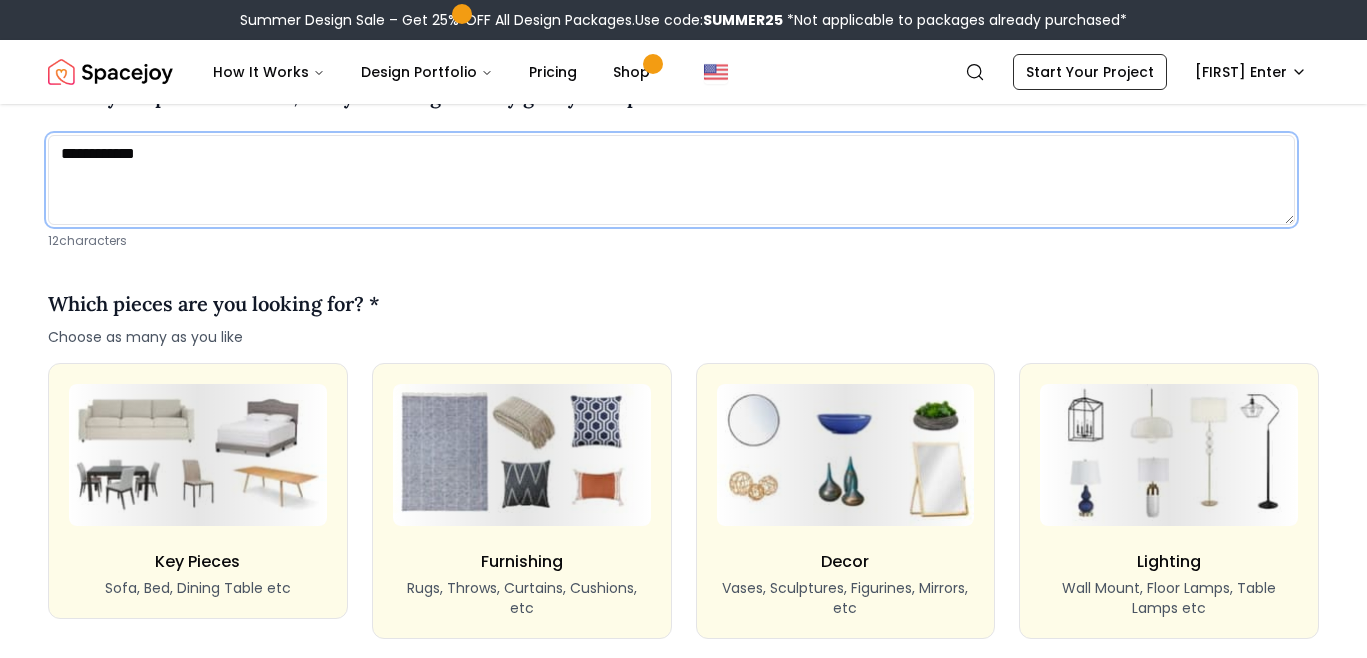 click on "**********" at bounding box center [671, 180] 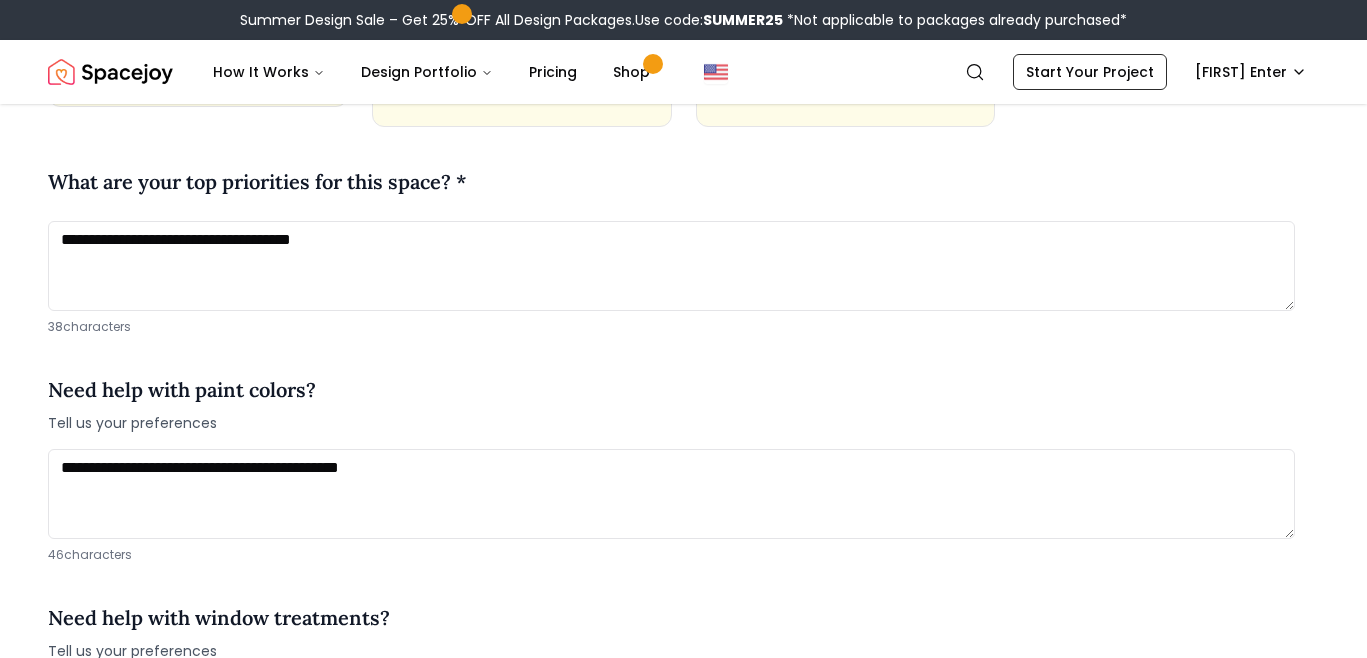 scroll, scrollTop: 2193, scrollLeft: 0, axis: vertical 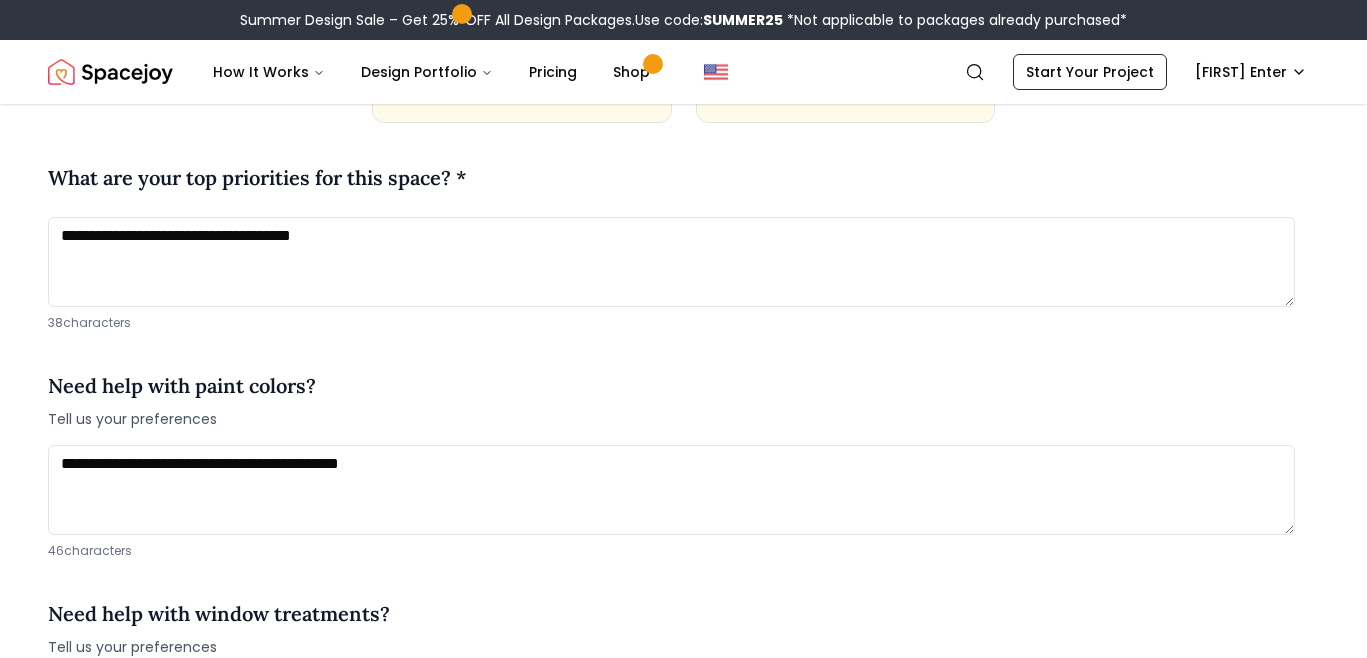 click on "Art Wall Art, Frames, etc" at bounding box center (198, -25) 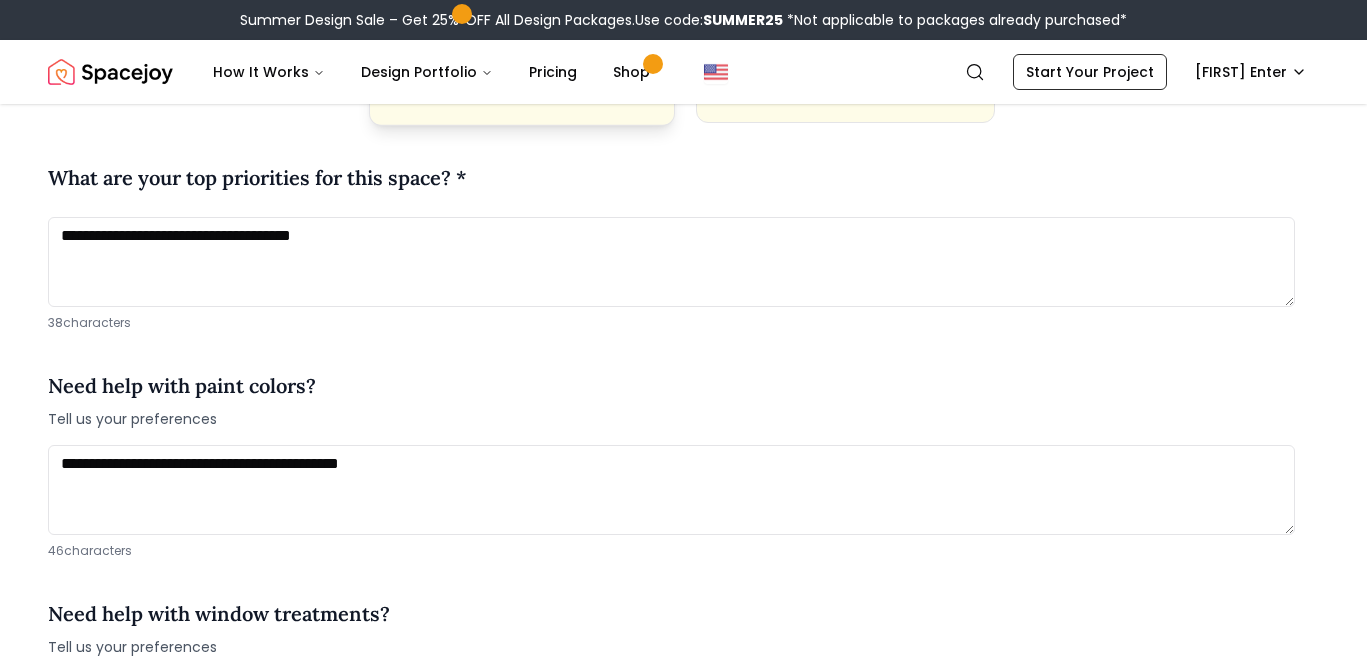 click at bounding box center (522, -62) 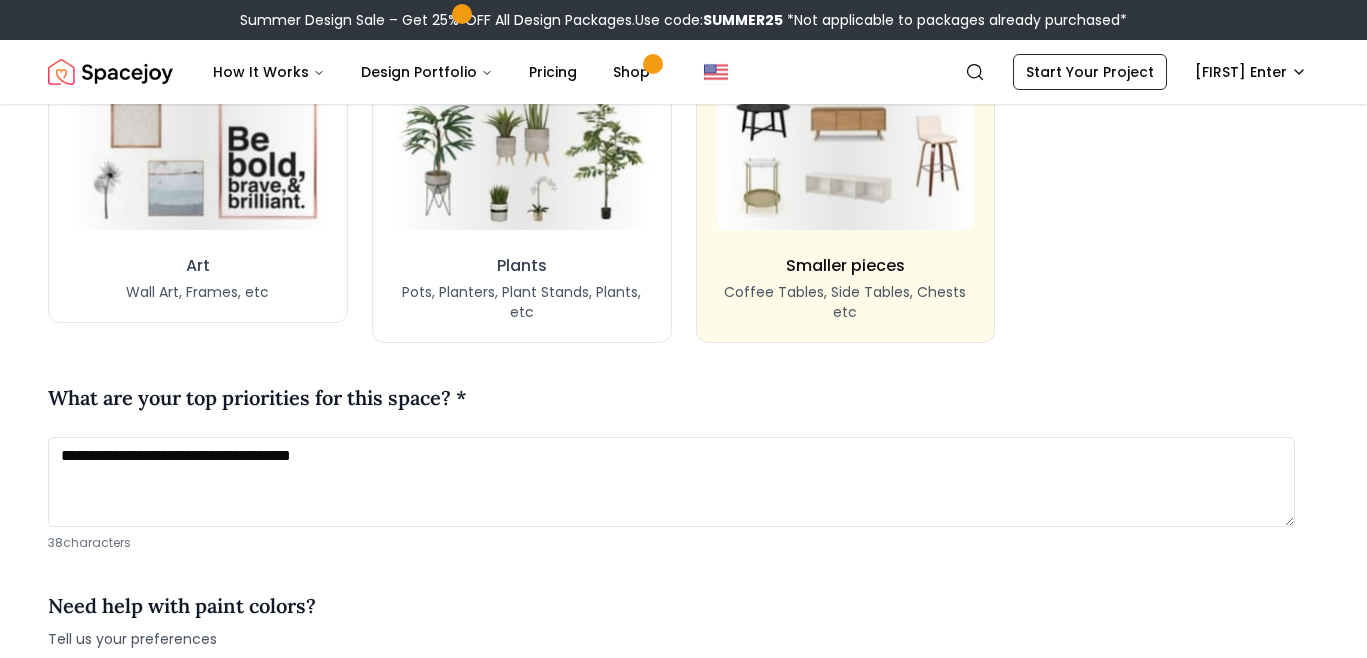 scroll, scrollTop: 1971, scrollLeft: 0, axis: vertical 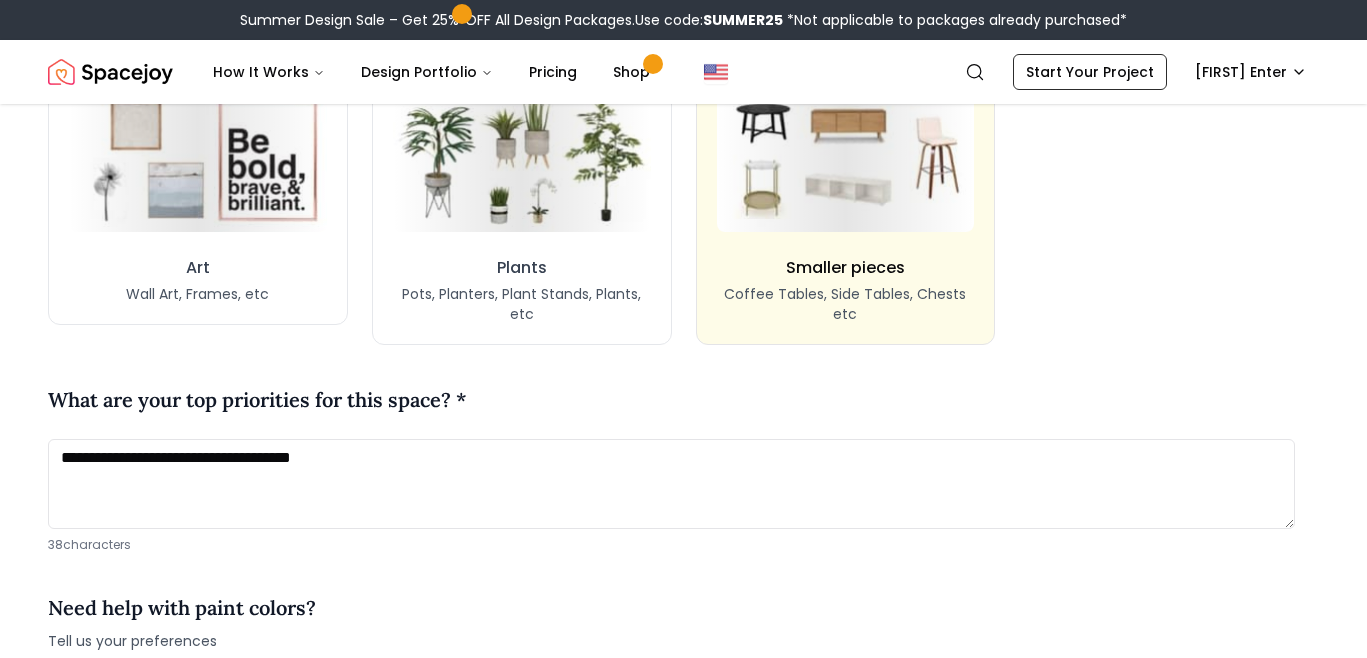 click on "Lighting Wall Mount, Floor Lamps, Table Lamps etc" at bounding box center [1169, -9] 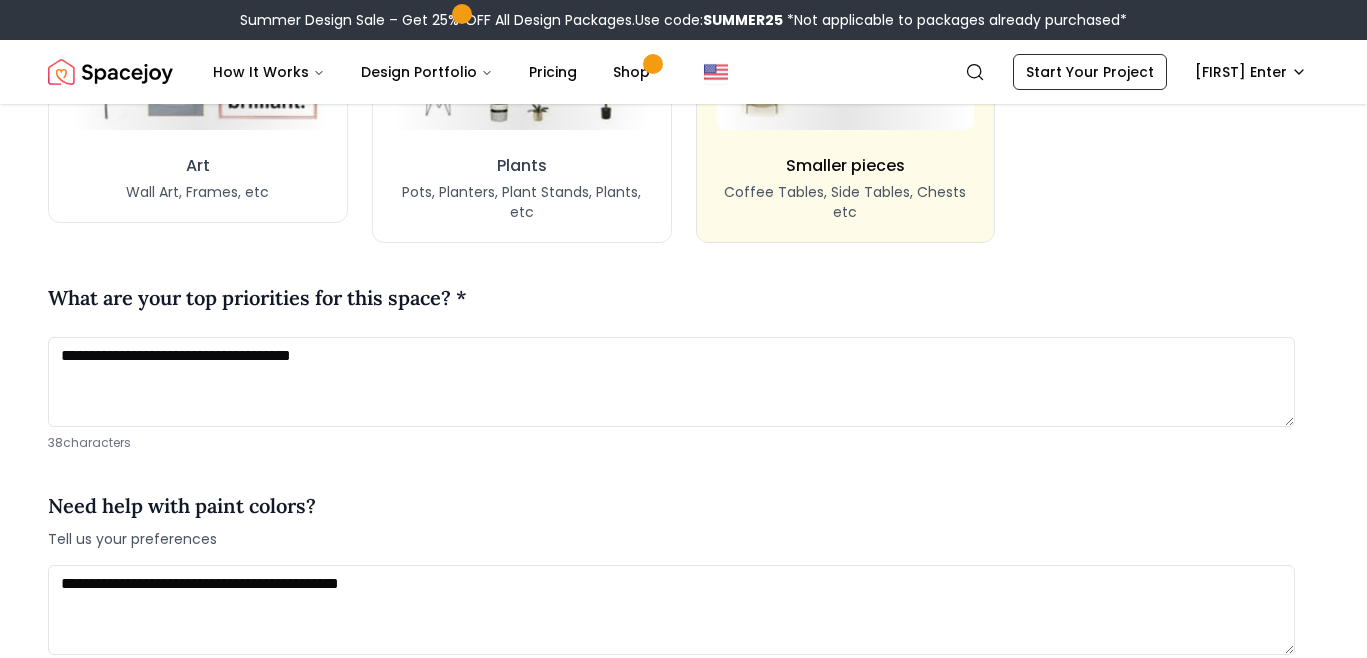 scroll, scrollTop: 2090, scrollLeft: 0, axis: vertical 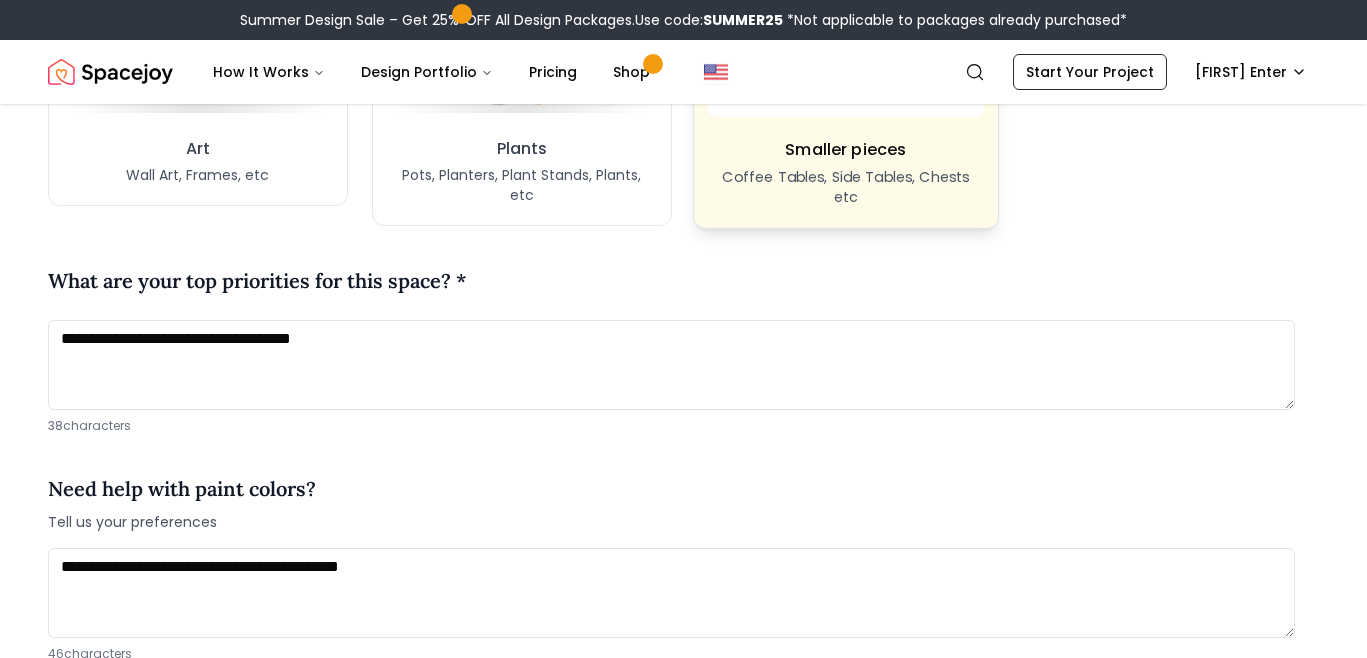 click at bounding box center (845, 41) 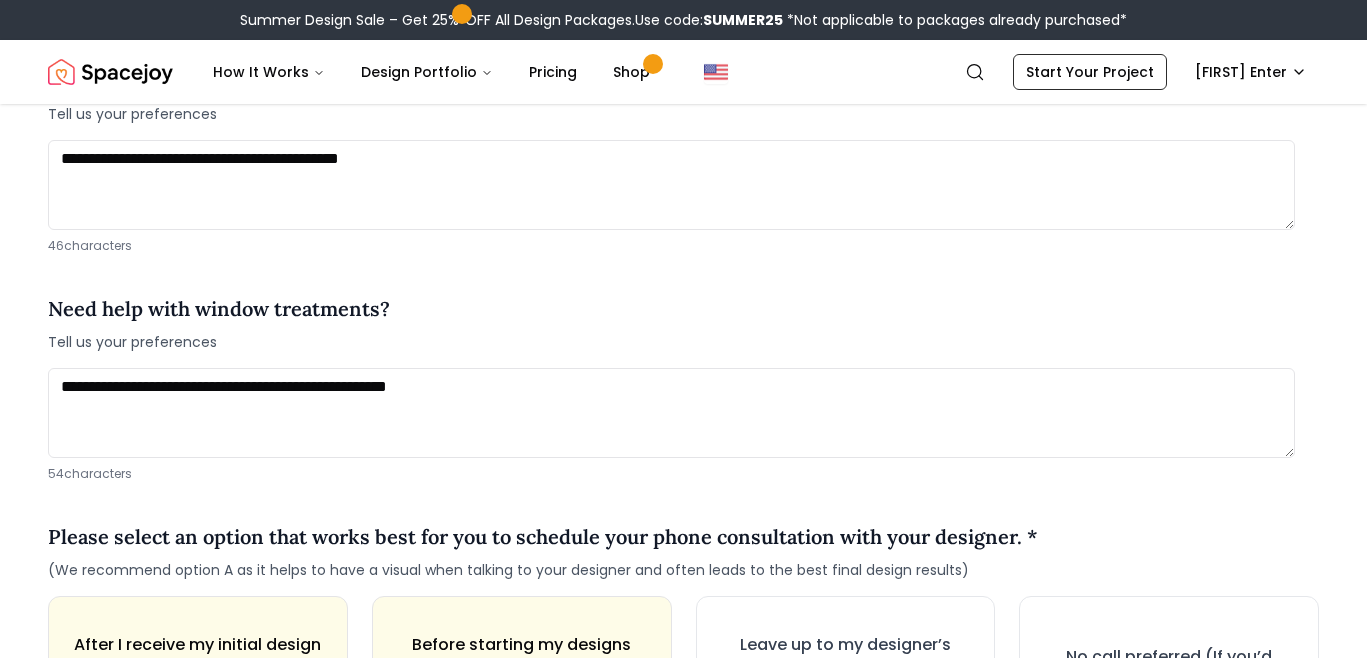 scroll, scrollTop: 2523, scrollLeft: 0, axis: vertical 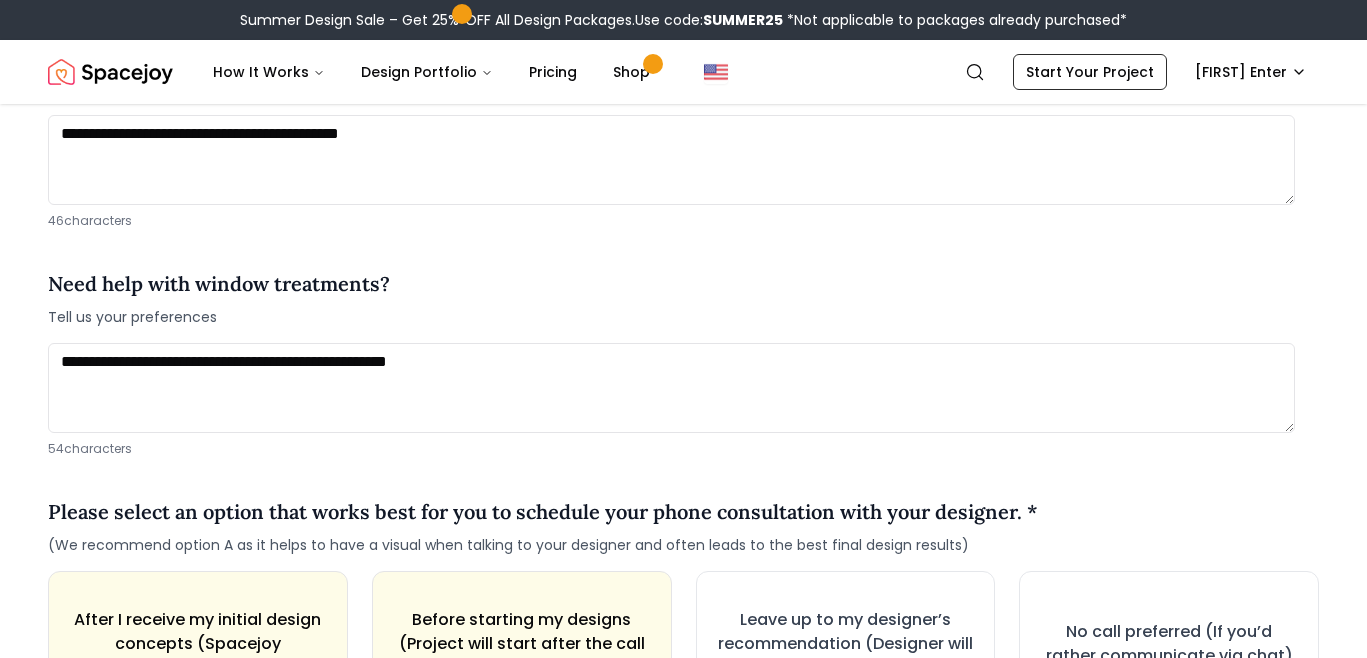 drag, startPoint x: 415, startPoint y: 409, endPoint x: 22, endPoint y: 400, distance: 393.10303 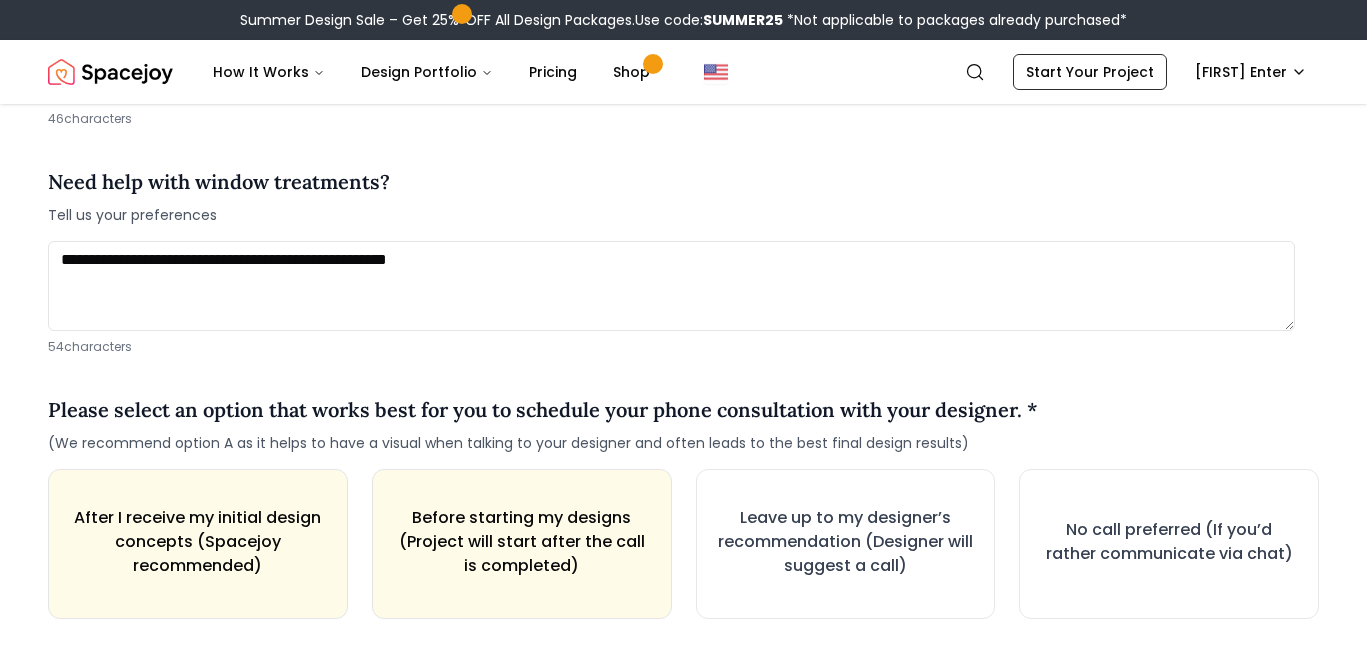 scroll, scrollTop: 2622, scrollLeft: 0, axis: vertical 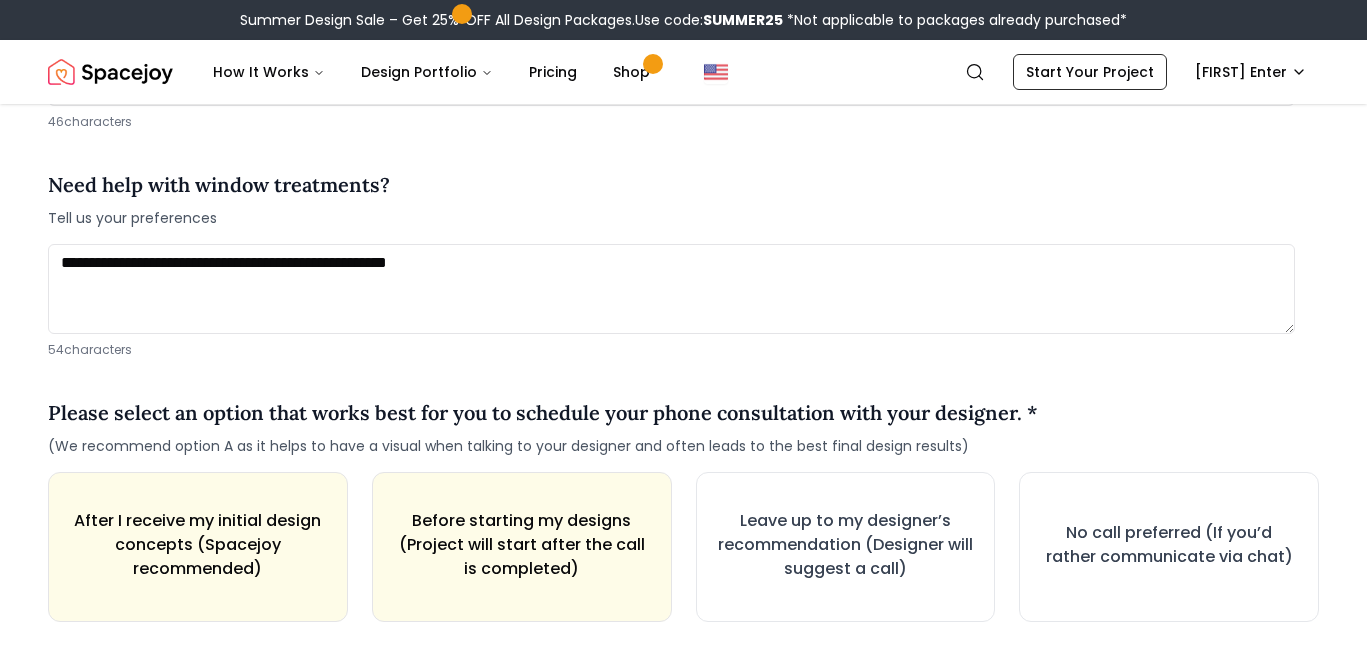 click on "**********" at bounding box center (671, -167) 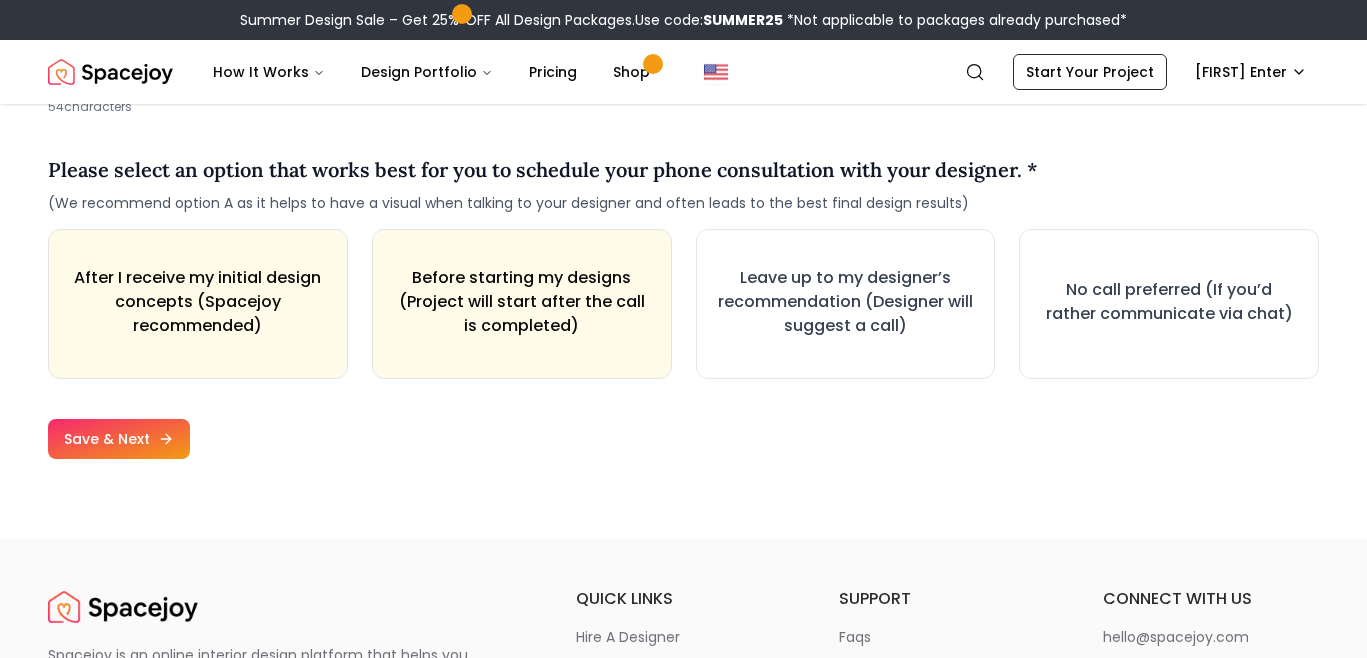 scroll, scrollTop: 2868, scrollLeft: 0, axis: vertical 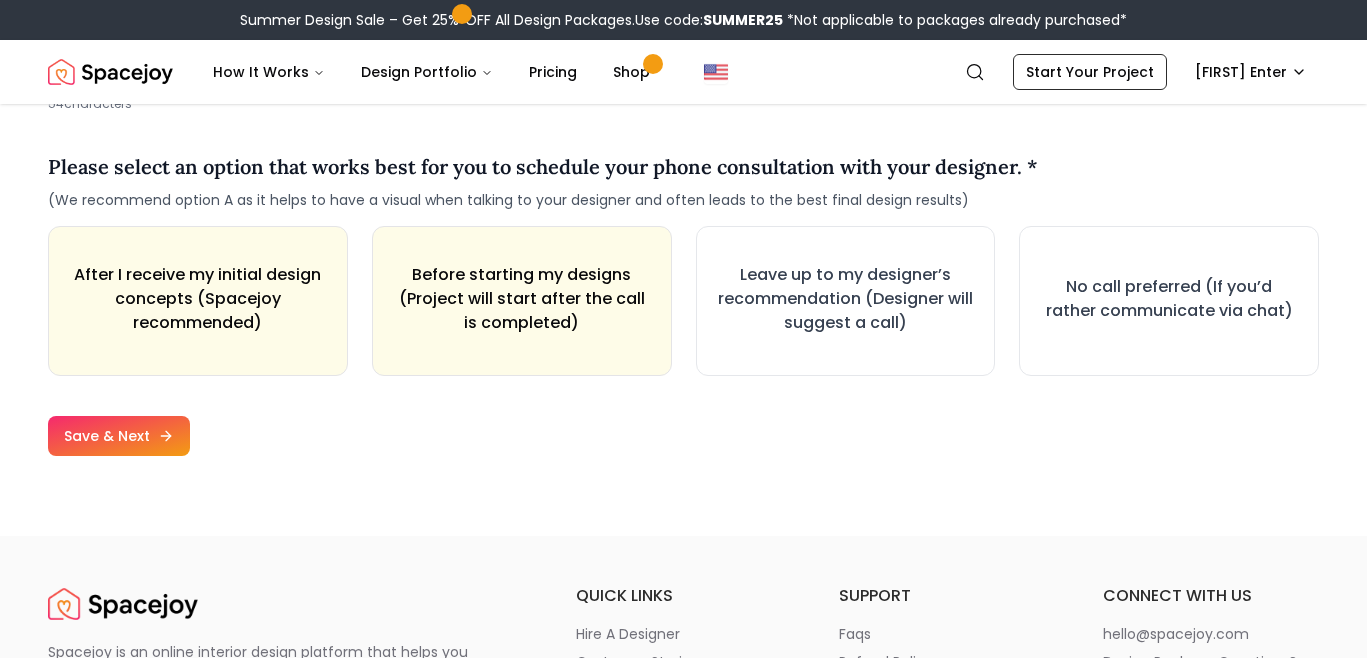 type on "**********" 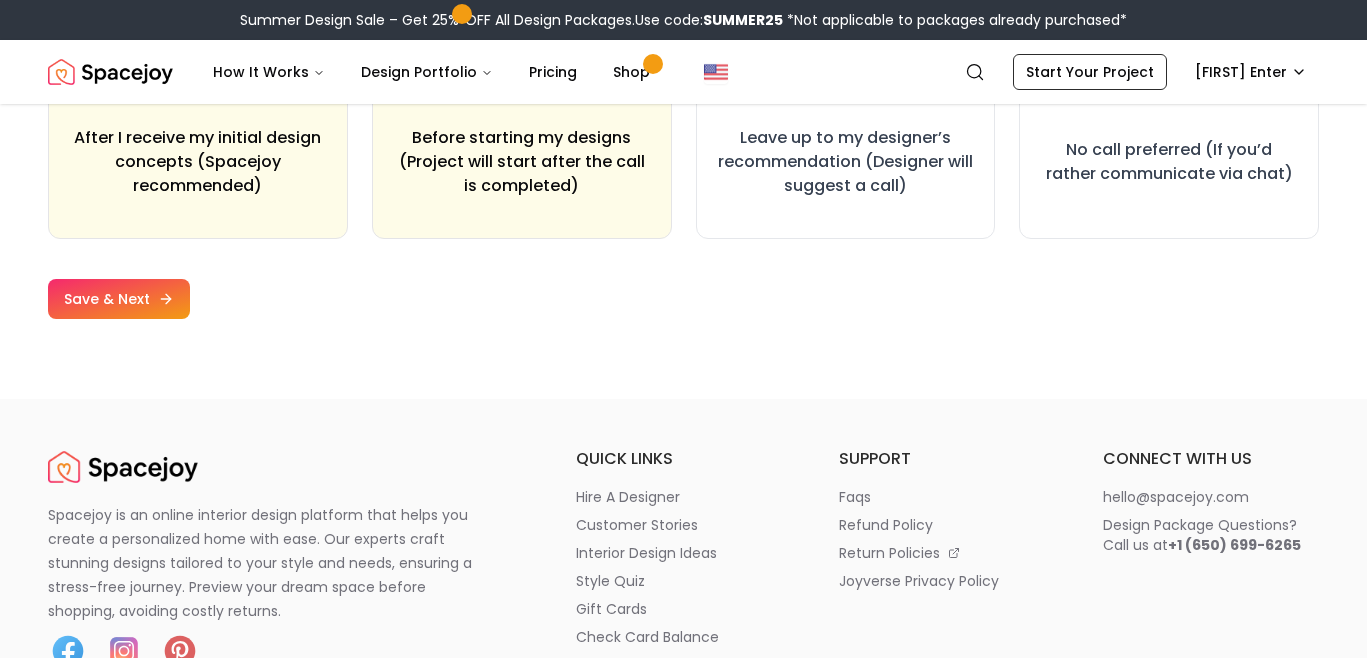 scroll, scrollTop: 3036, scrollLeft: 0, axis: vertical 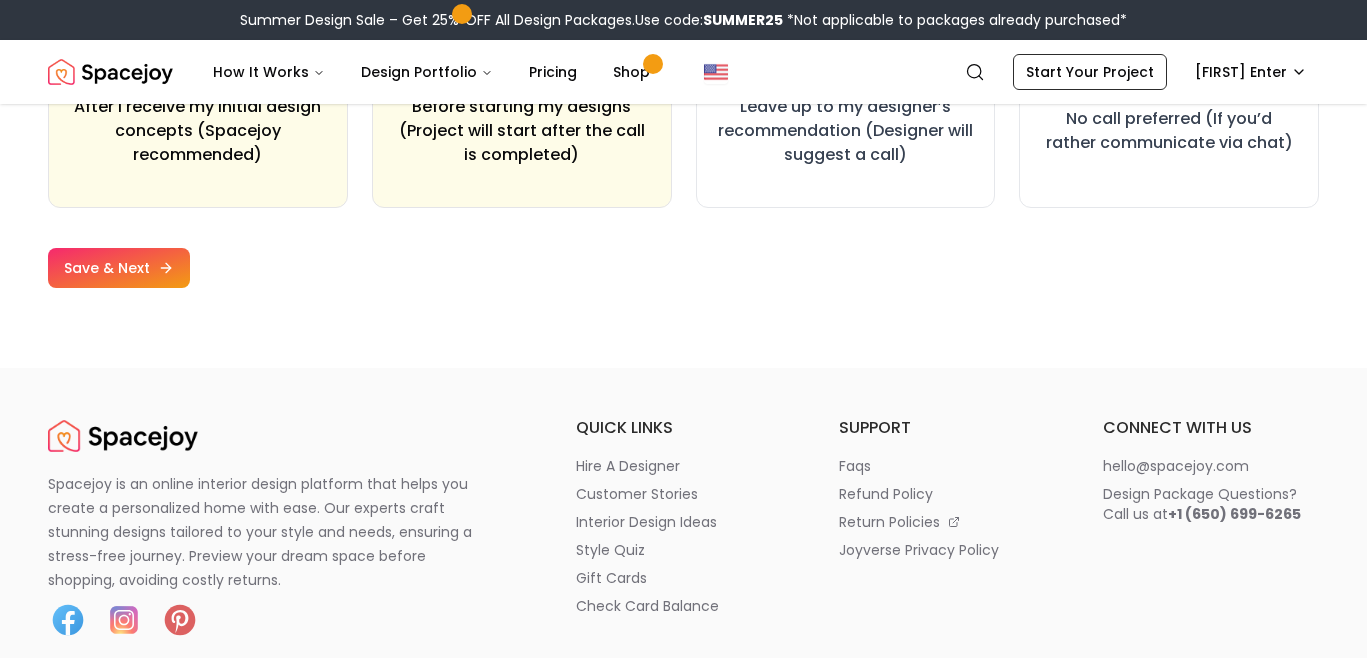type on "**********" 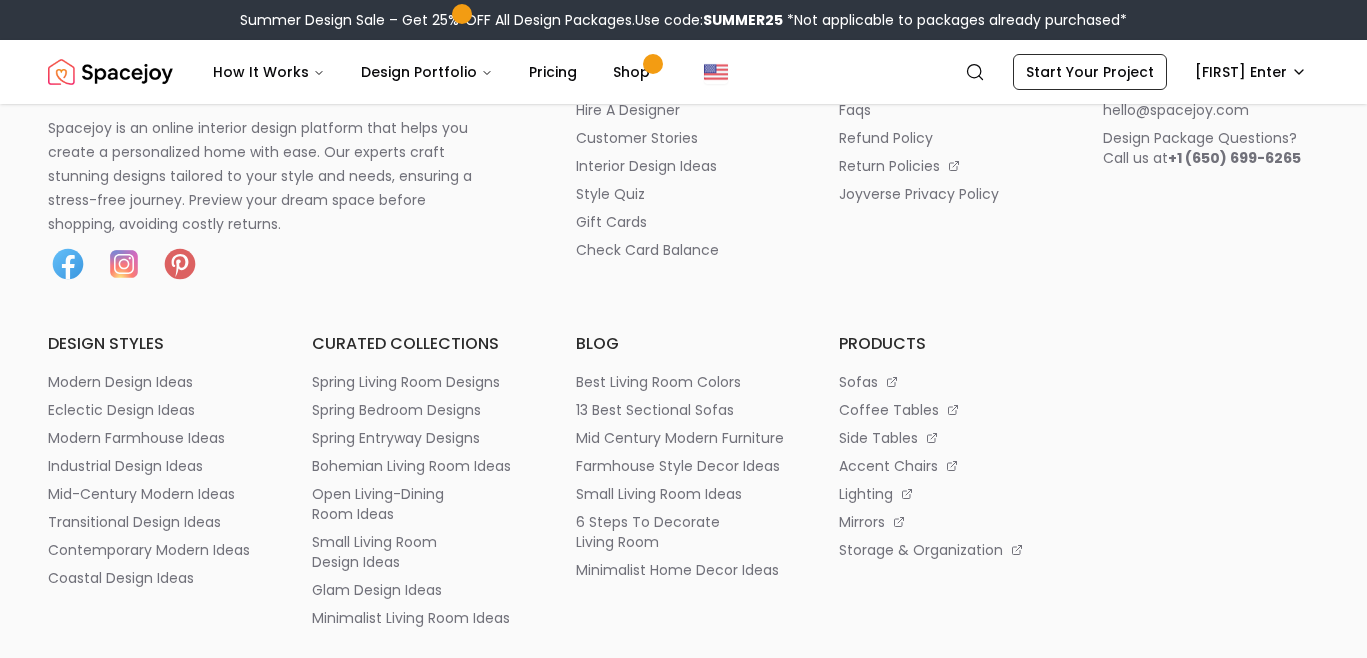 scroll, scrollTop: 3397, scrollLeft: 0, axis: vertical 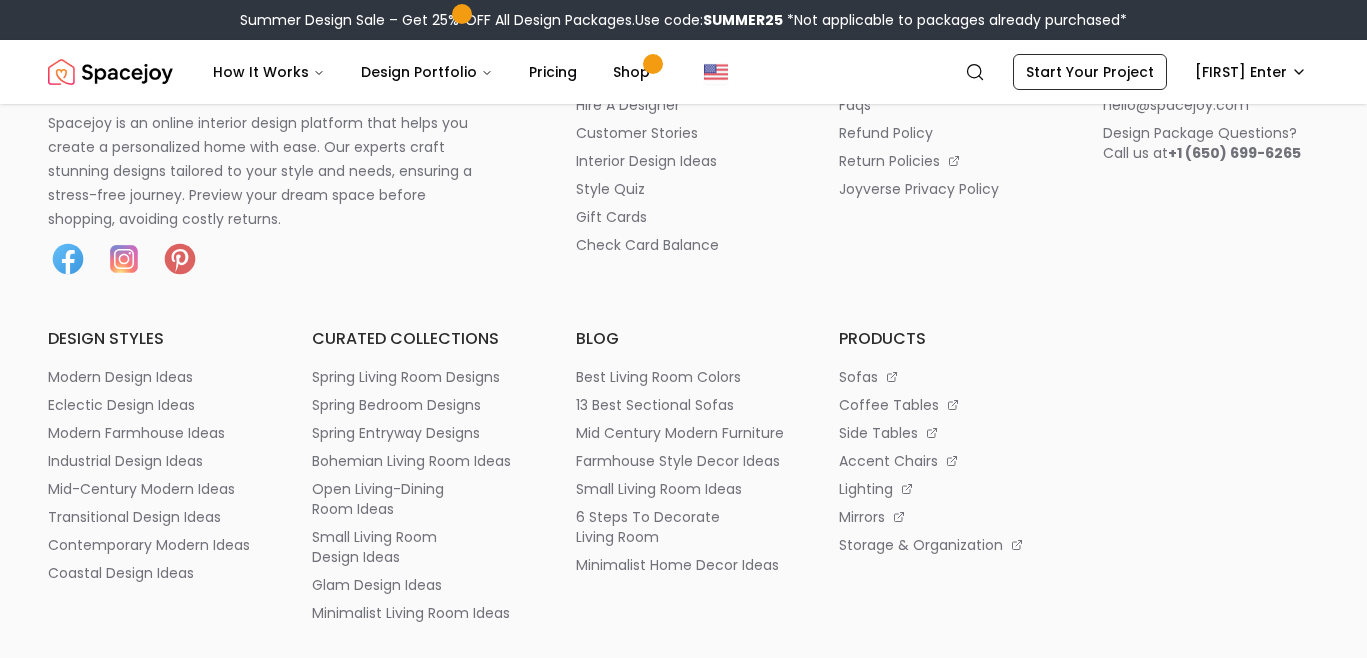 type on "**********" 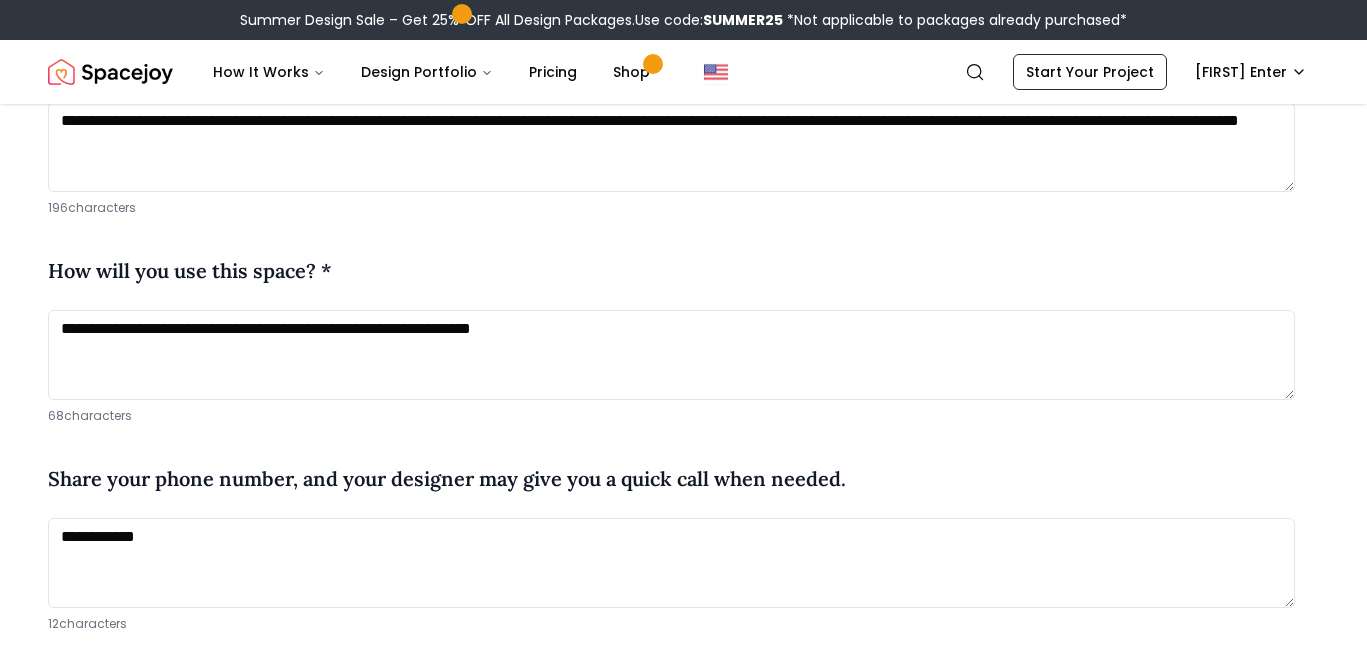 scroll, scrollTop: 997, scrollLeft: 0, axis: vertical 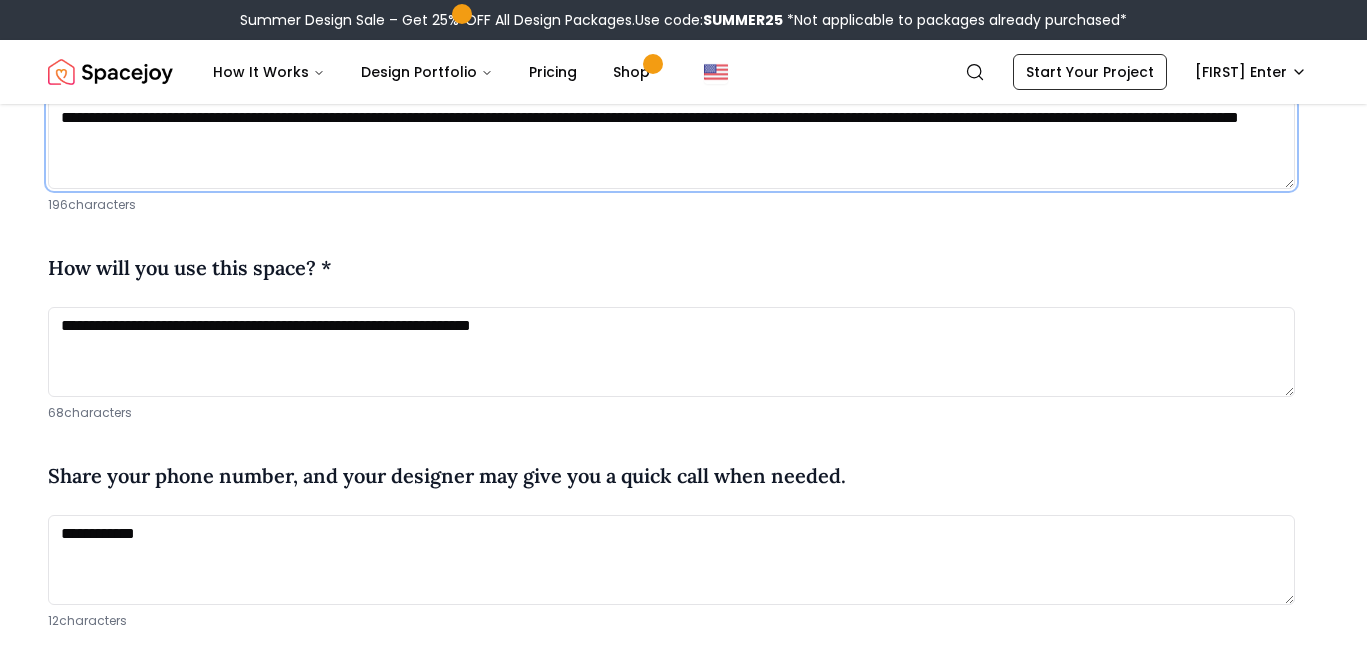 click on "**********" at bounding box center [671, 144] 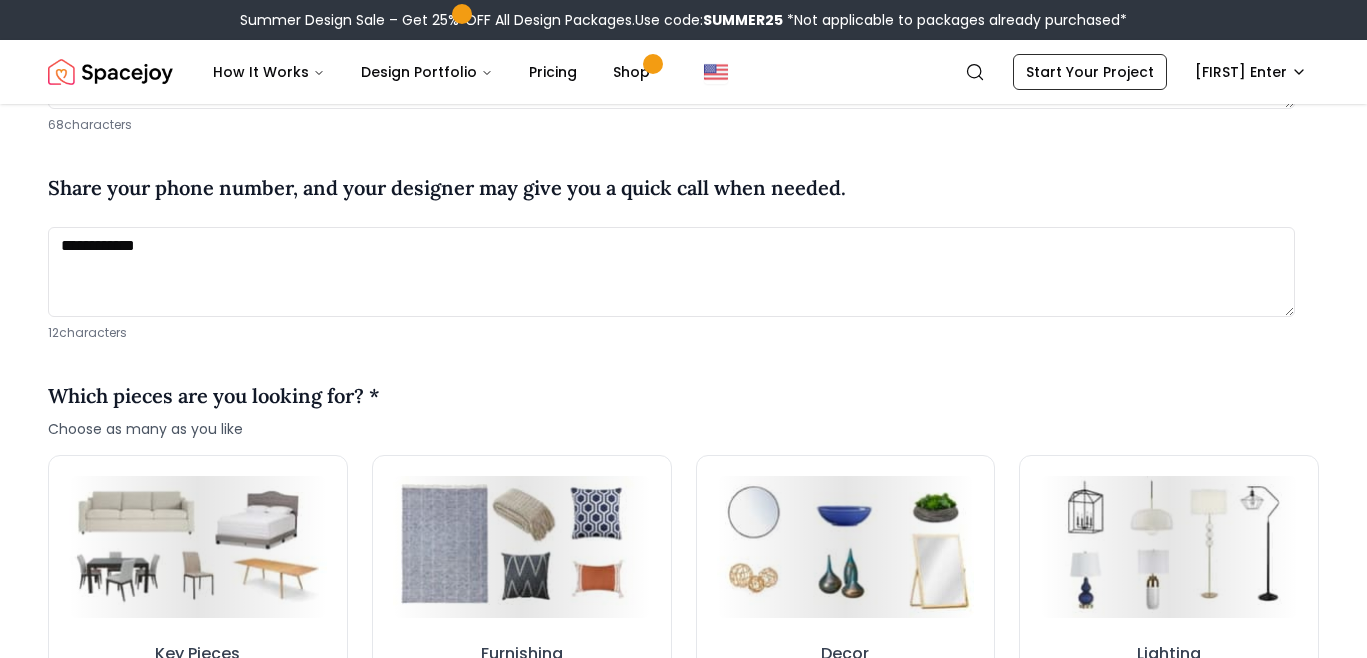 scroll, scrollTop: 1294, scrollLeft: 0, axis: vertical 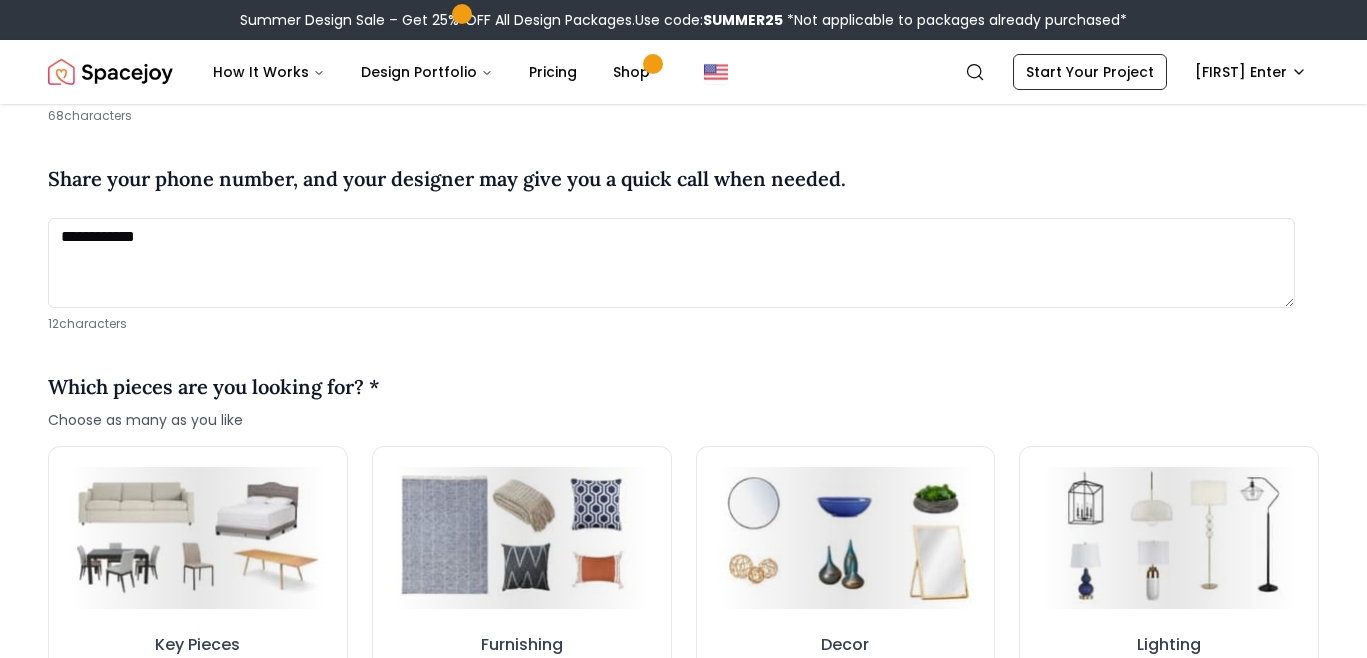 click on "**********" at bounding box center (671, 55) 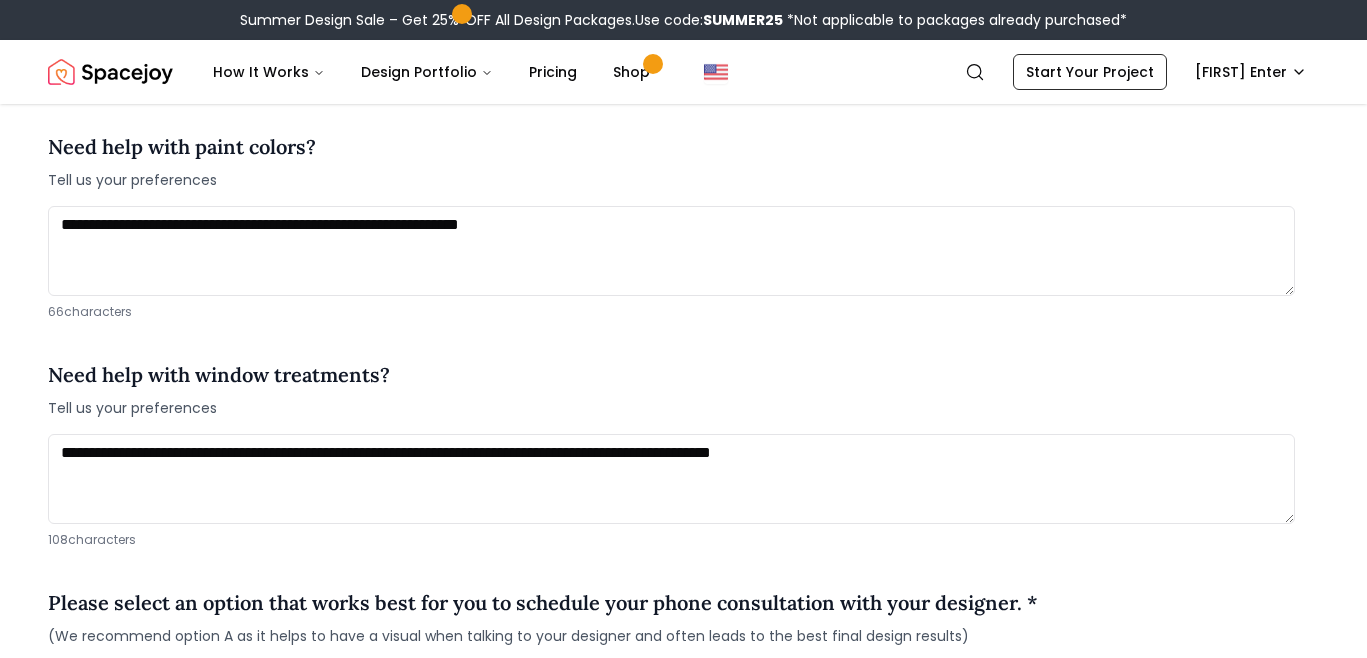 scroll, scrollTop: 2434, scrollLeft: 0, axis: vertical 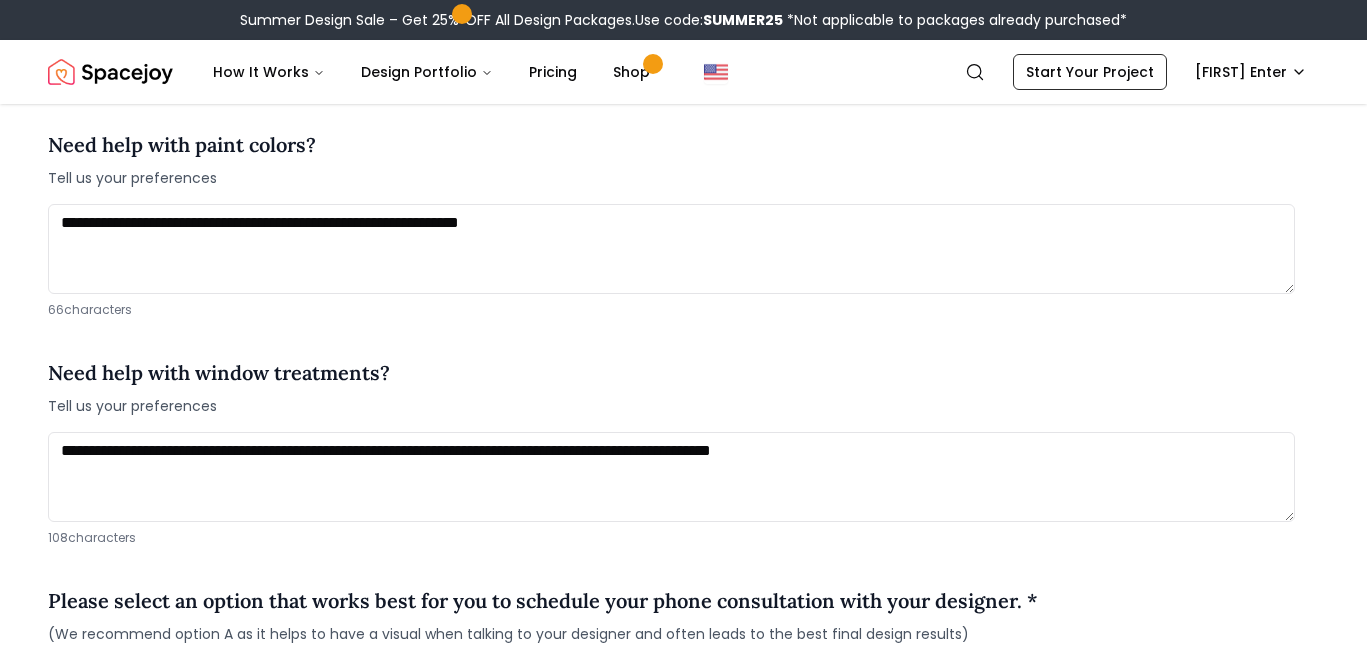 click on "**********" at bounding box center [671, 21] 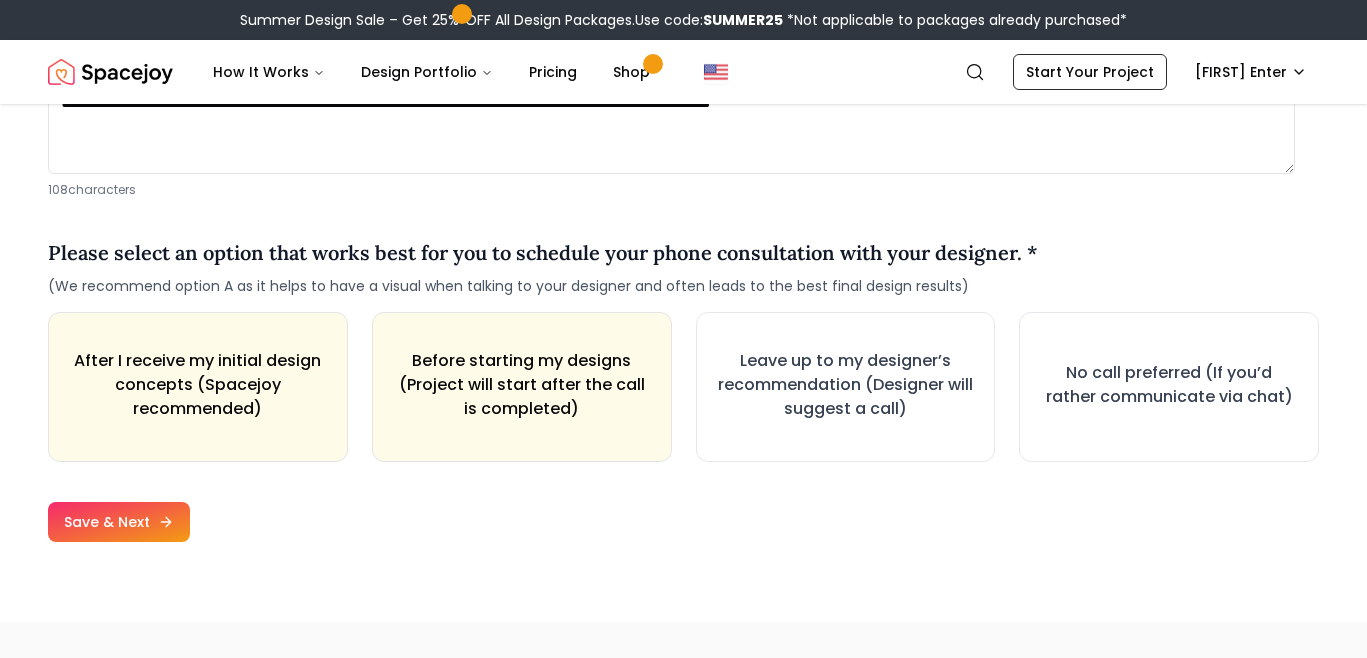 scroll, scrollTop: 2784, scrollLeft: 0, axis: vertical 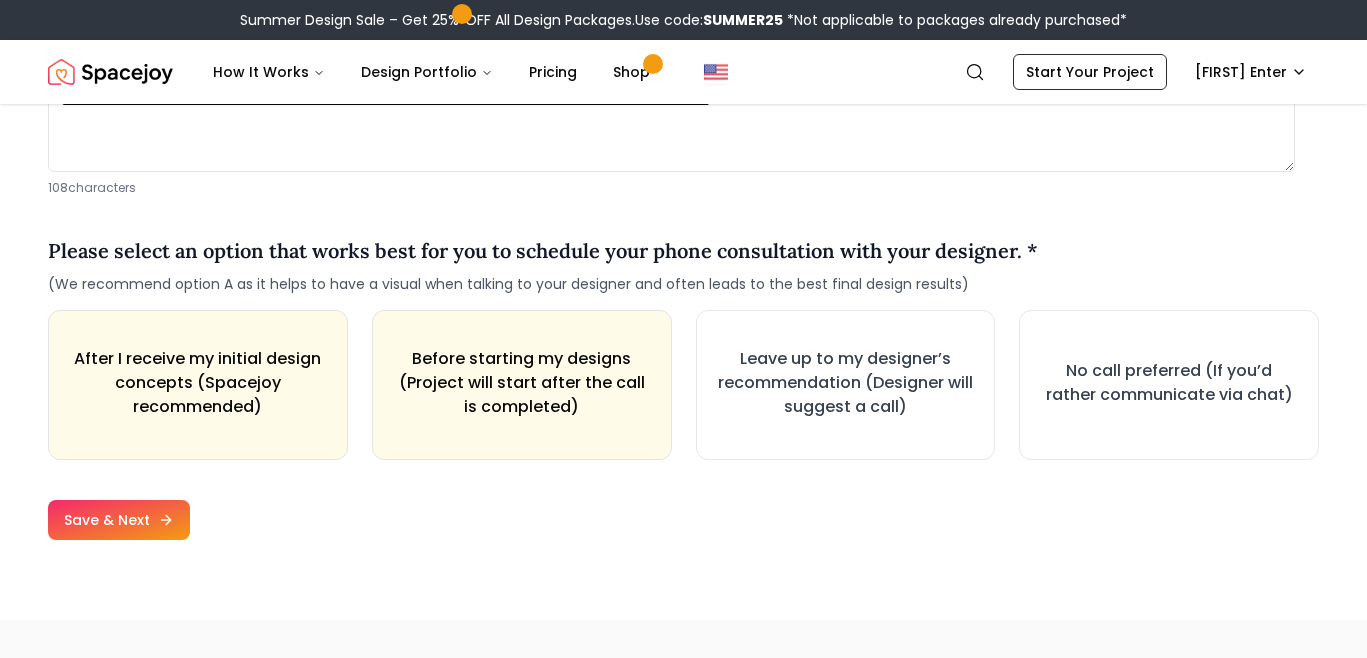 type on "**********" 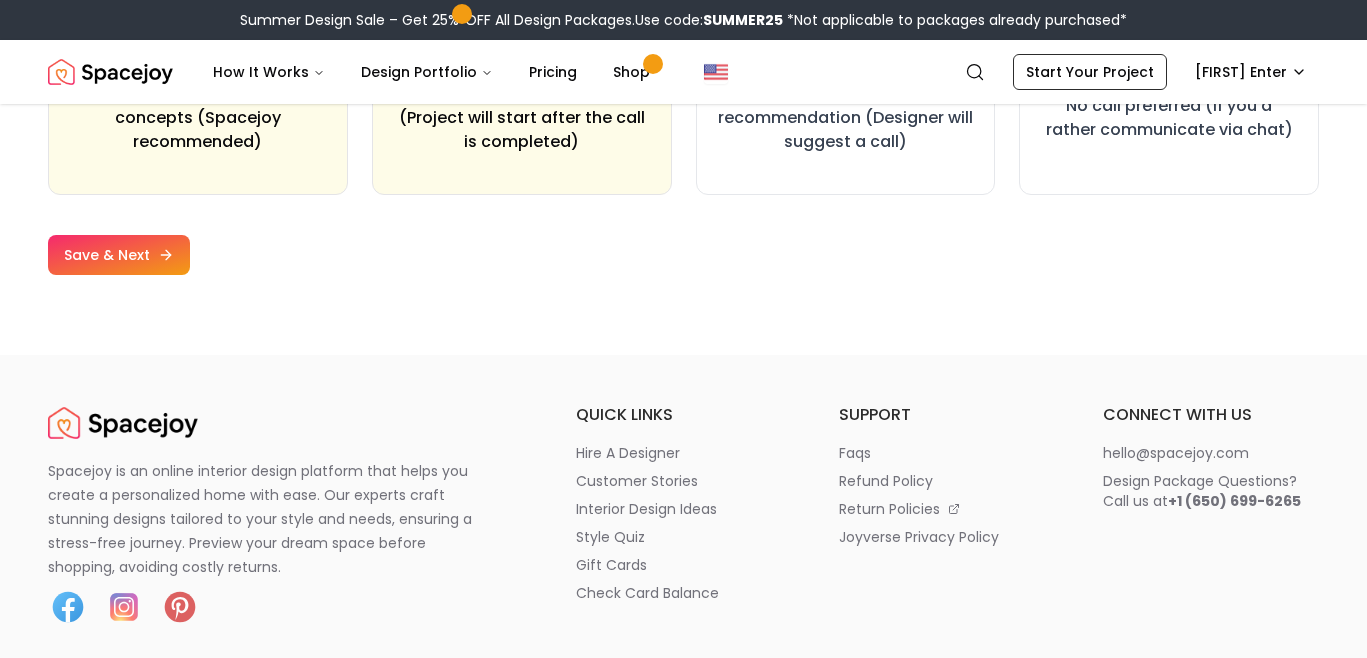 scroll, scrollTop: 3054, scrollLeft: 0, axis: vertical 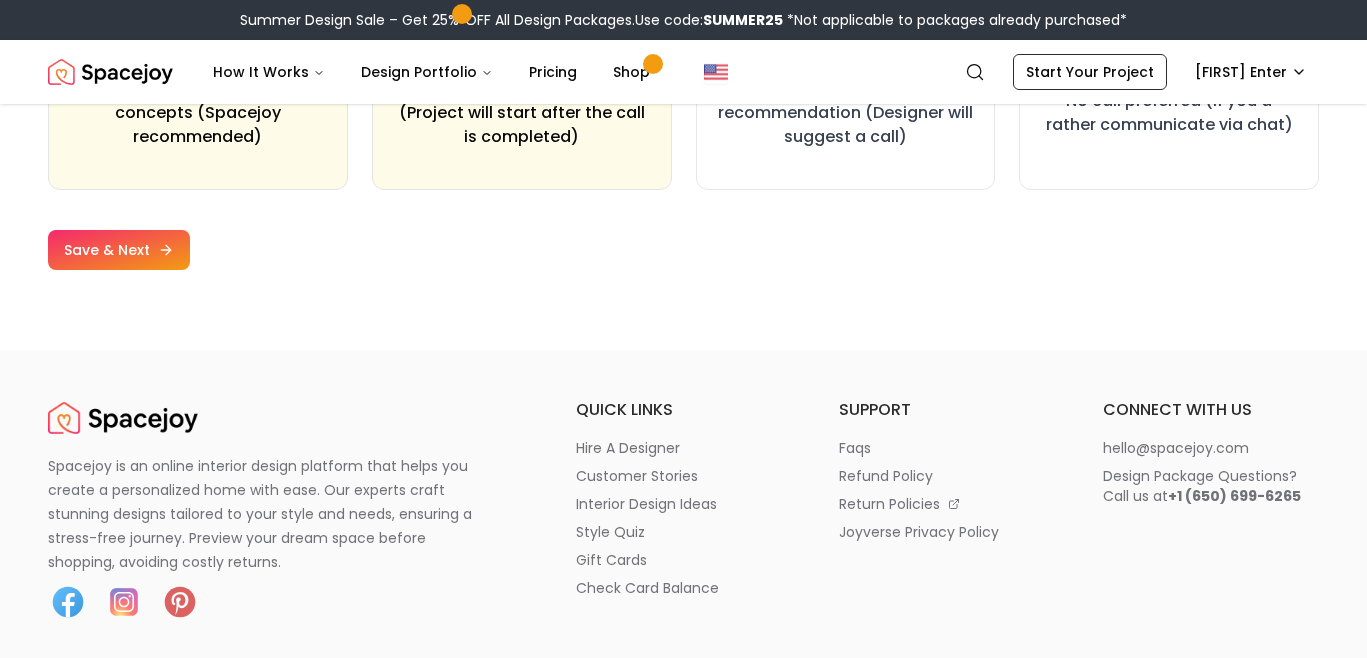 click on "**********" at bounding box center (671, -143) 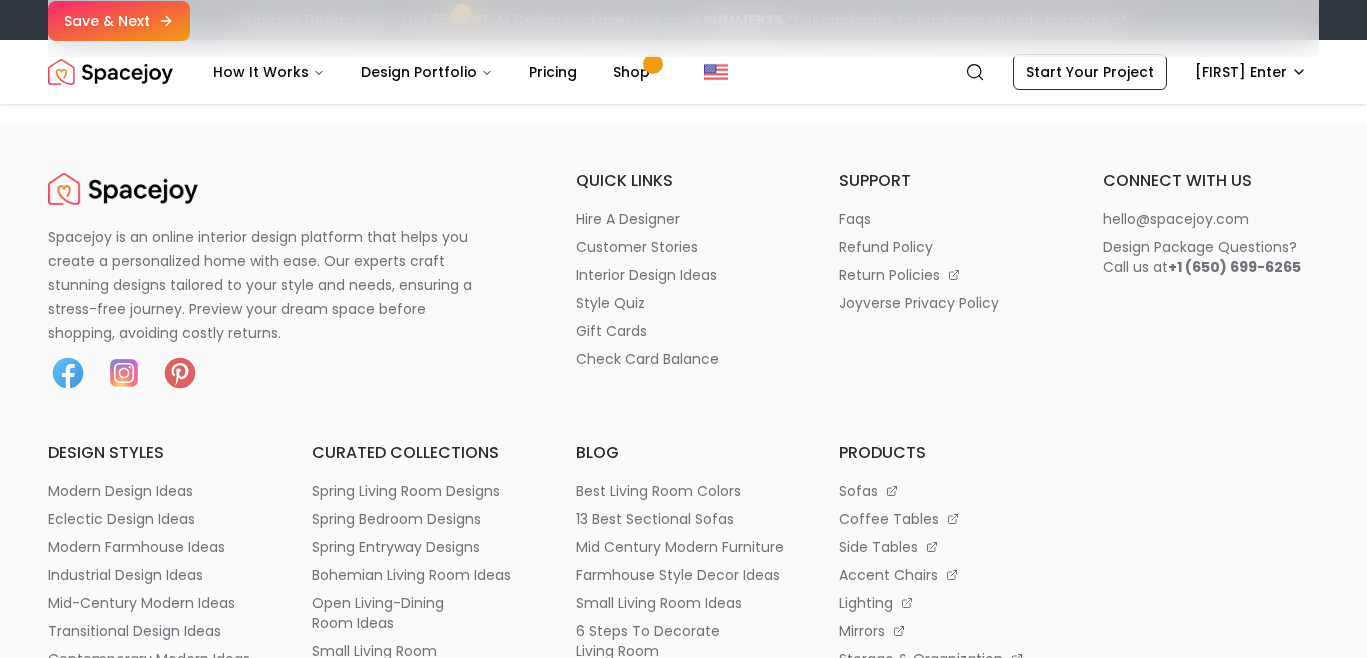 scroll, scrollTop: 3297, scrollLeft: 0, axis: vertical 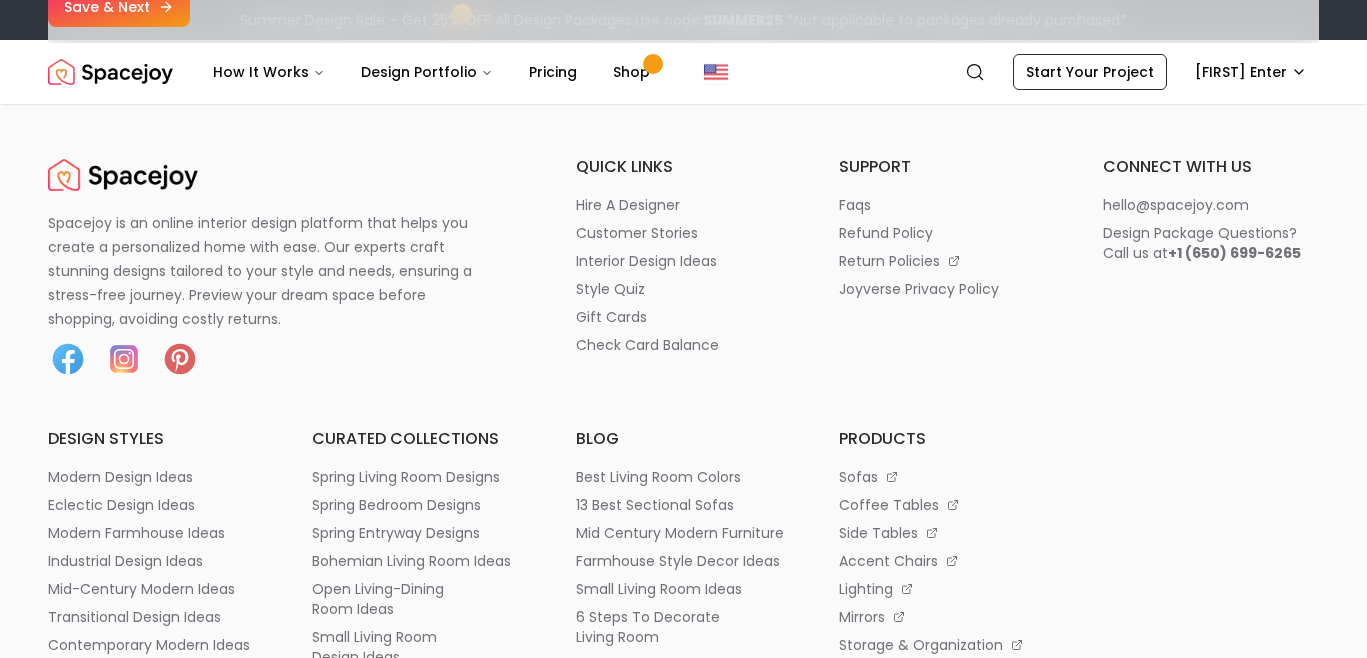 drag, startPoint x: 198, startPoint y: 360, endPoint x: 437, endPoint y: 362, distance: 239.00836 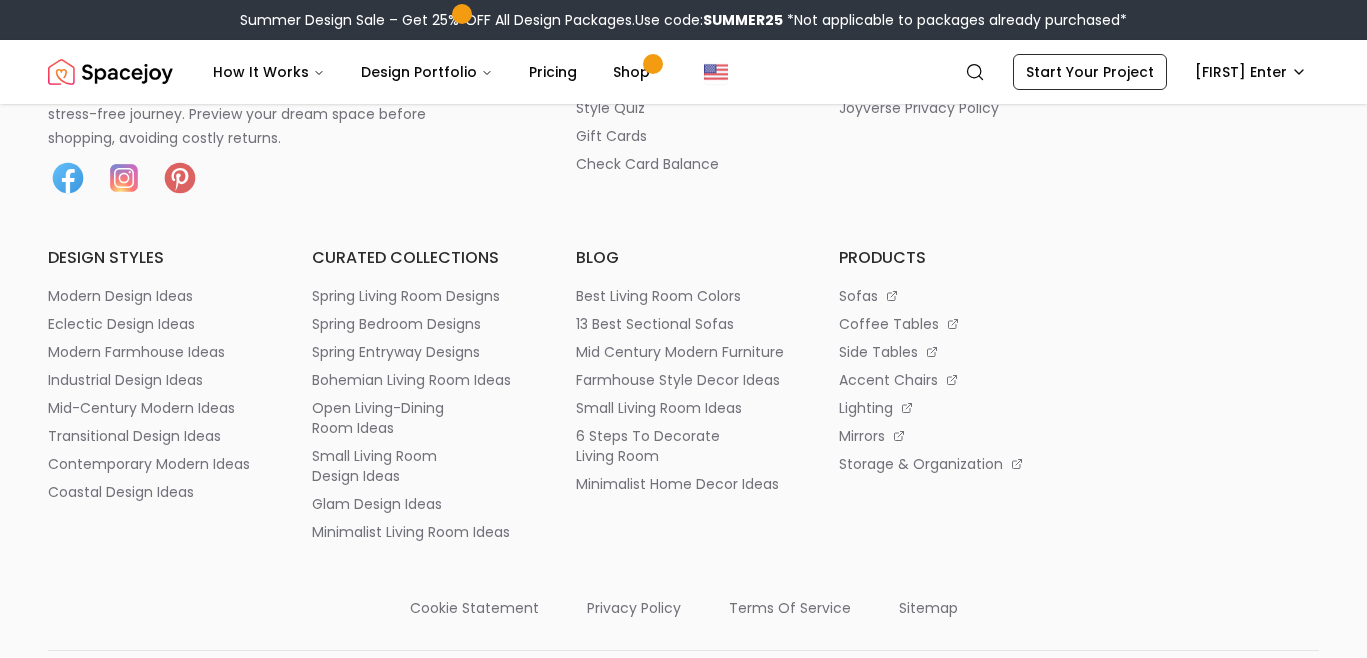 scroll, scrollTop: 3487, scrollLeft: 0, axis: vertical 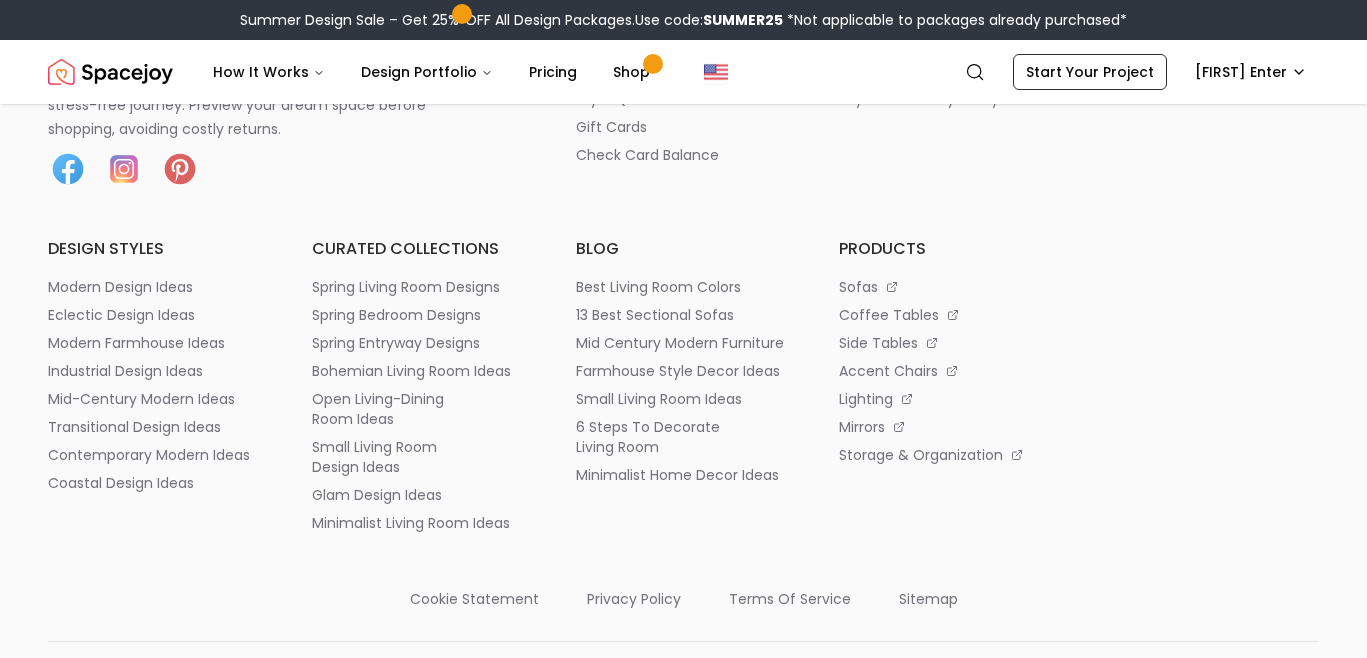 click on "Before starting my designs (Project will start after the call is completed)" at bounding box center [521, -320] 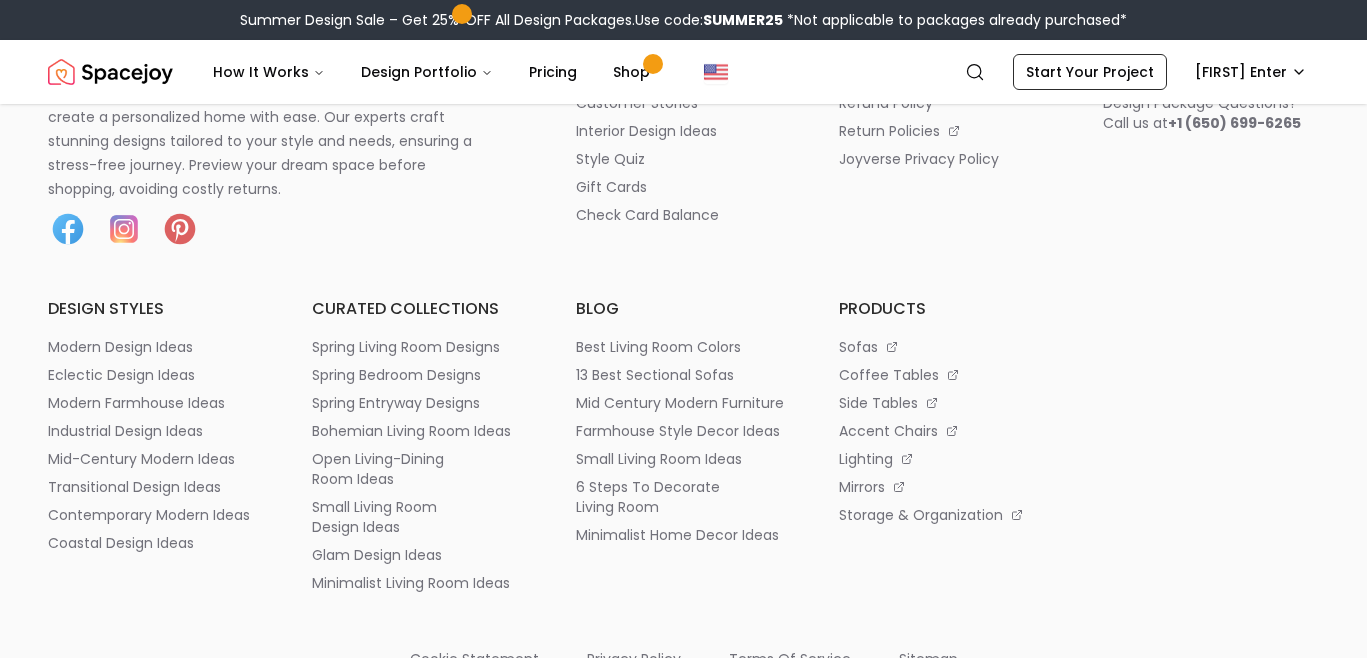 scroll, scrollTop: 3447, scrollLeft: 0, axis: vertical 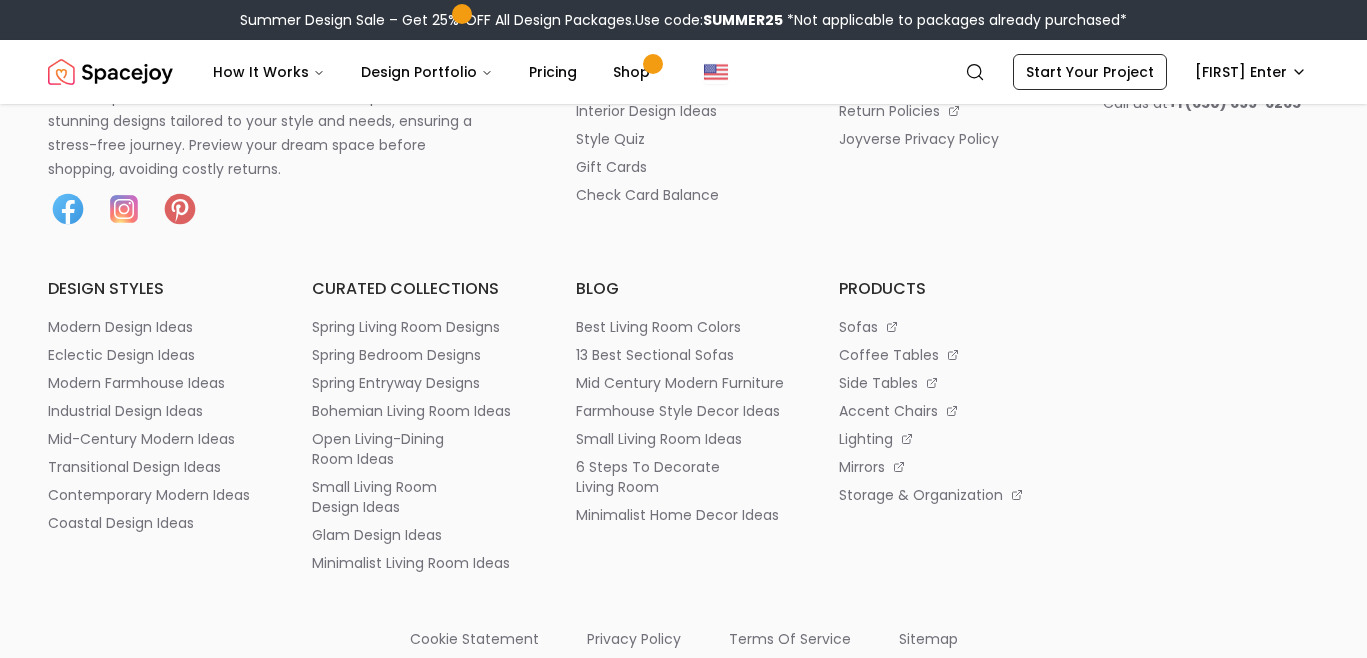 click on "Save & Next" at bounding box center (118, -143) 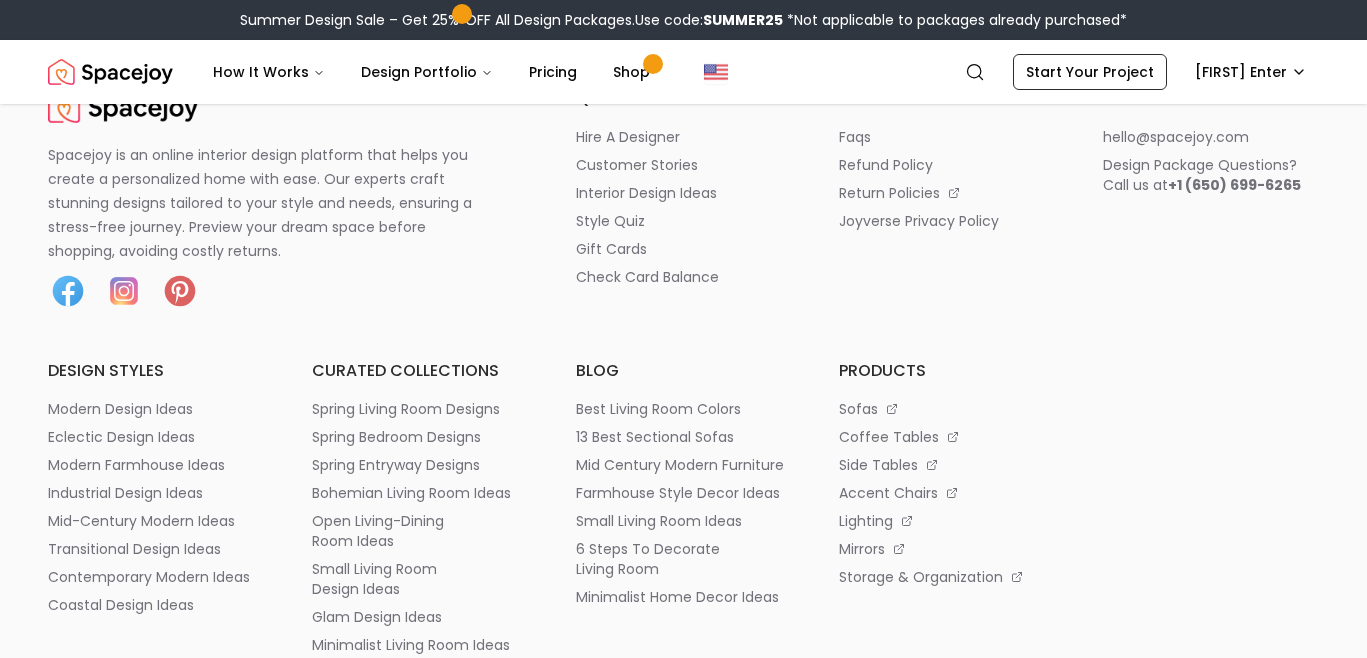 click on "Save & Next" at bounding box center (683, -53) 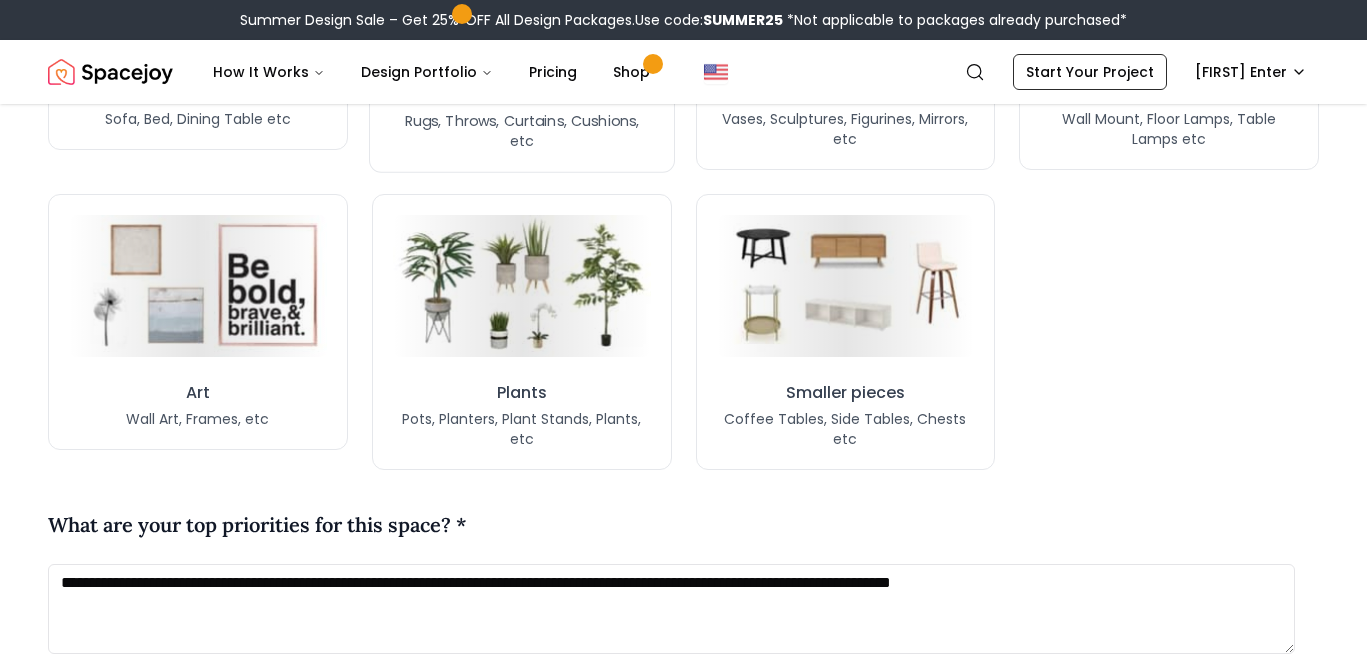scroll, scrollTop: 1847, scrollLeft: 0, axis: vertical 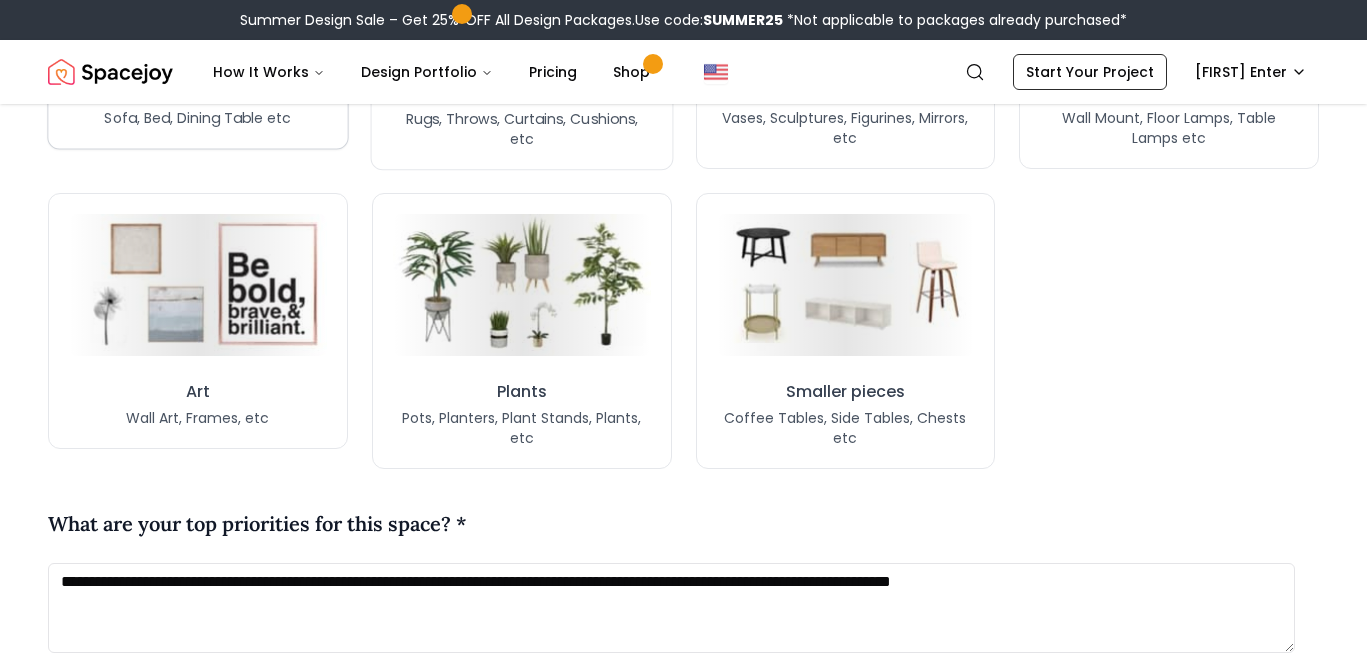 click on "Key Pieces Sofa, Bed, Dining Table etc" at bounding box center [197, 104] 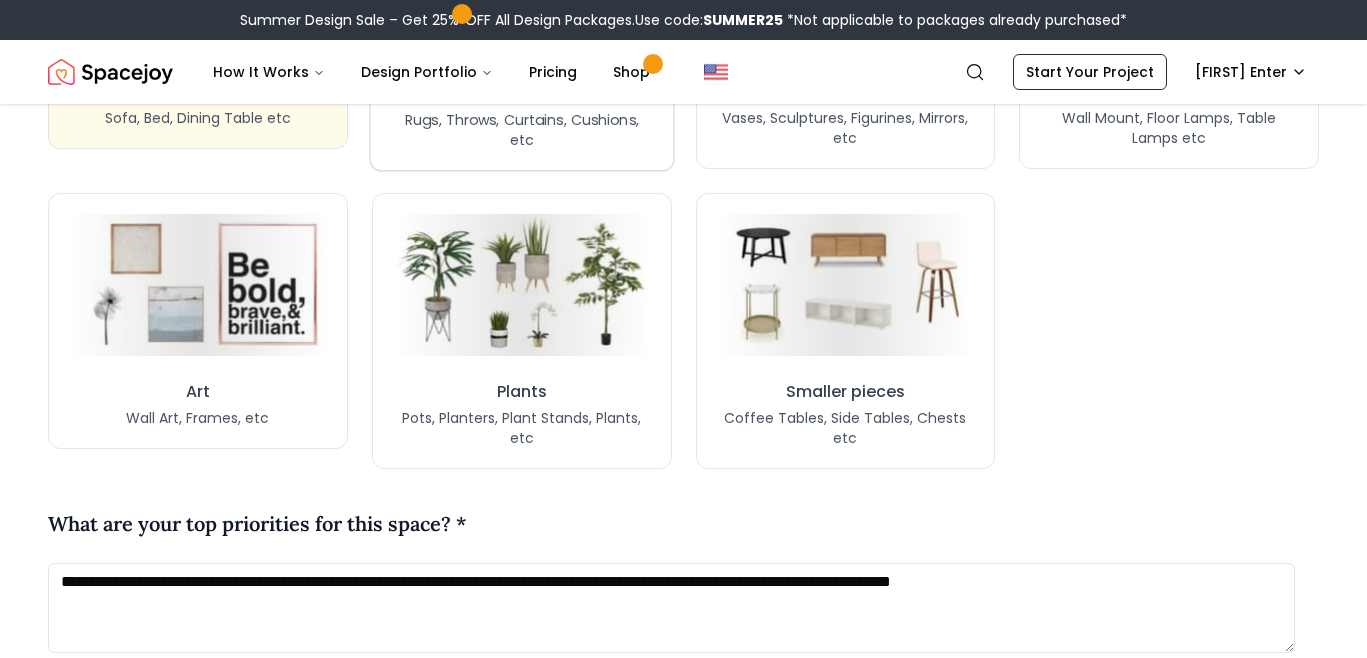 click on "Furnishing" at bounding box center (521, 93) 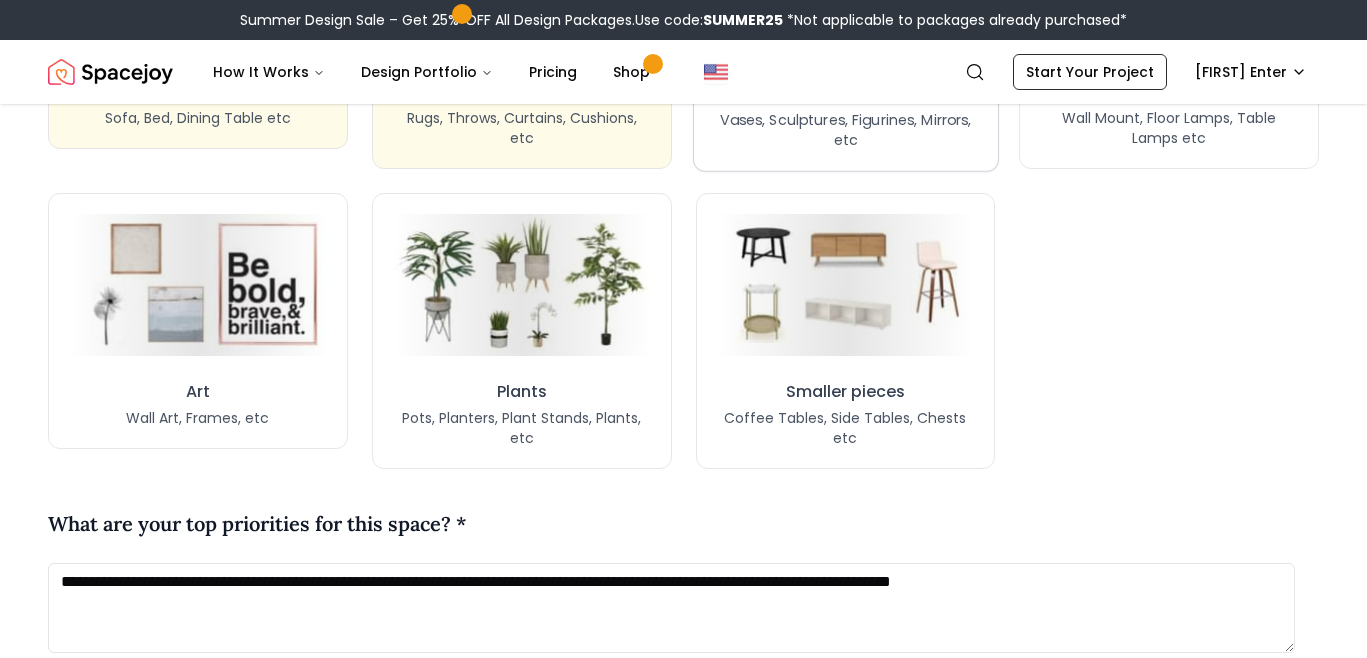 click on "Decor Vases, Sculptures, Figurines, Mirrors, etc" at bounding box center [845, 115] 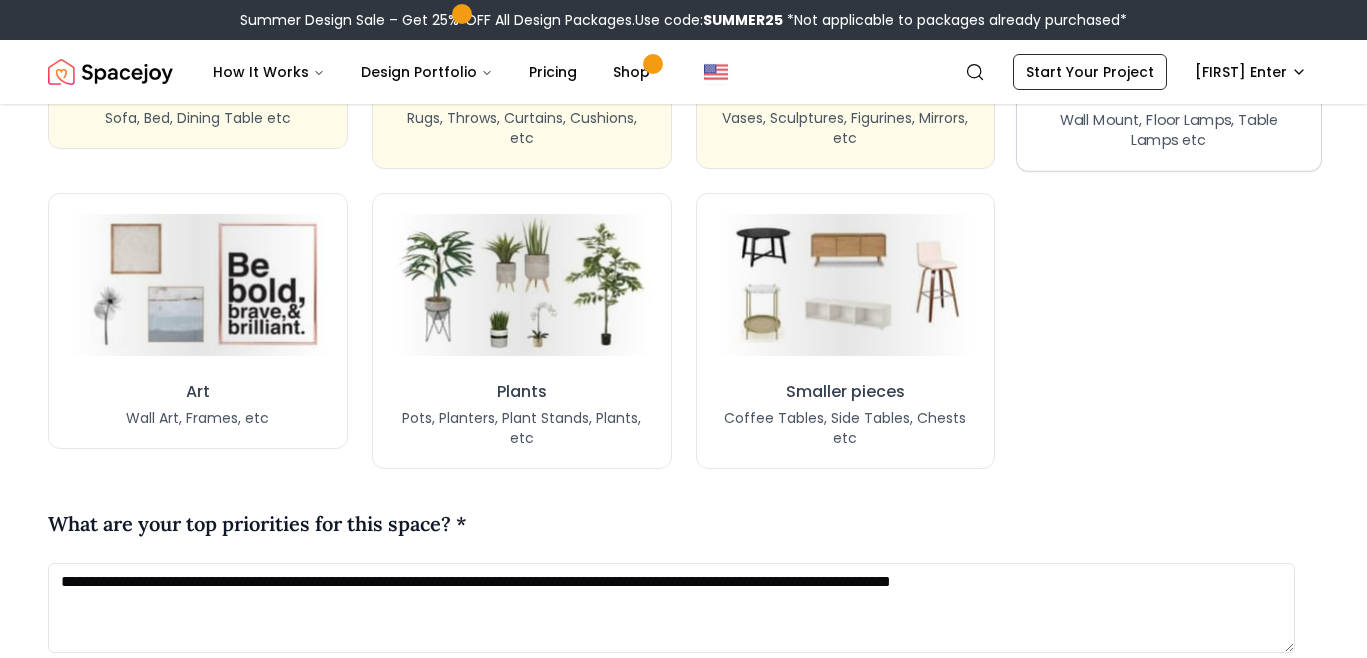 click on "Lighting Wall Mount, Floor Lamps, Table Lamps etc" at bounding box center [1169, 30] 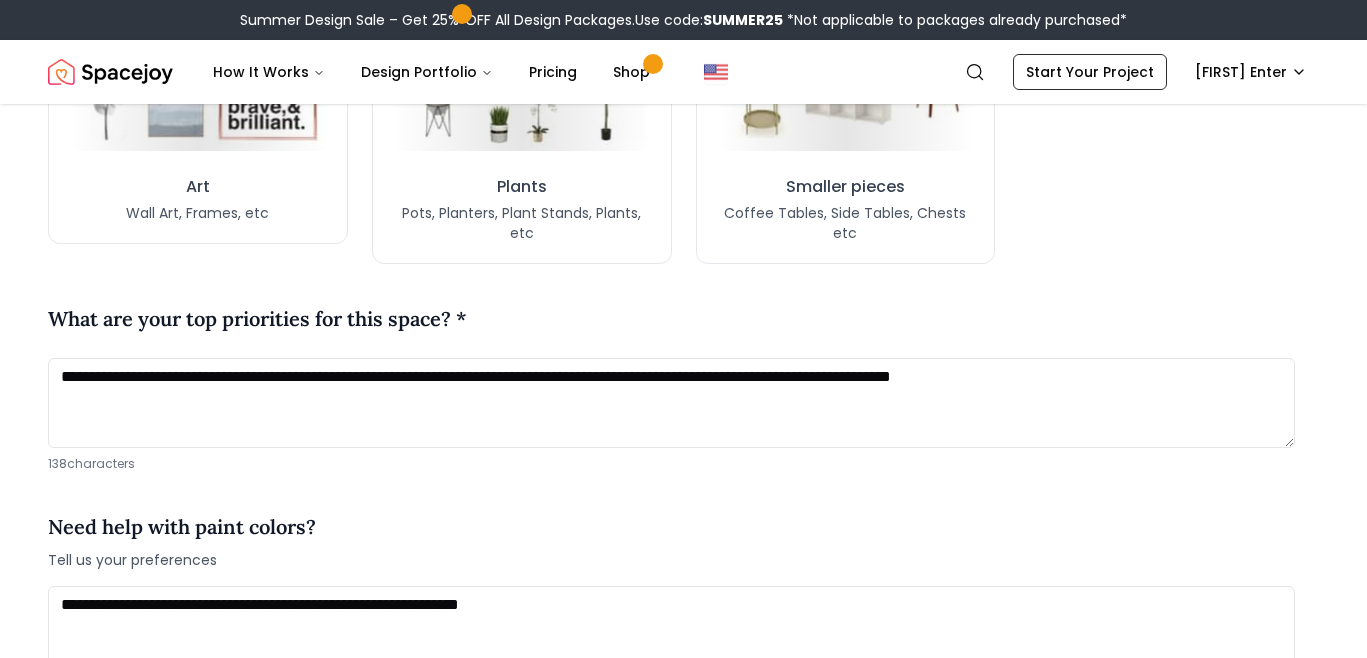 scroll, scrollTop: 2055, scrollLeft: 0, axis: vertical 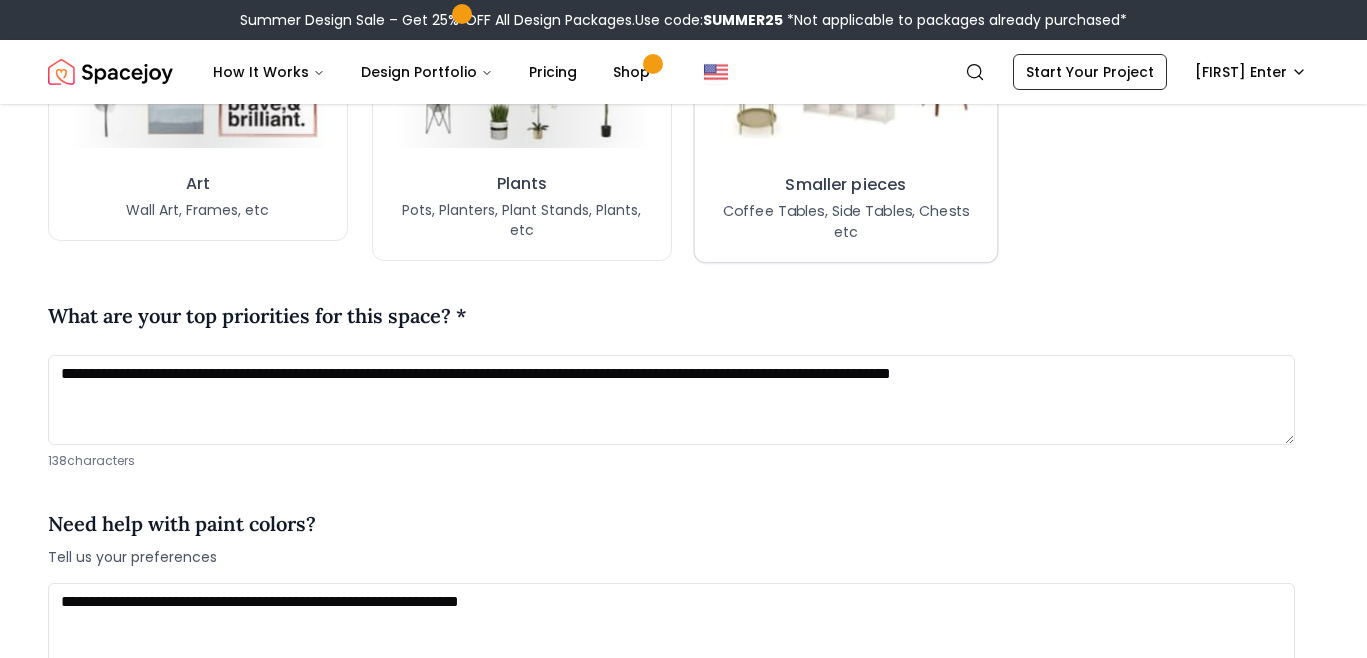 click at bounding box center (845, 75) 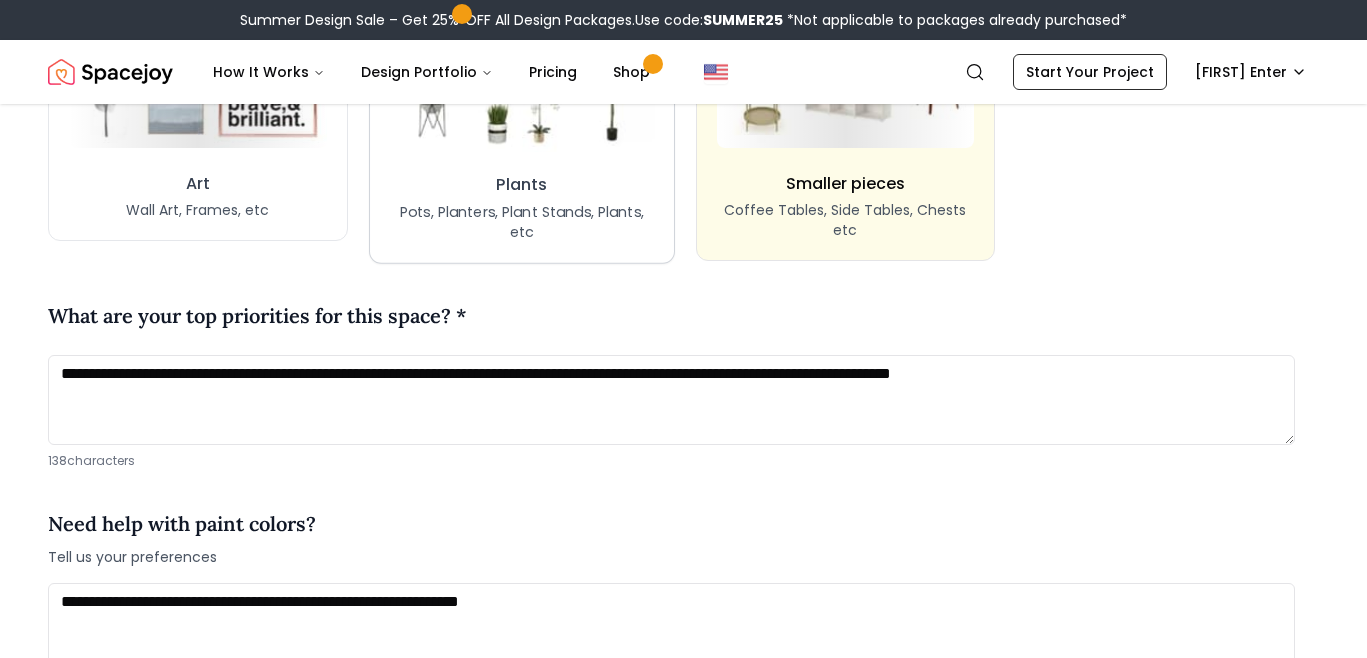 click at bounding box center [522, 76] 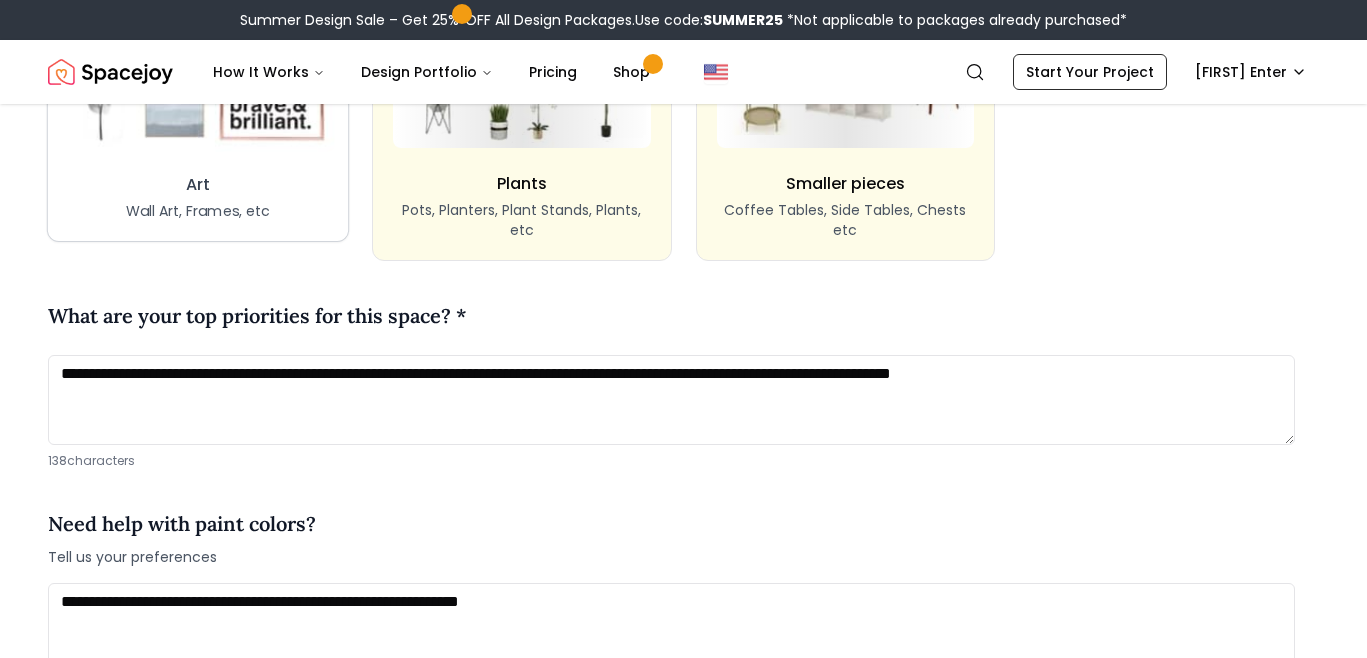 click at bounding box center (197, 77) 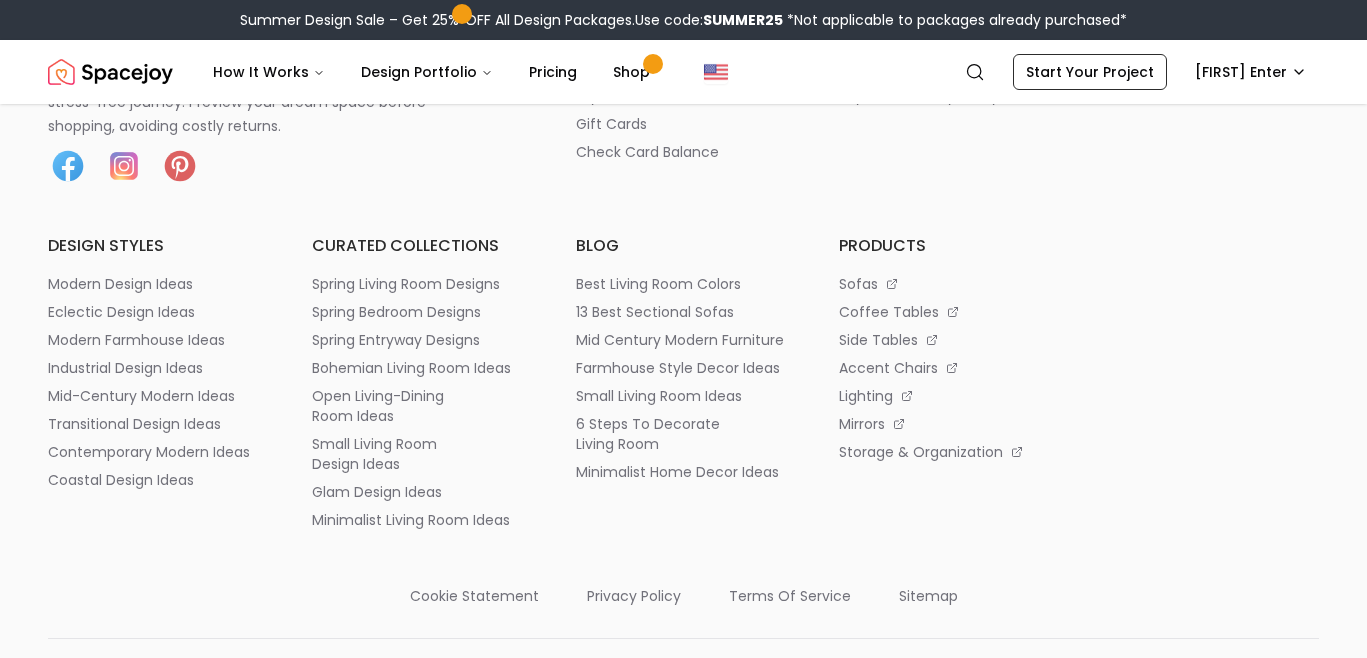 scroll, scrollTop: 3600, scrollLeft: 0, axis: vertical 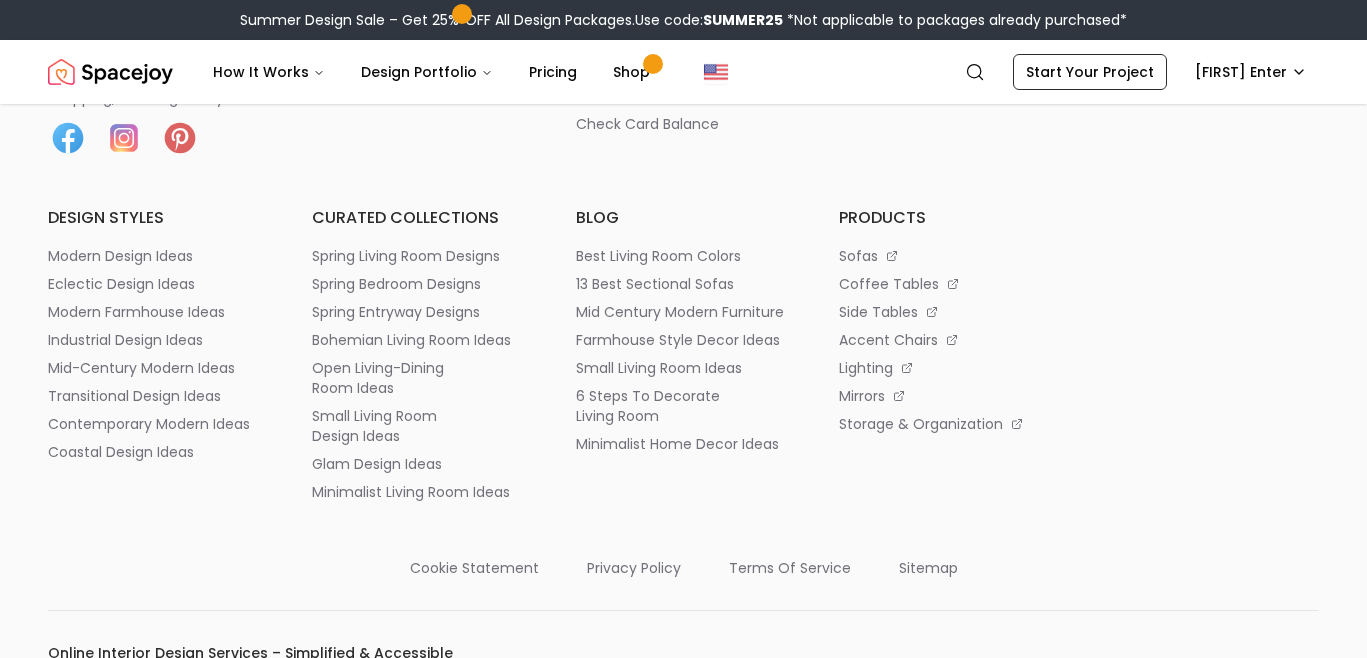 click 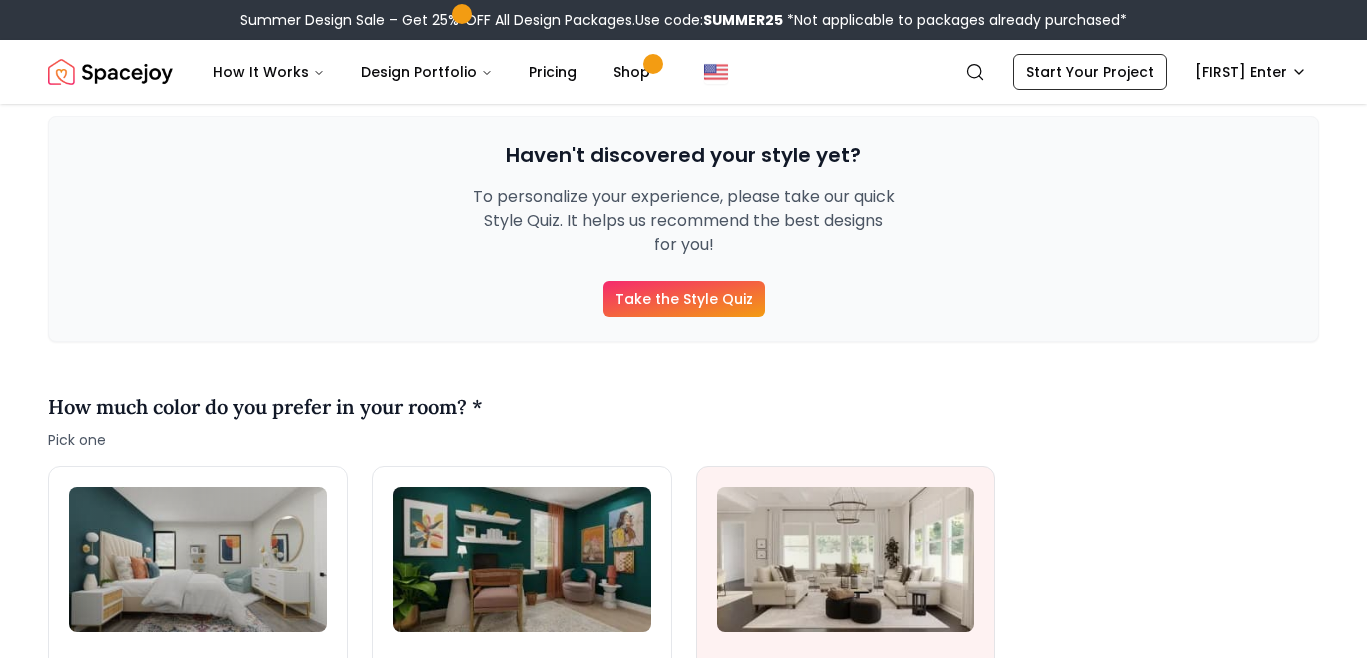 scroll, scrollTop: 325, scrollLeft: 0, axis: vertical 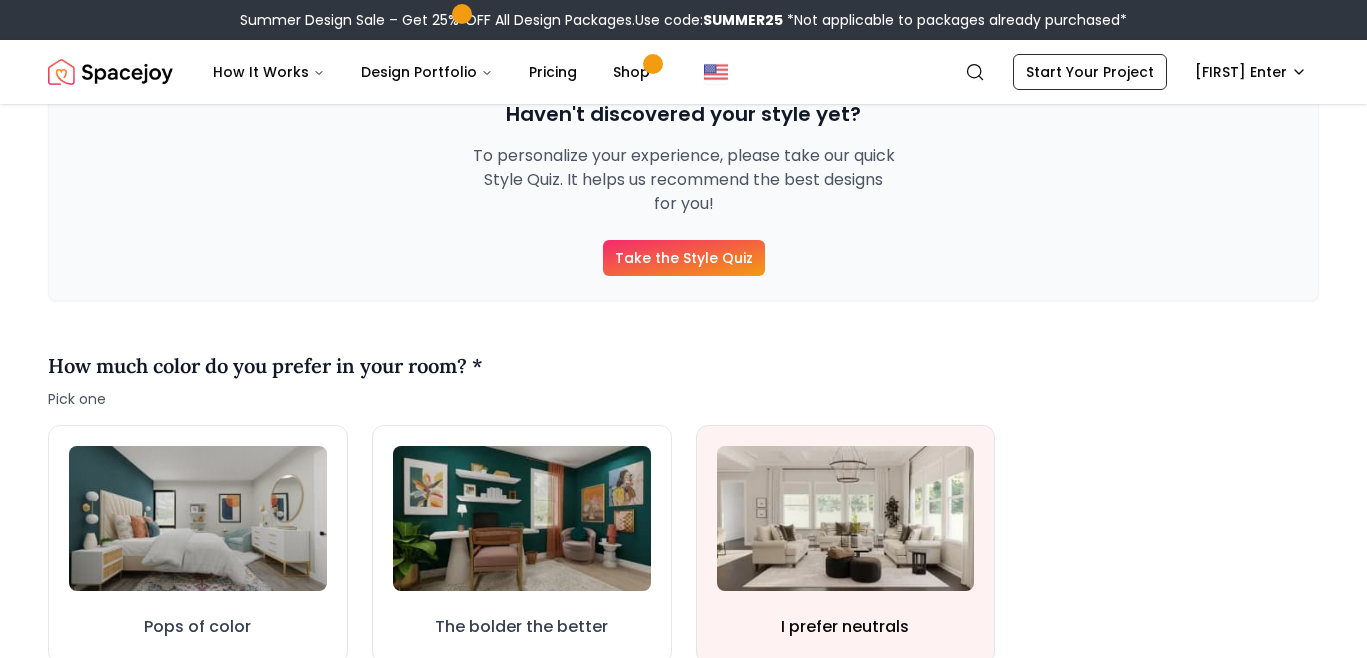 click on "Take the Style Quiz" at bounding box center [684, 258] 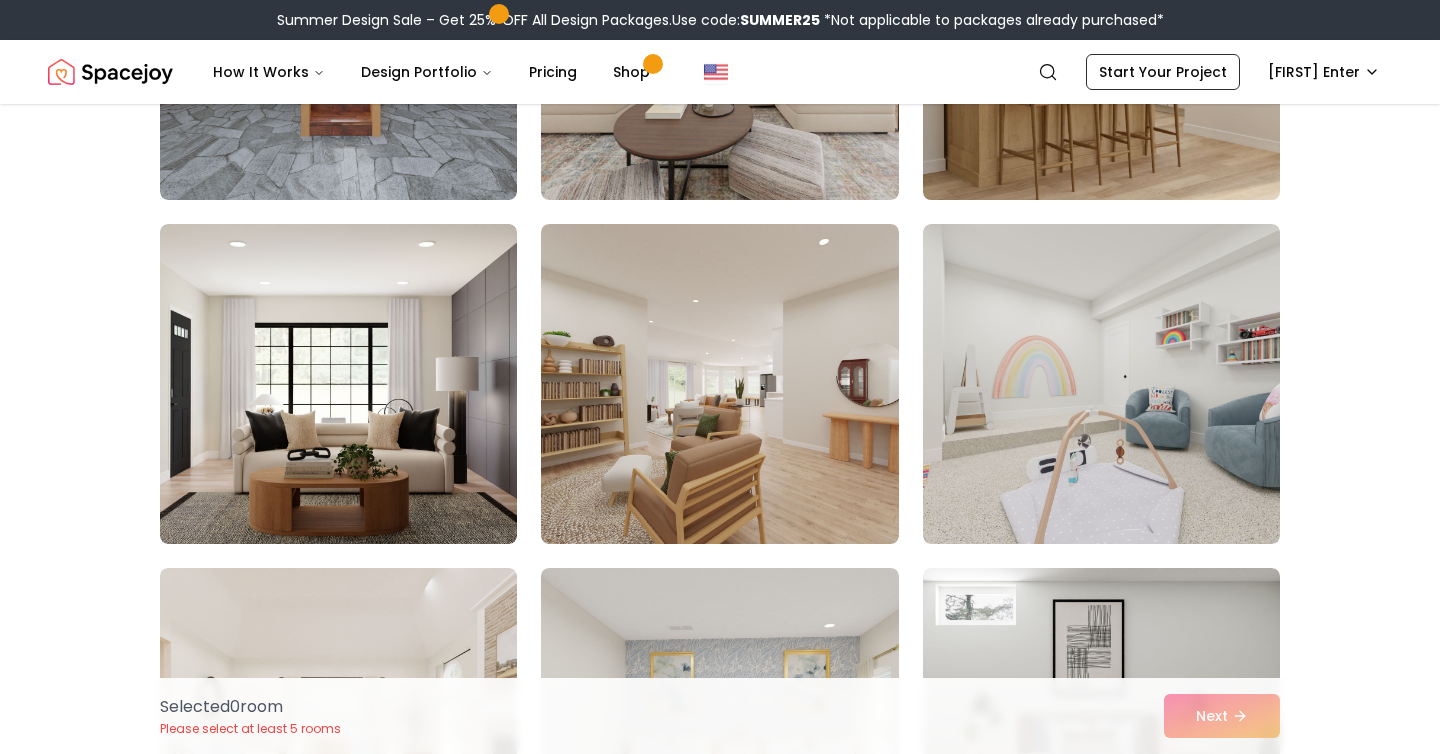 scroll, scrollTop: 781, scrollLeft: 0, axis: vertical 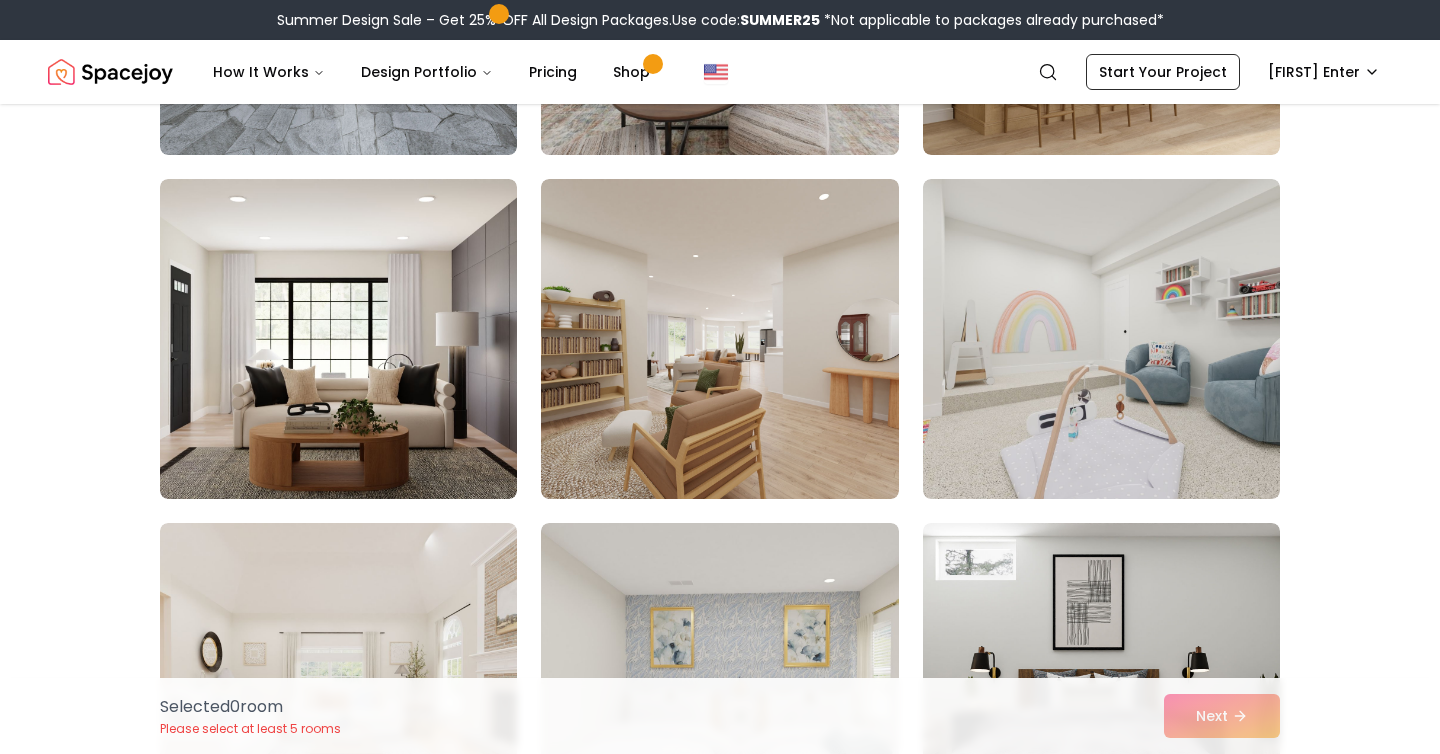 click at bounding box center (719, -5) 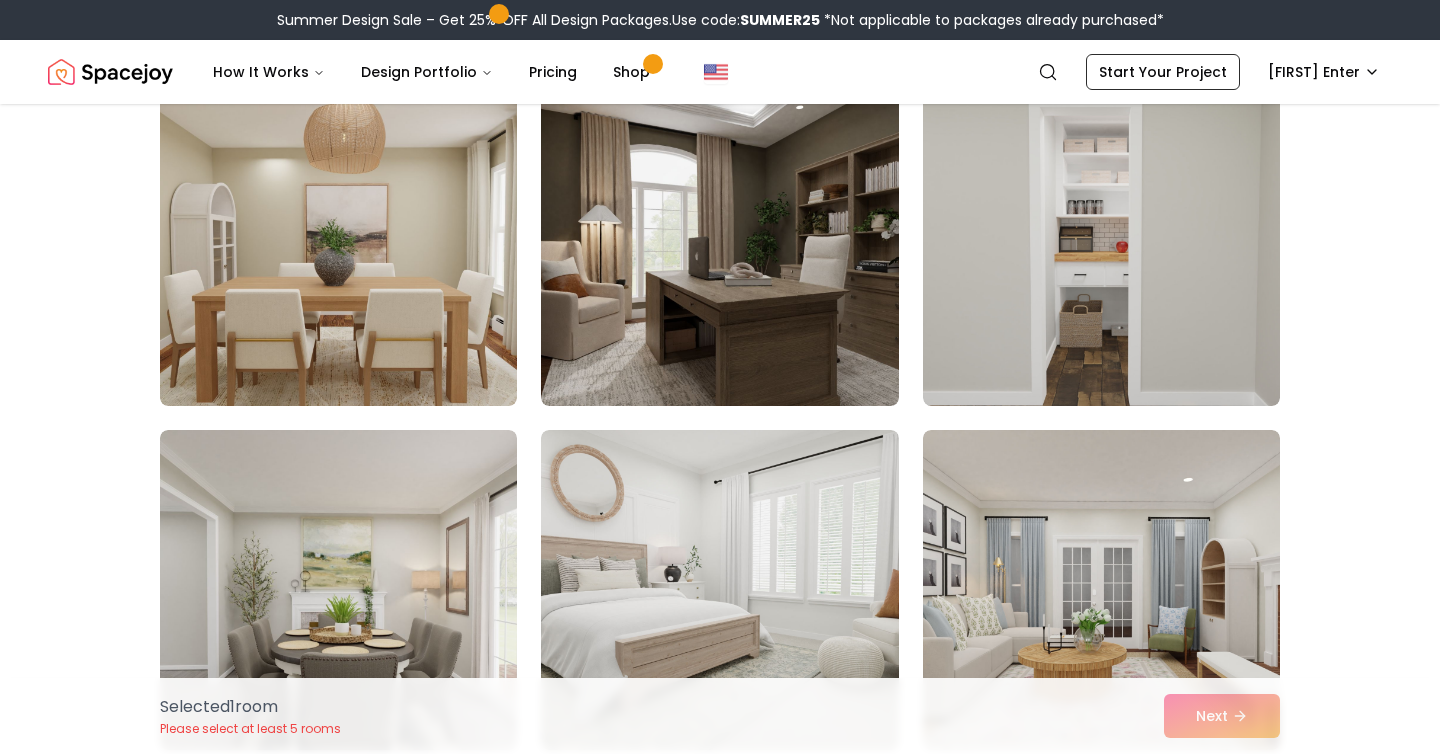 scroll, scrollTop: 2254, scrollLeft: 0, axis: vertical 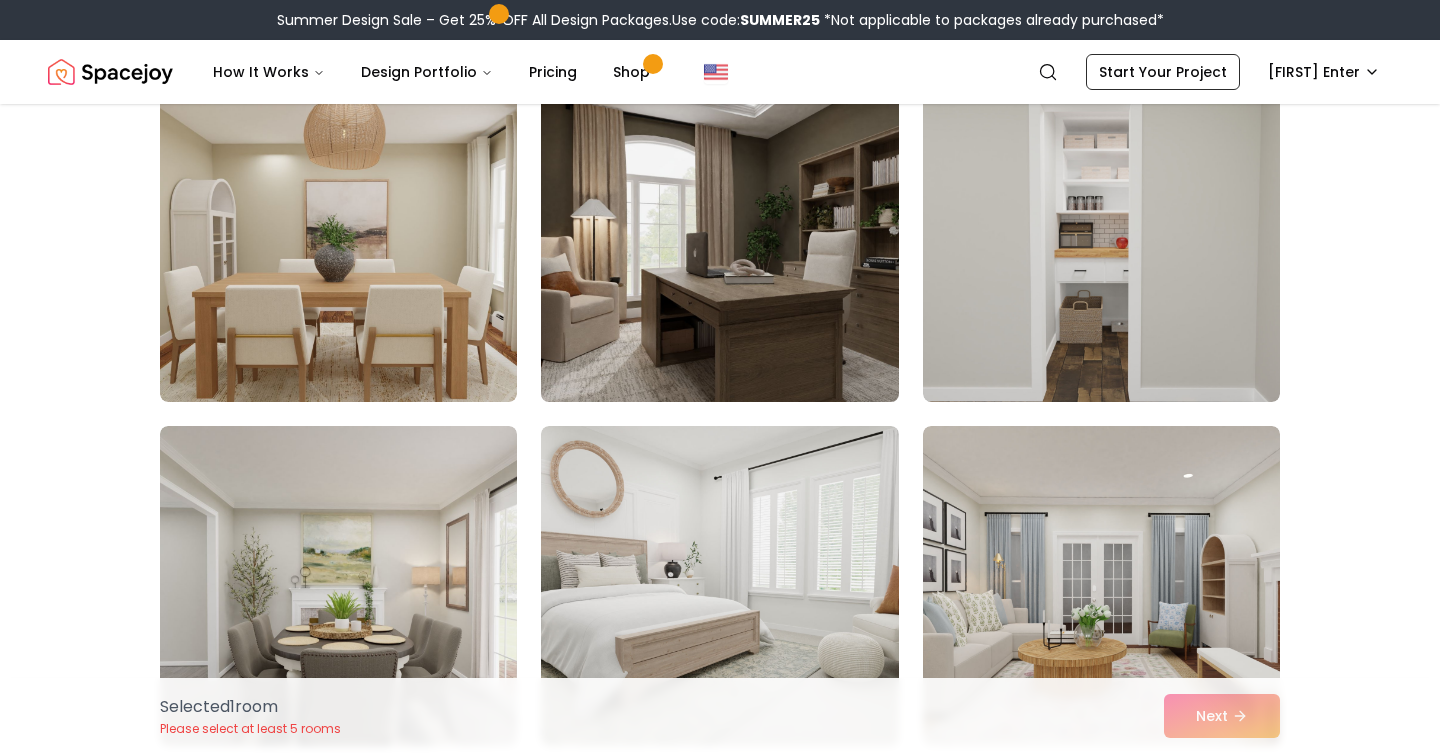 click at bounding box center [719, 242] 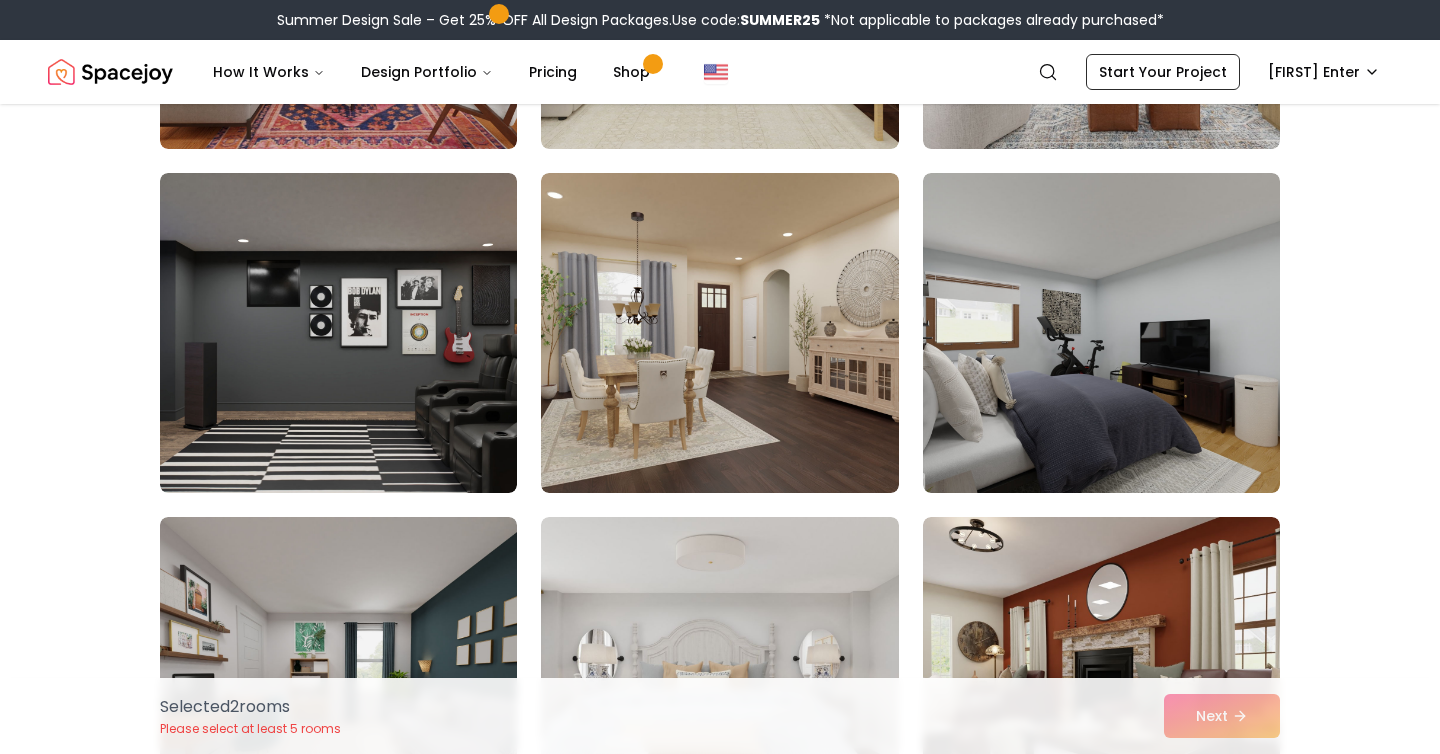 scroll, scrollTop: 3881, scrollLeft: 0, axis: vertical 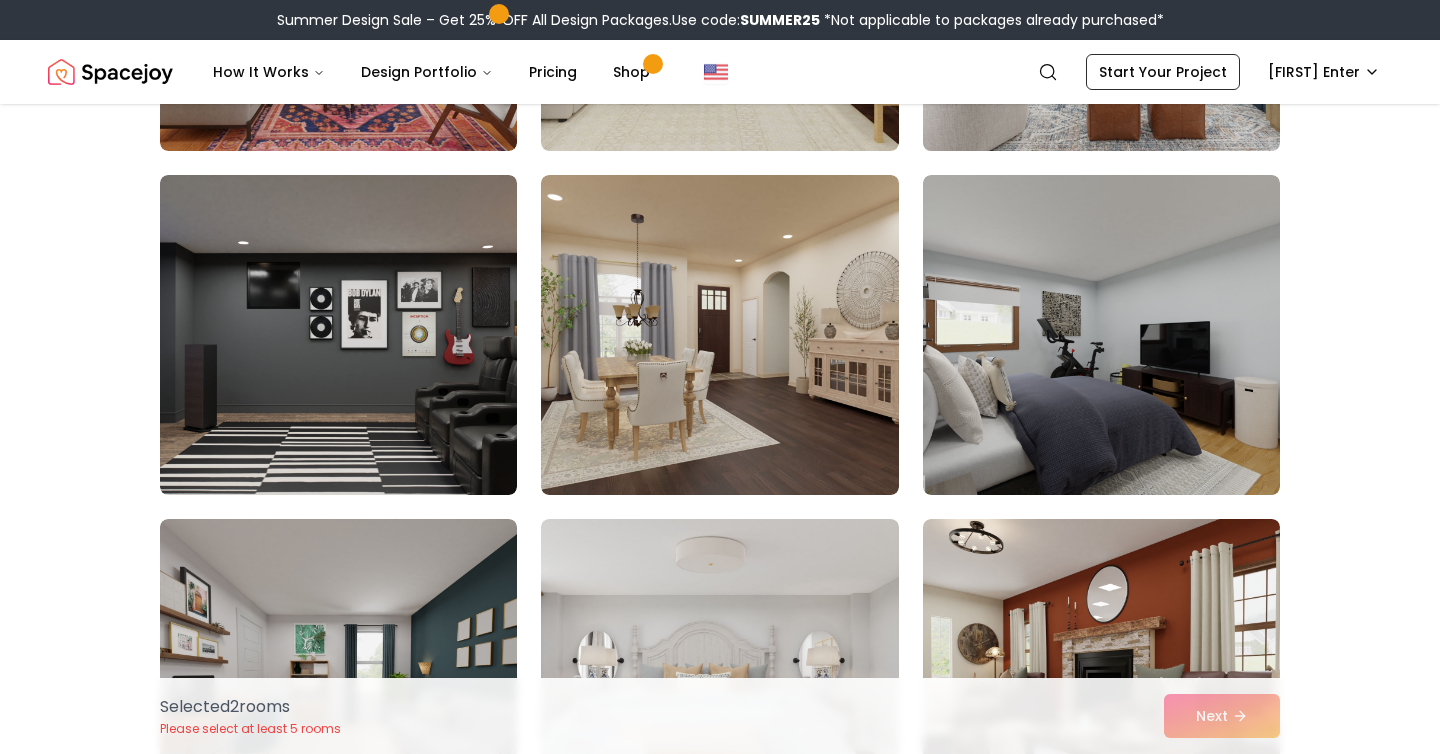 click at bounding box center [1101, -9] 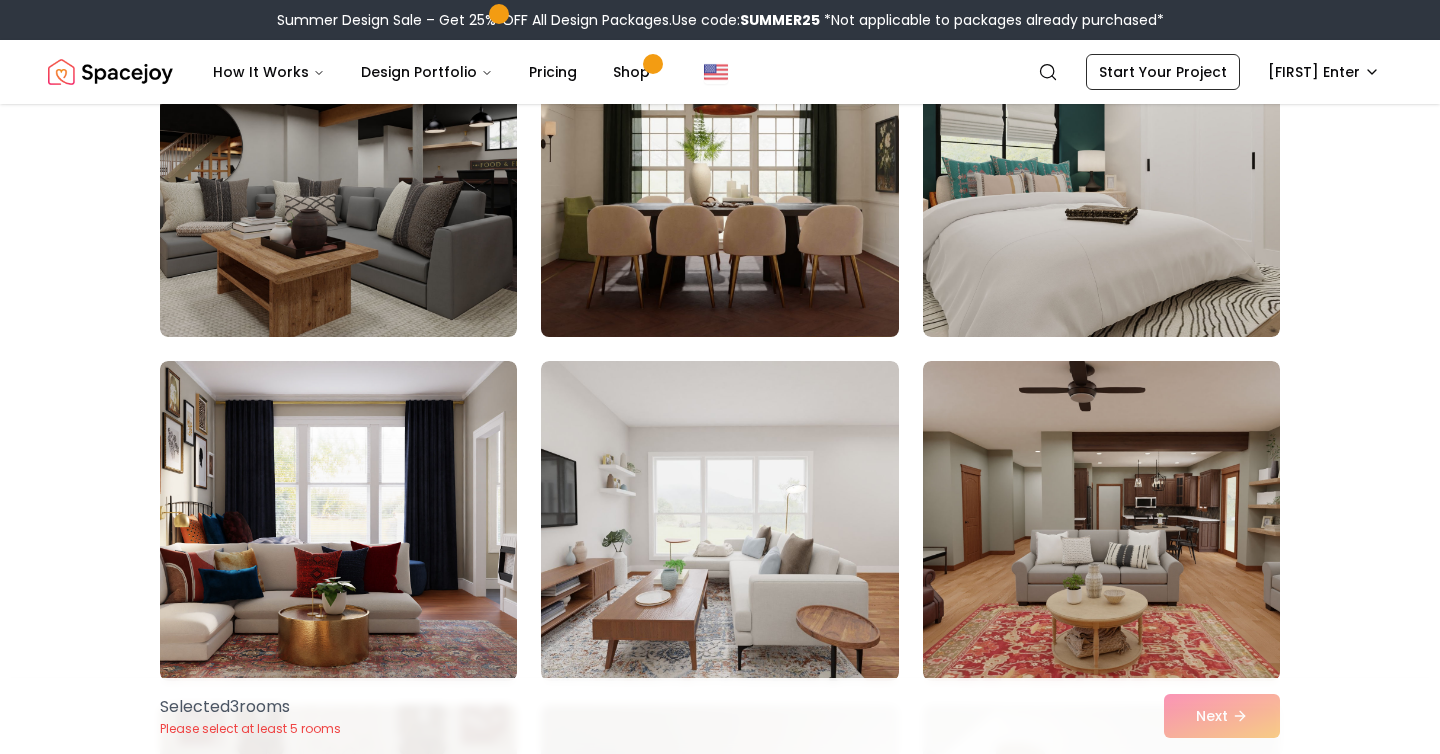 scroll, scrollTop: 5417, scrollLeft: 0, axis: vertical 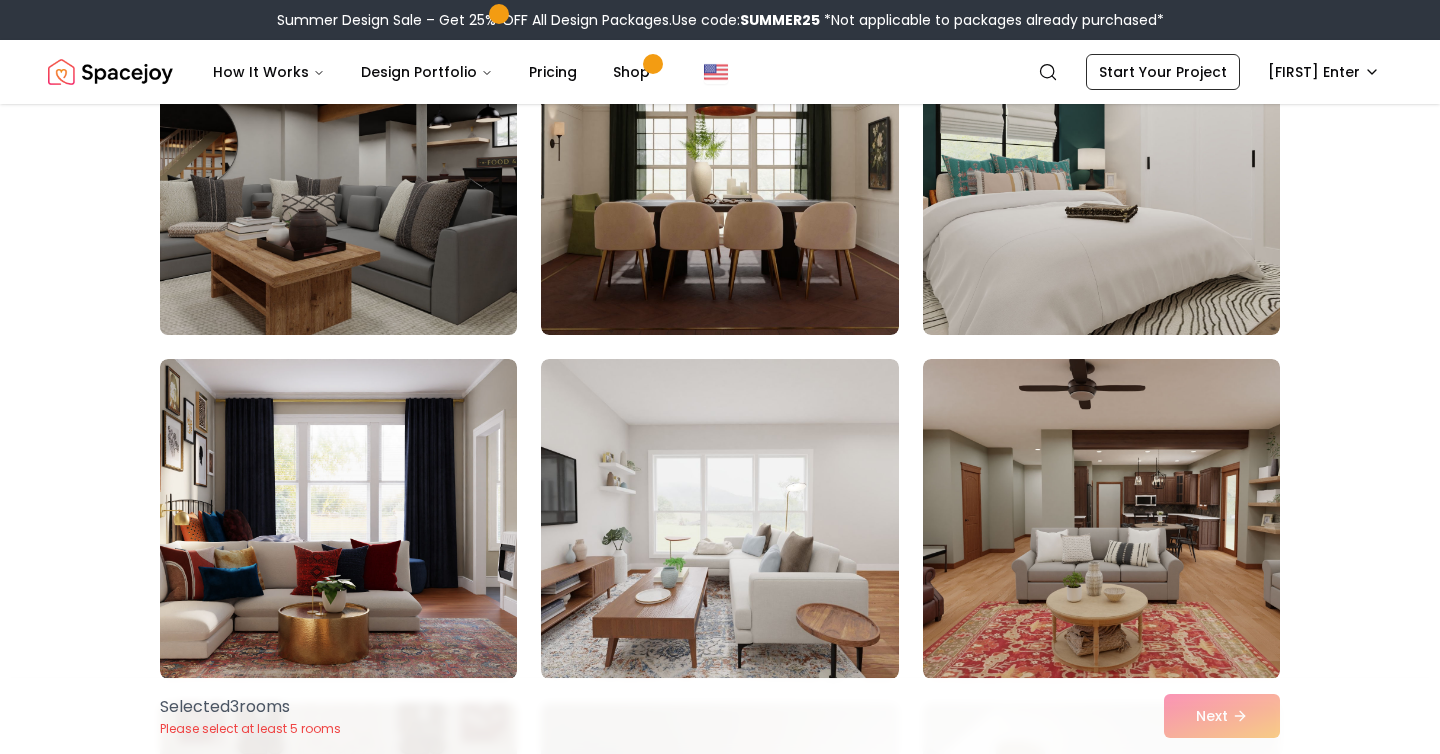 click at bounding box center (338, 175) 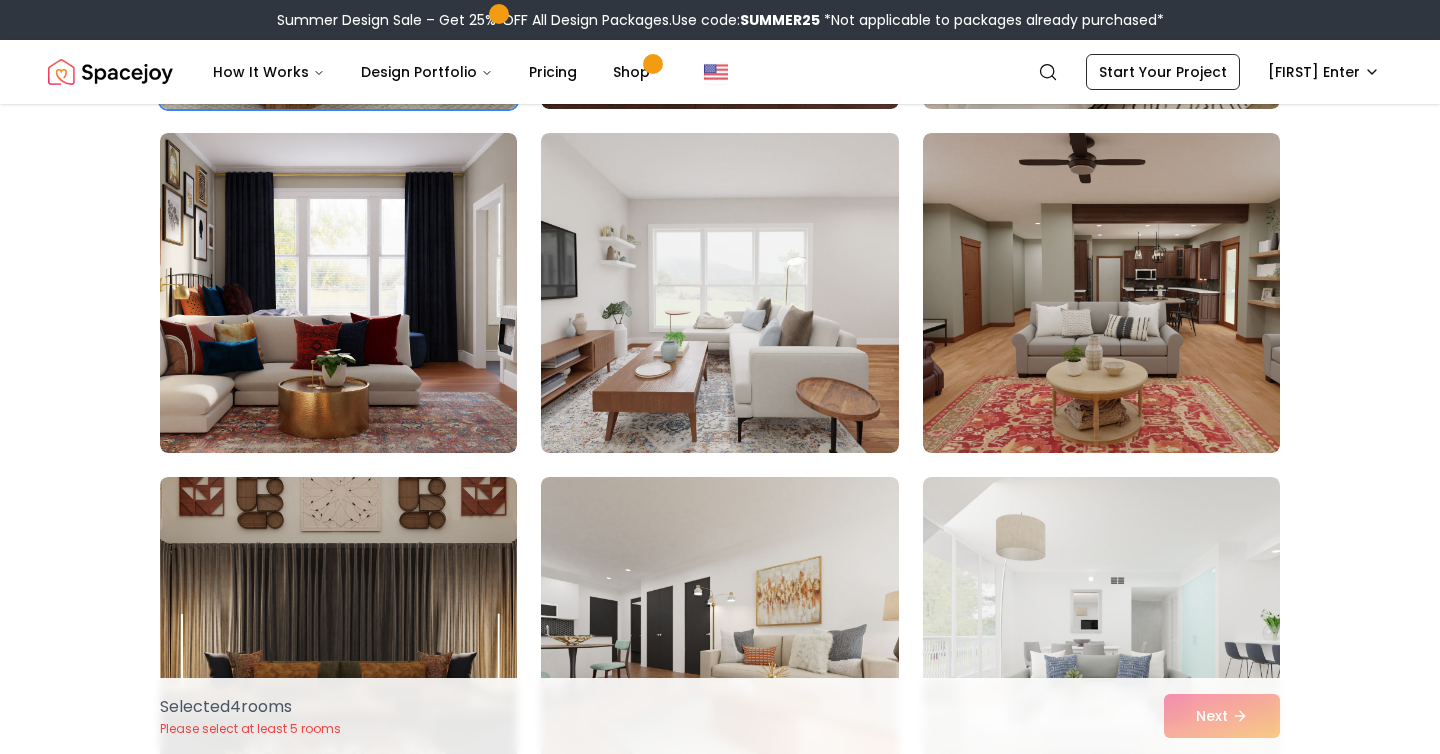 scroll, scrollTop: 5690, scrollLeft: 0, axis: vertical 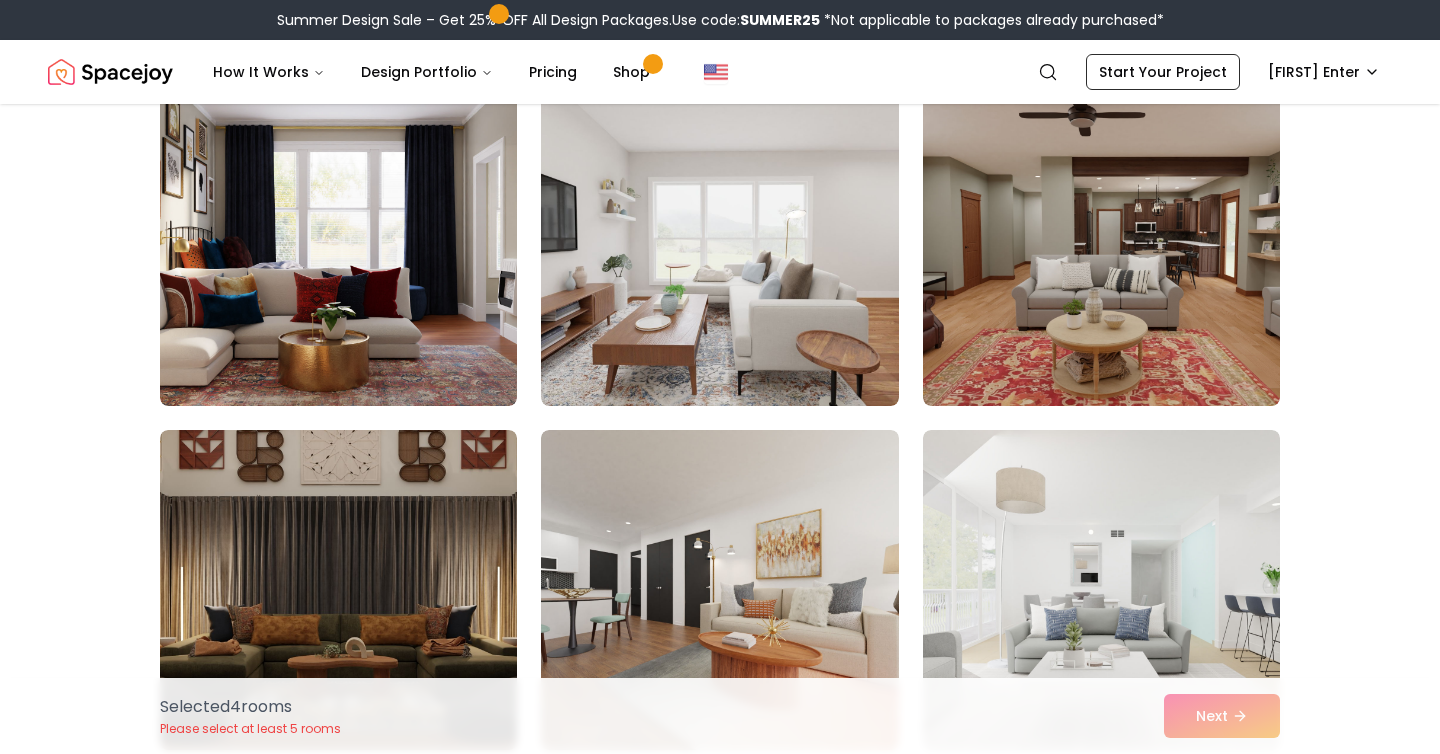 click at bounding box center (338, -98) 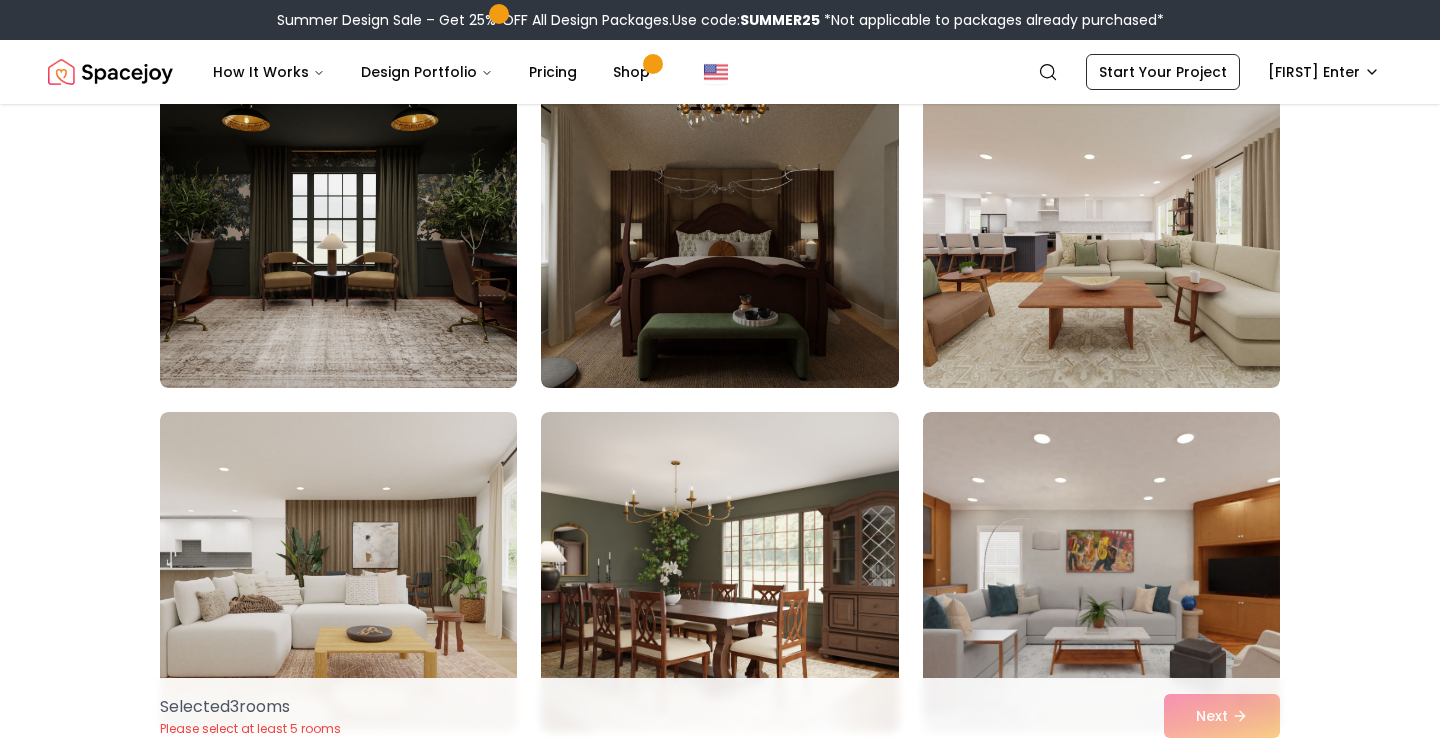scroll, scrollTop: 6443, scrollLeft: 0, axis: vertical 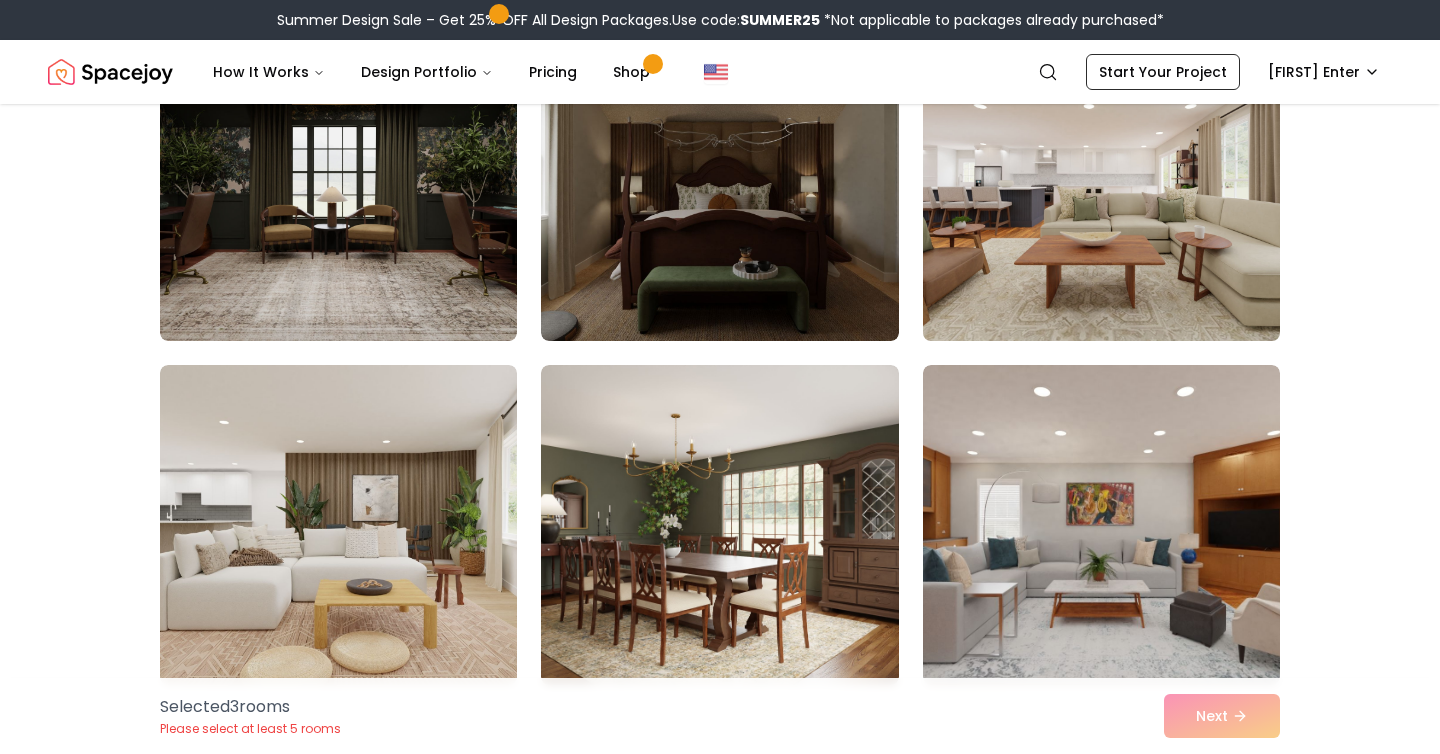 click at bounding box center [1101, 181] 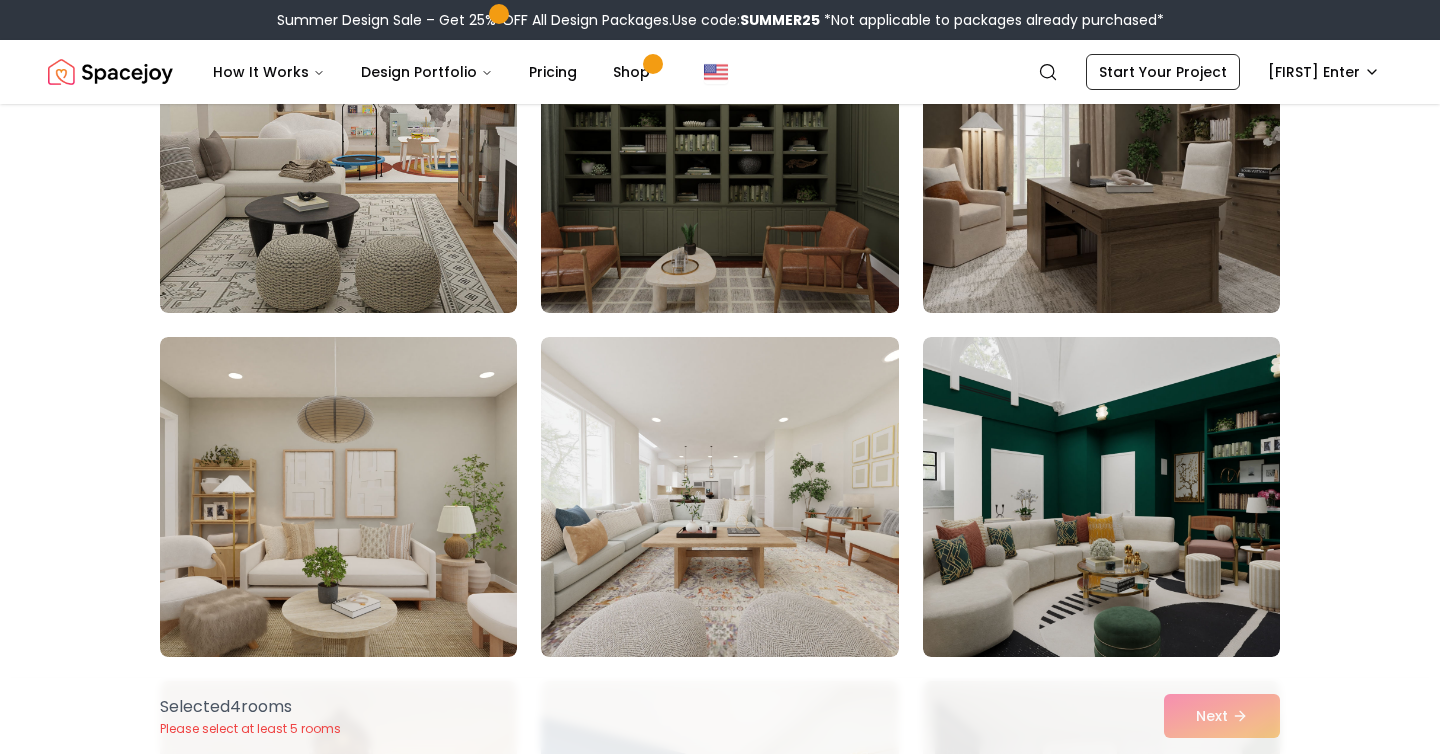 scroll, scrollTop: 7166, scrollLeft: 0, axis: vertical 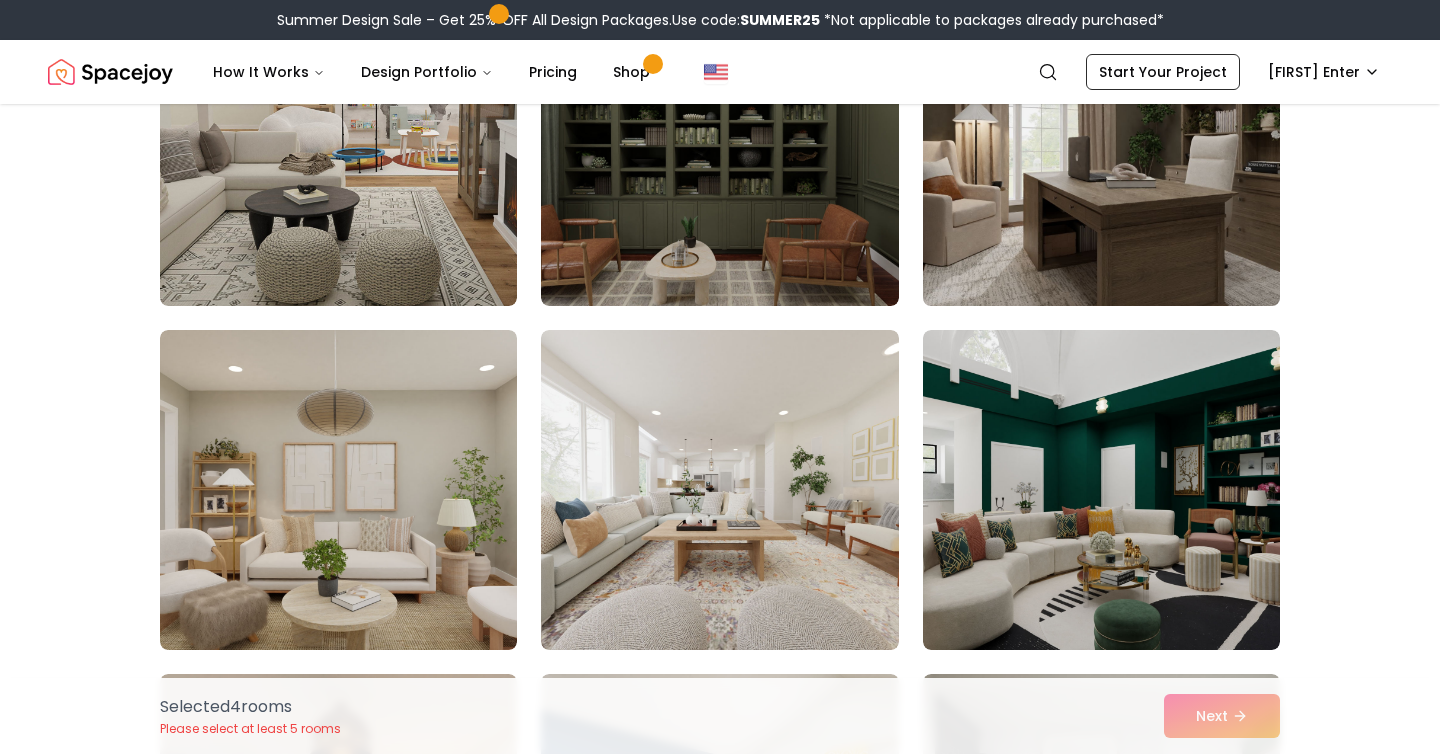 click at bounding box center (1101, 146) 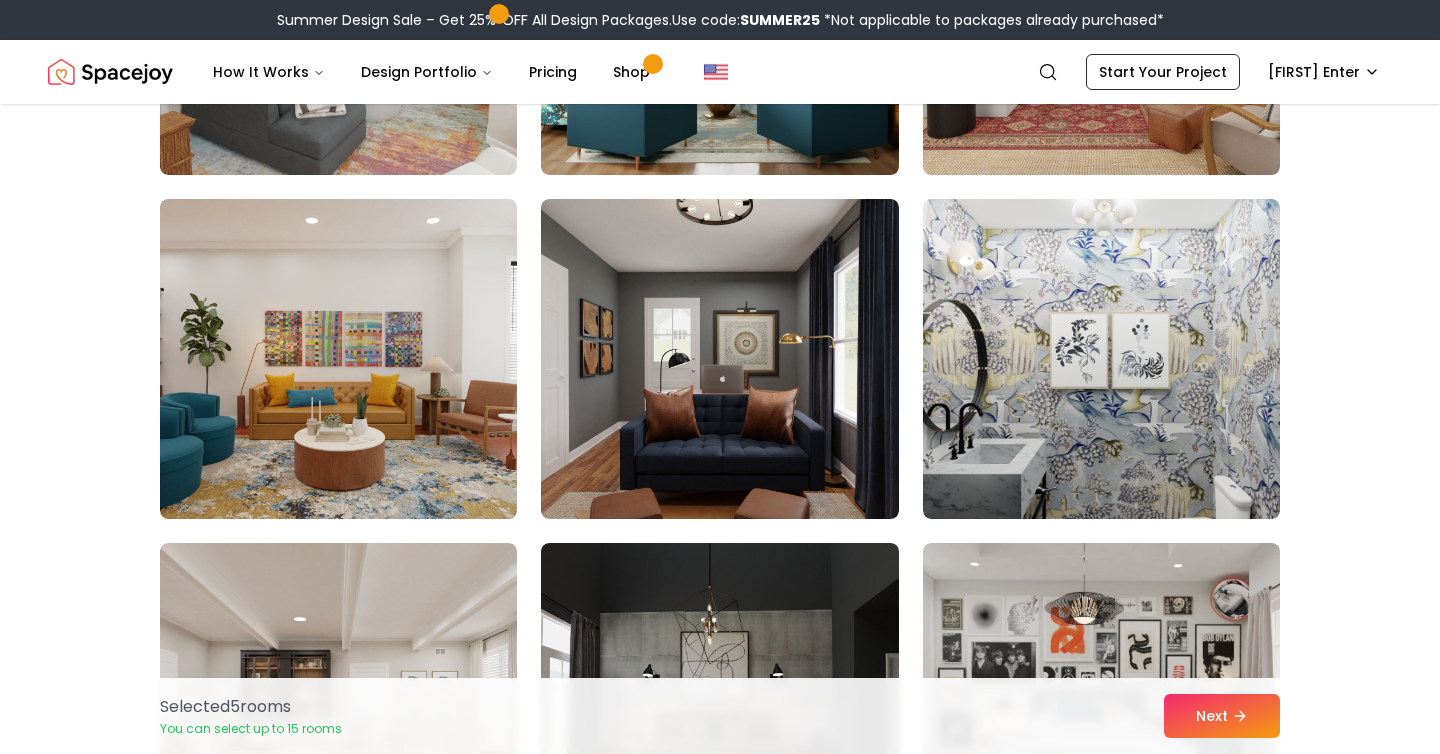 scroll, scrollTop: 9681, scrollLeft: 0, axis: vertical 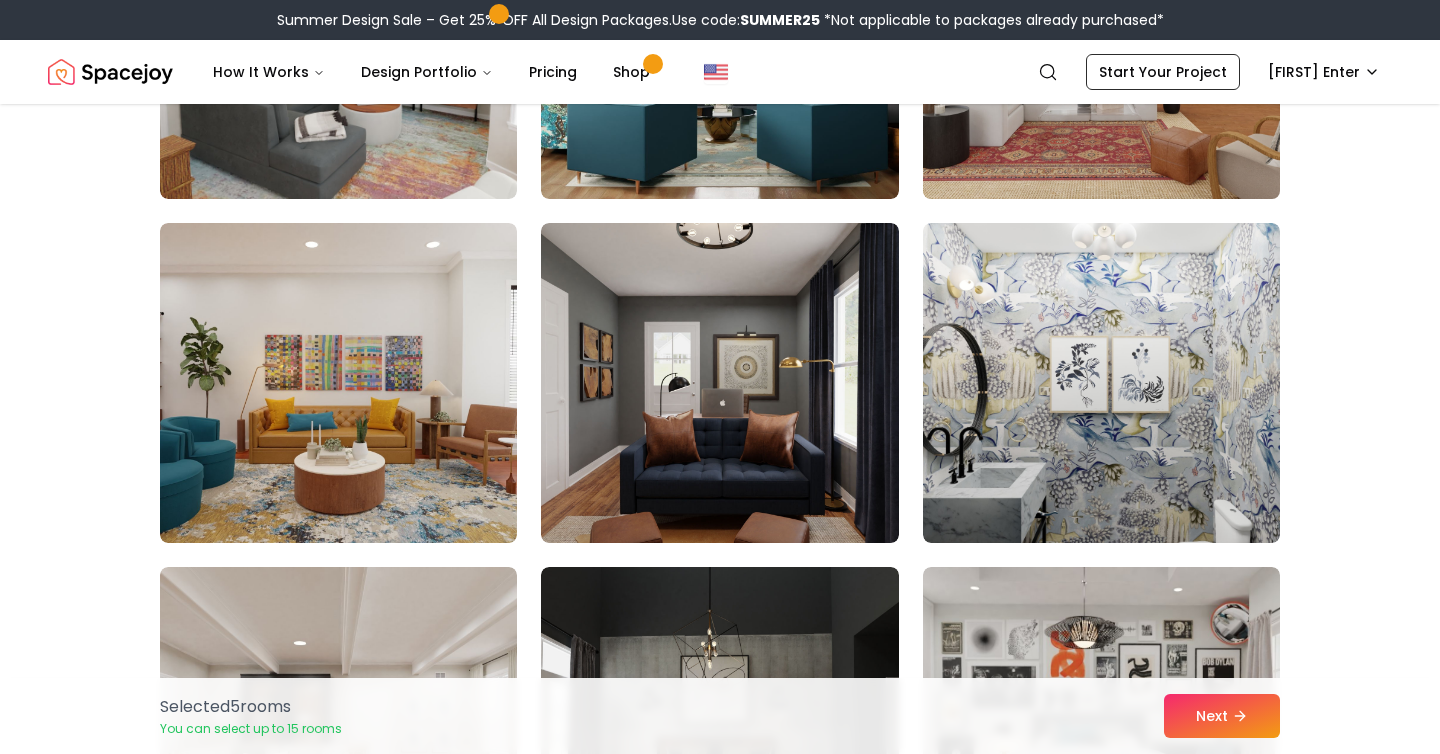 click at bounding box center [1101, 39] 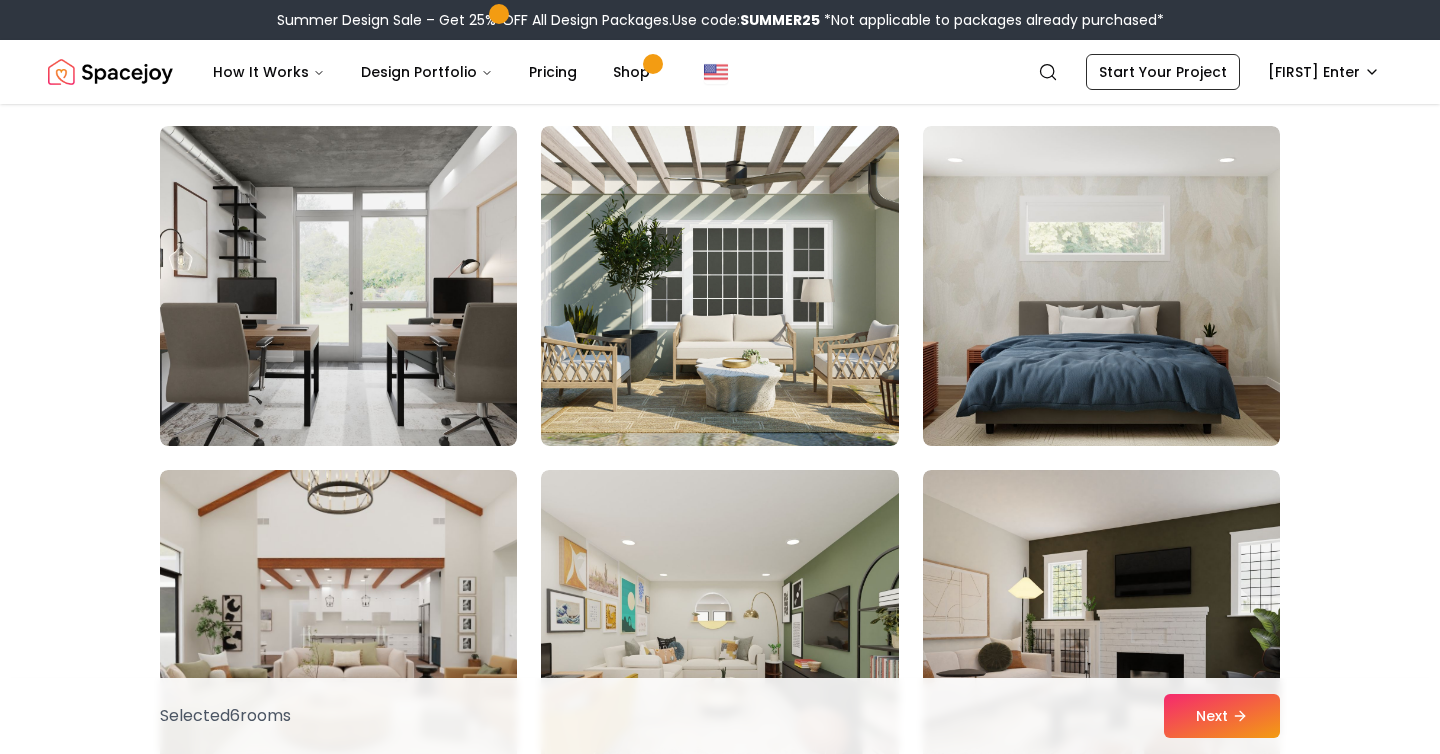 scroll, scrollTop: 10494, scrollLeft: 0, axis: vertical 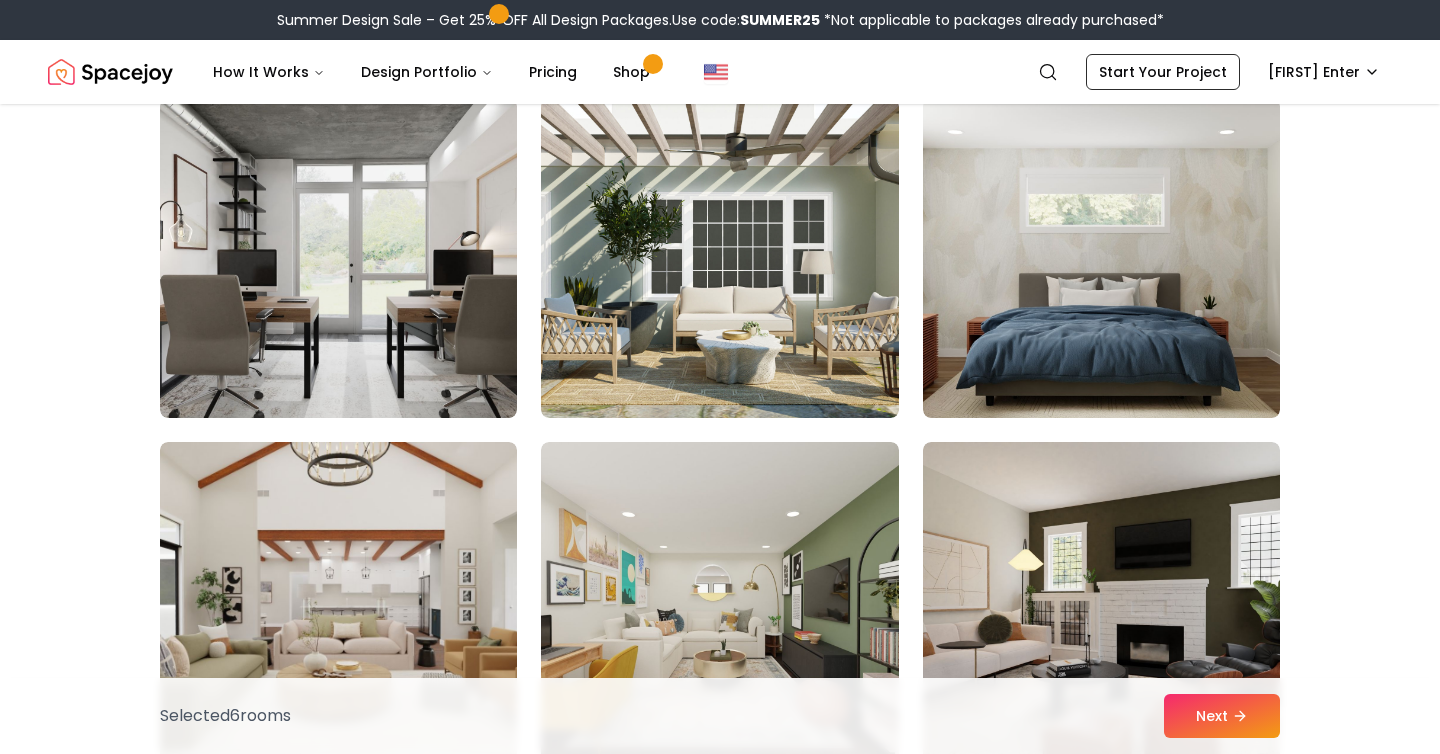 click at bounding box center (338, -86) 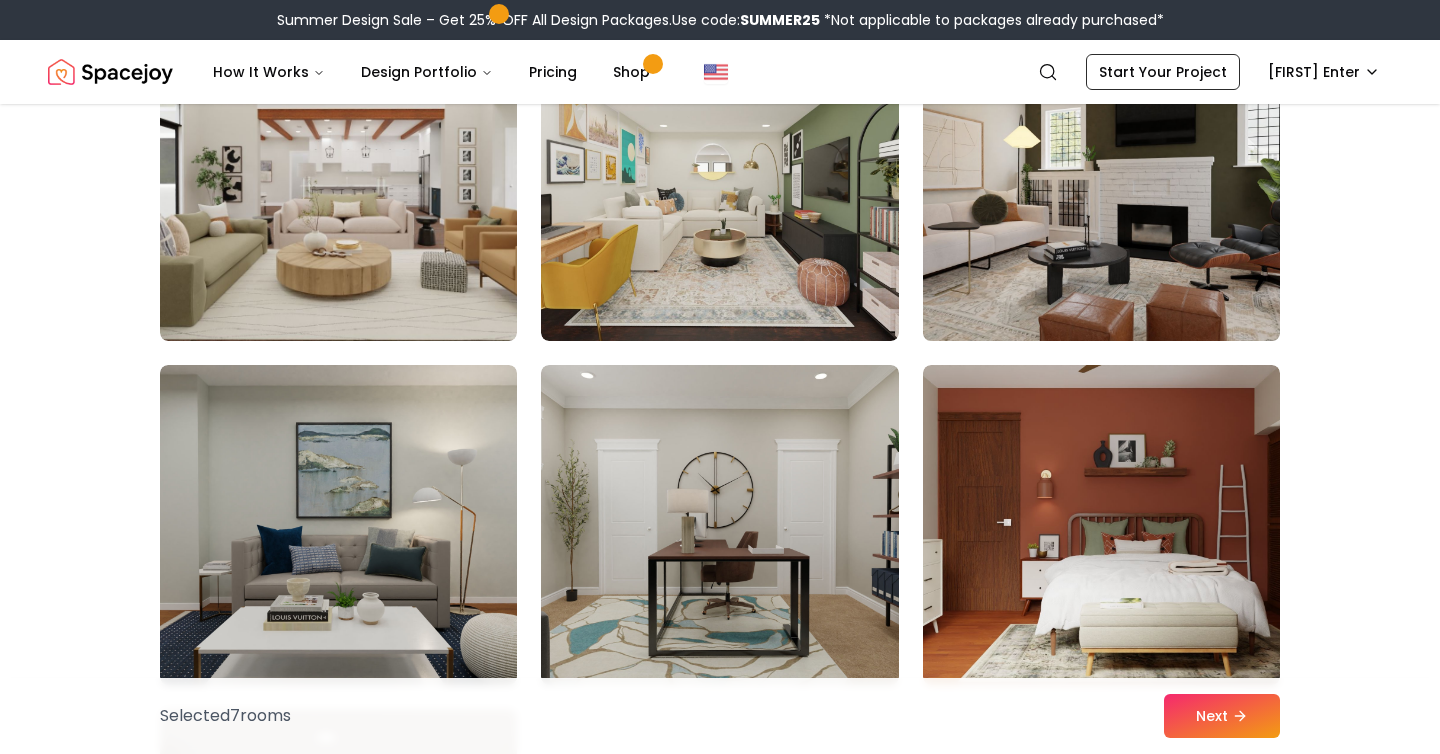 scroll, scrollTop: 10918, scrollLeft: 0, axis: vertical 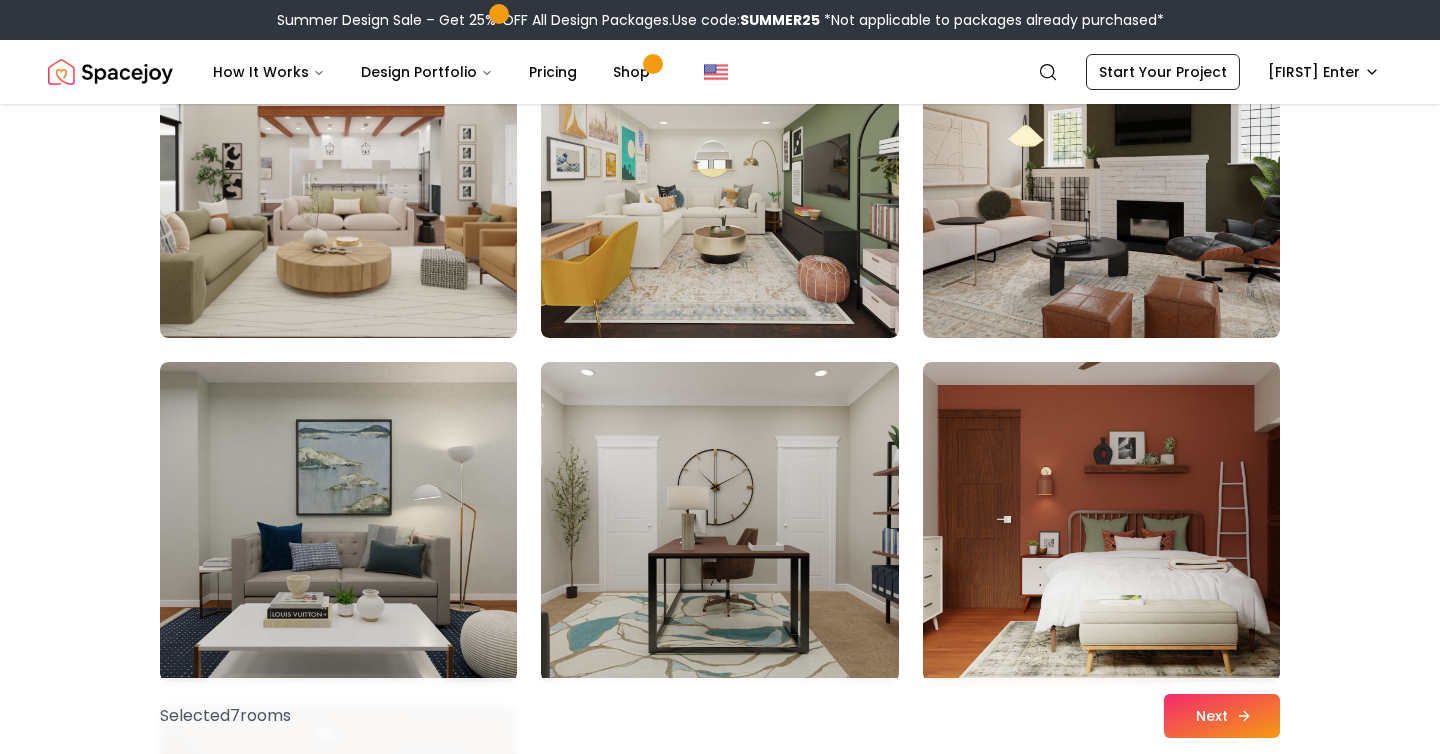 click on "Next" at bounding box center [1222, 716] 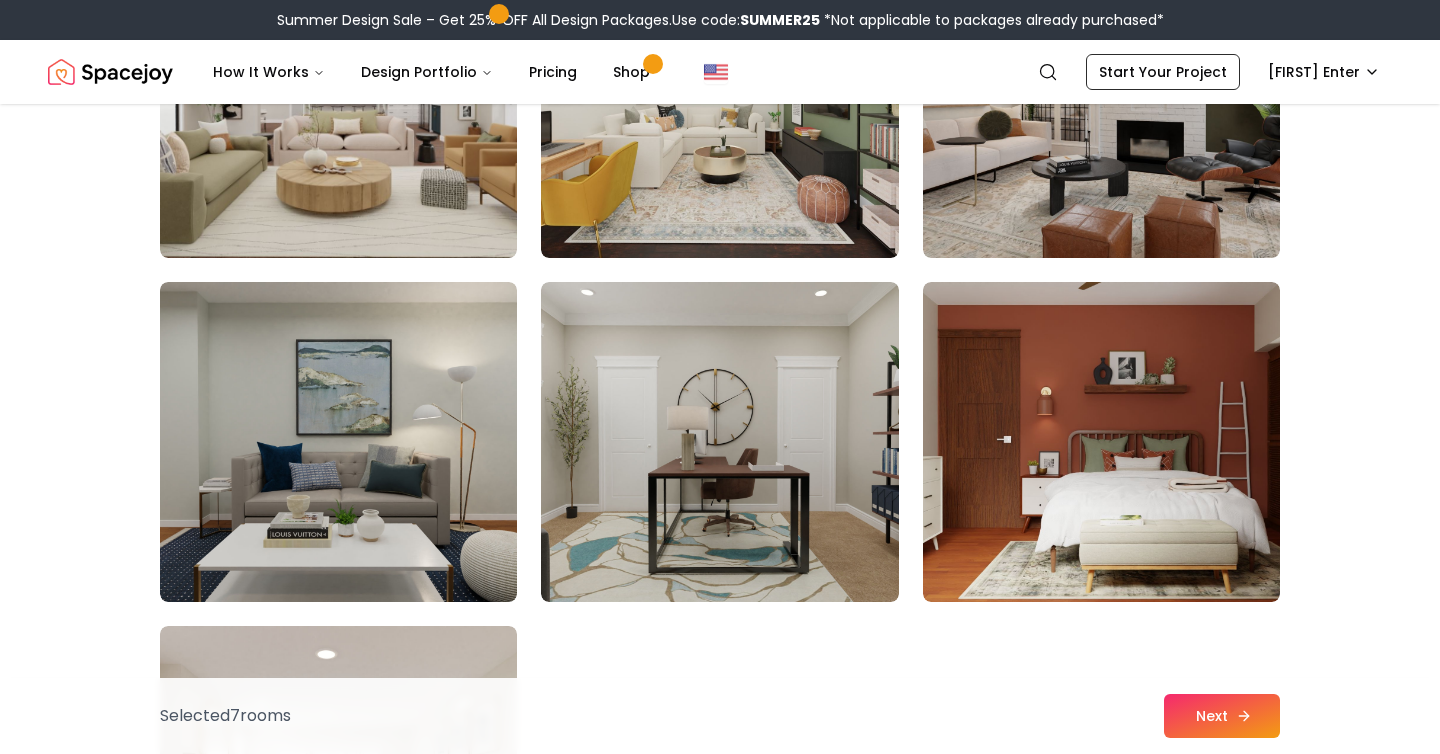 scroll, scrollTop: 10918, scrollLeft: 0, axis: vertical 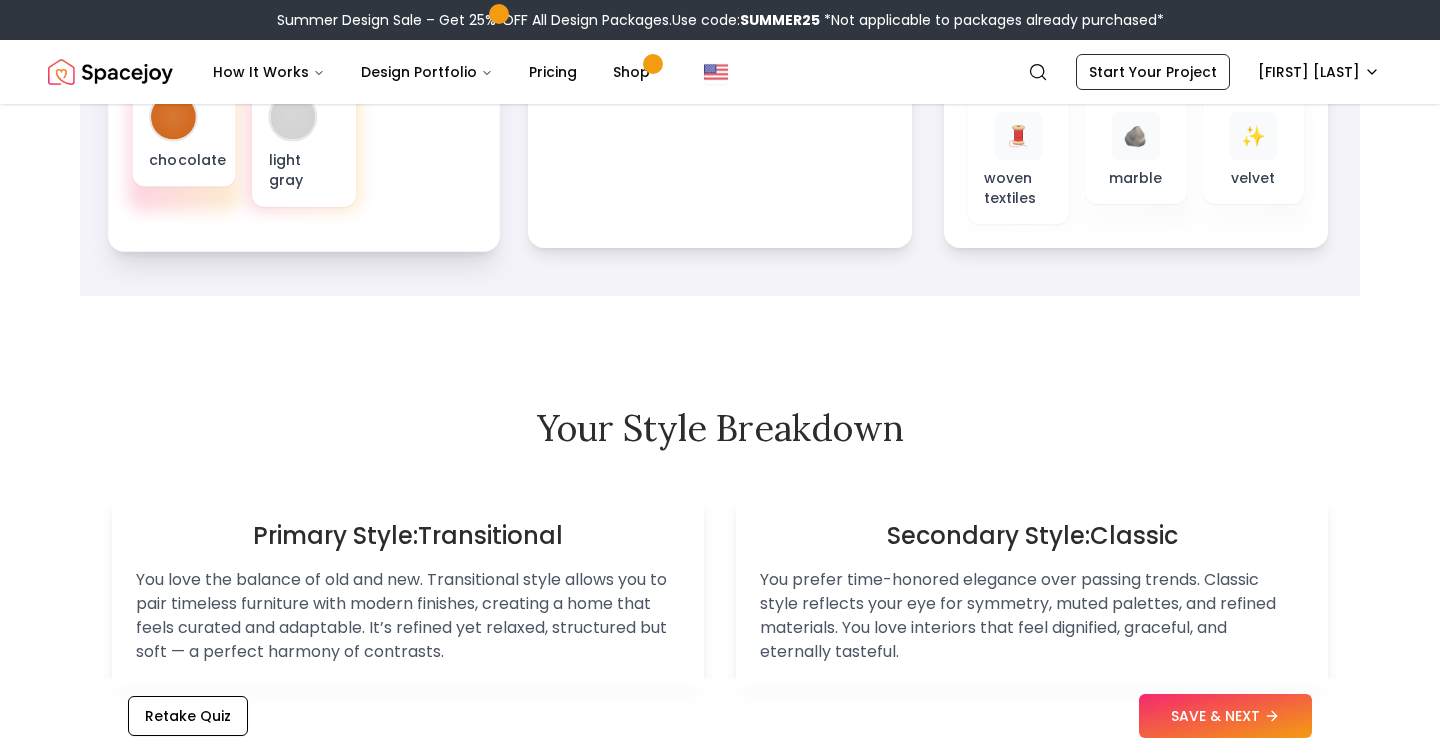 click on "cream taupe ivory chocolate light gray" at bounding box center (304, 78) 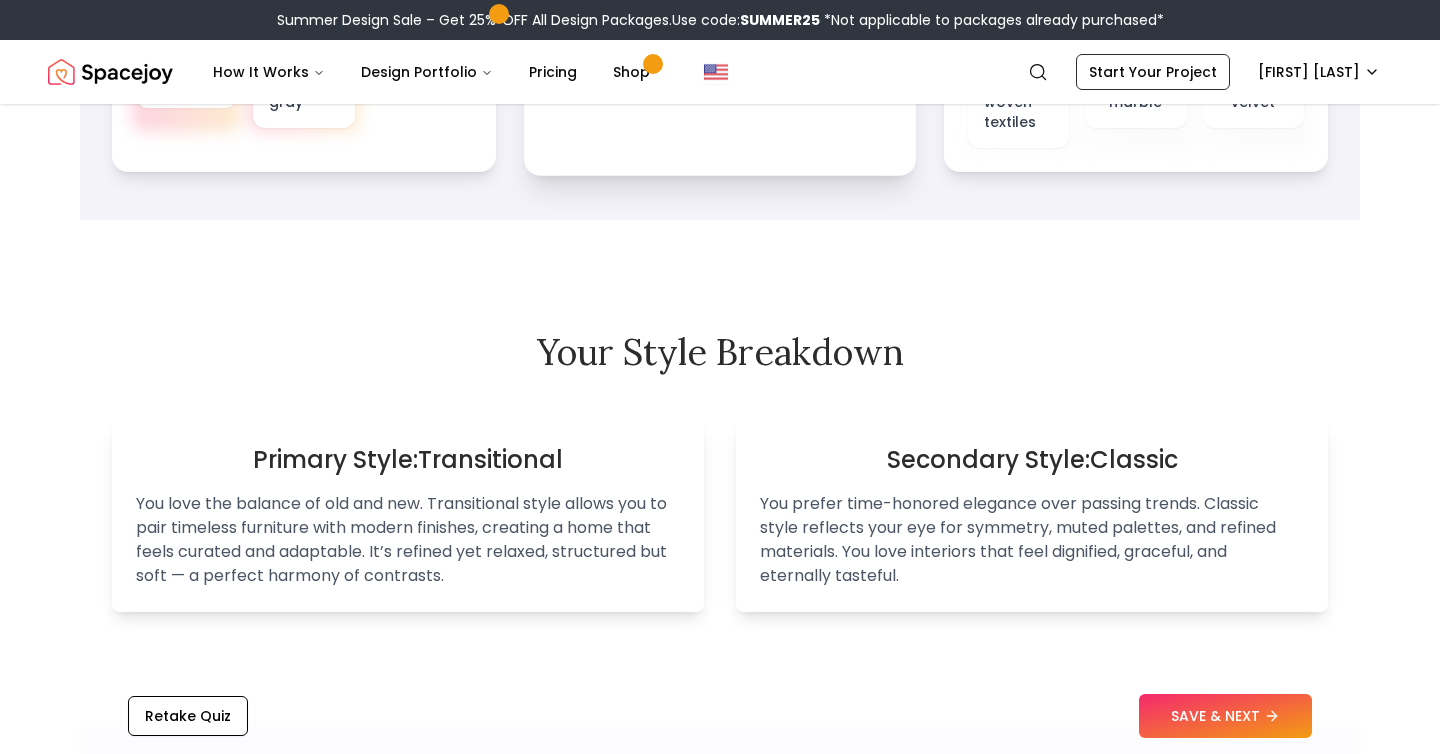 scroll, scrollTop: 1013, scrollLeft: 0, axis: vertical 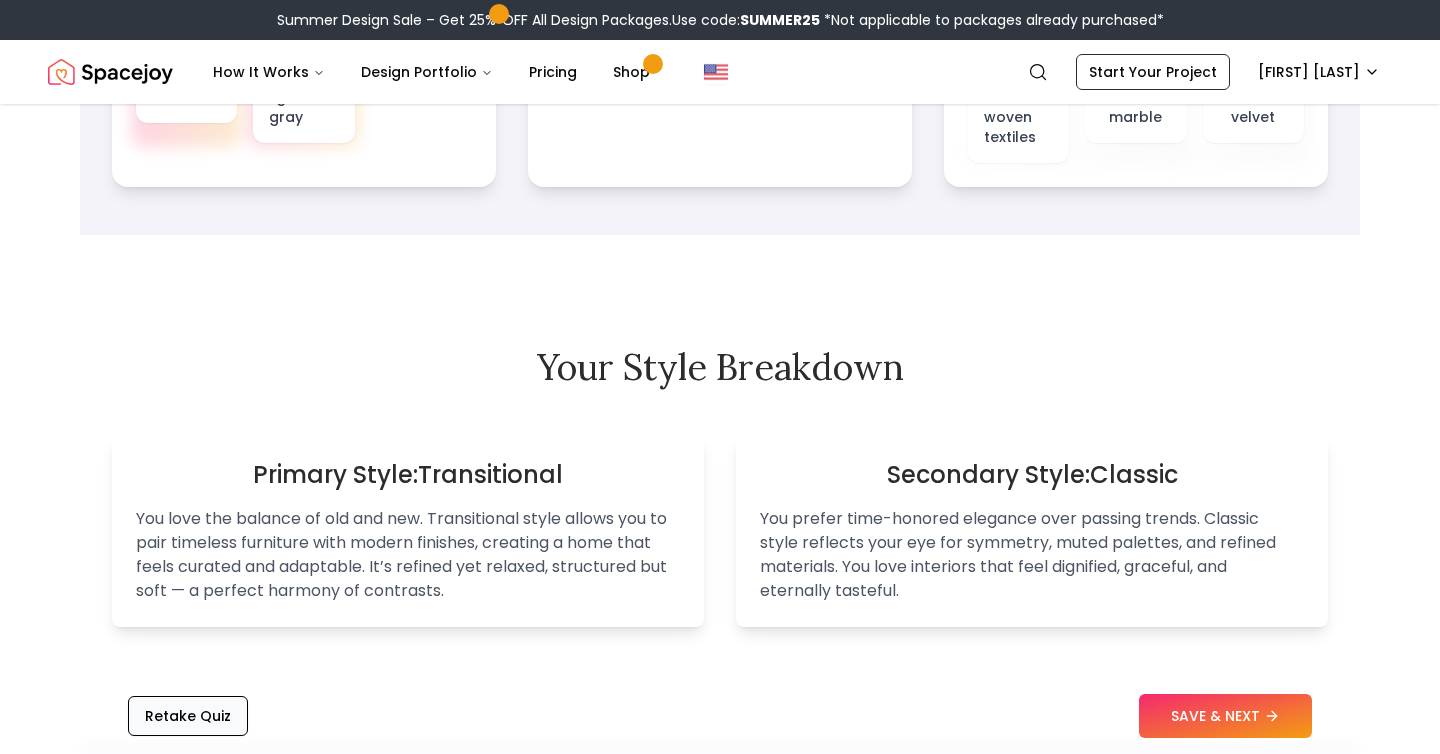 click on "Retake Quiz" at bounding box center [188, 716] 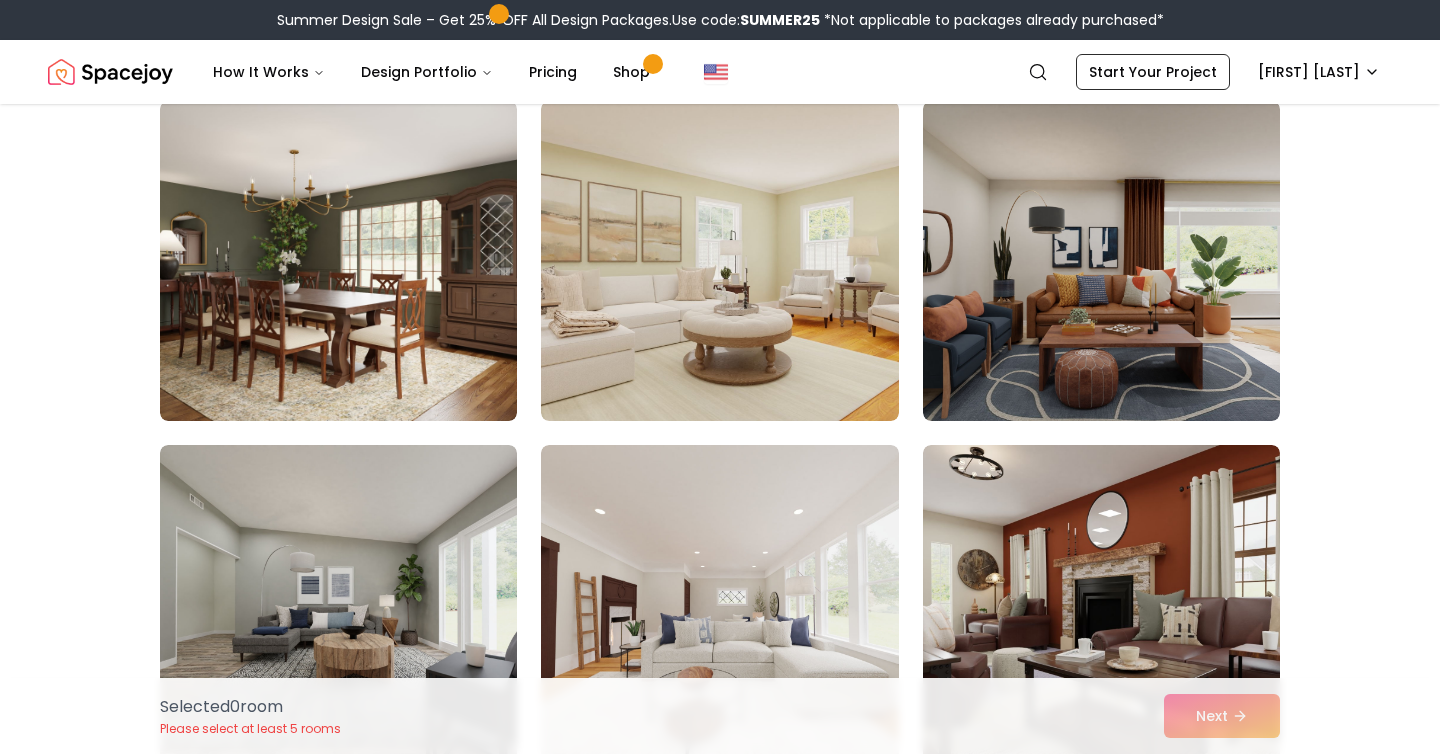 scroll, scrollTop: 2576, scrollLeft: 0, axis: vertical 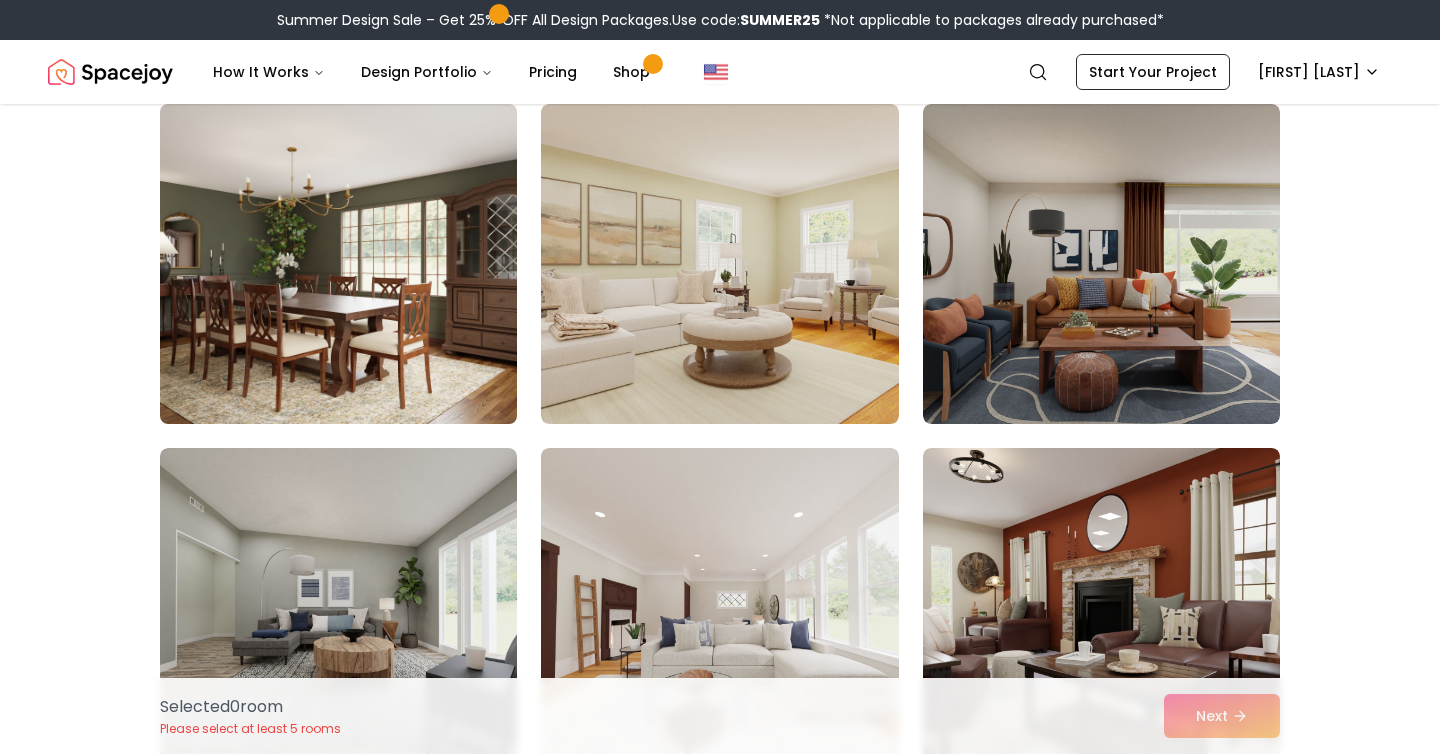 click at bounding box center [338, 264] 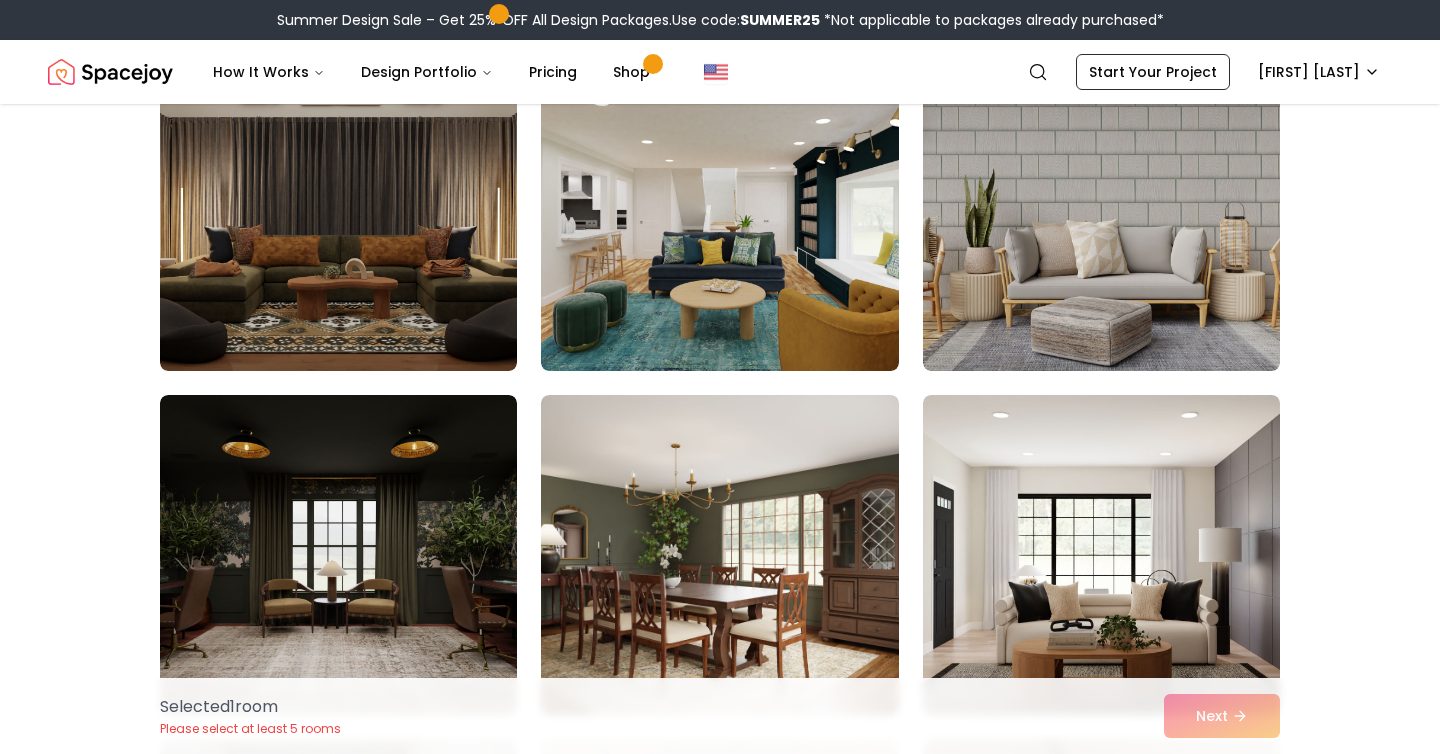 scroll, scrollTop: 5740, scrollLeft: 0, axis: vertical 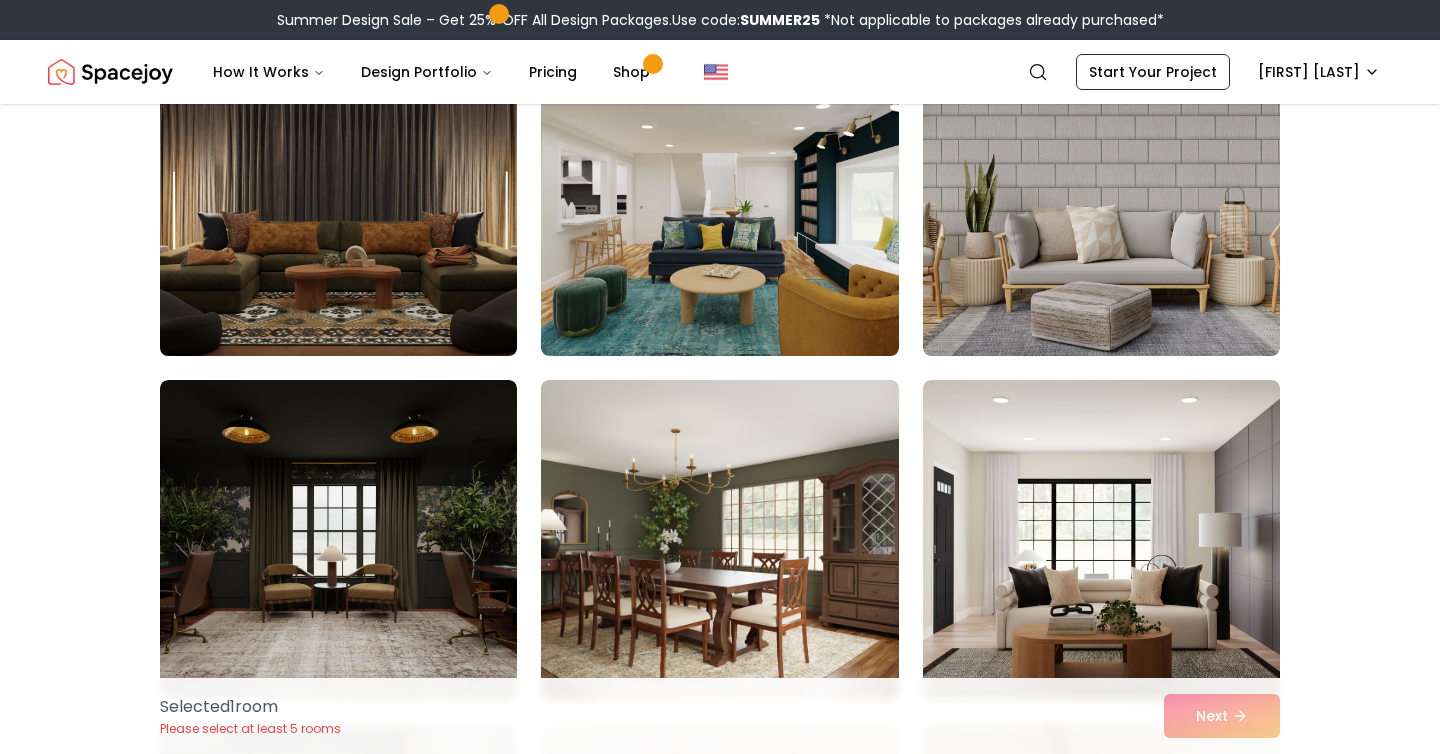 click at bounding box center [338, 196] 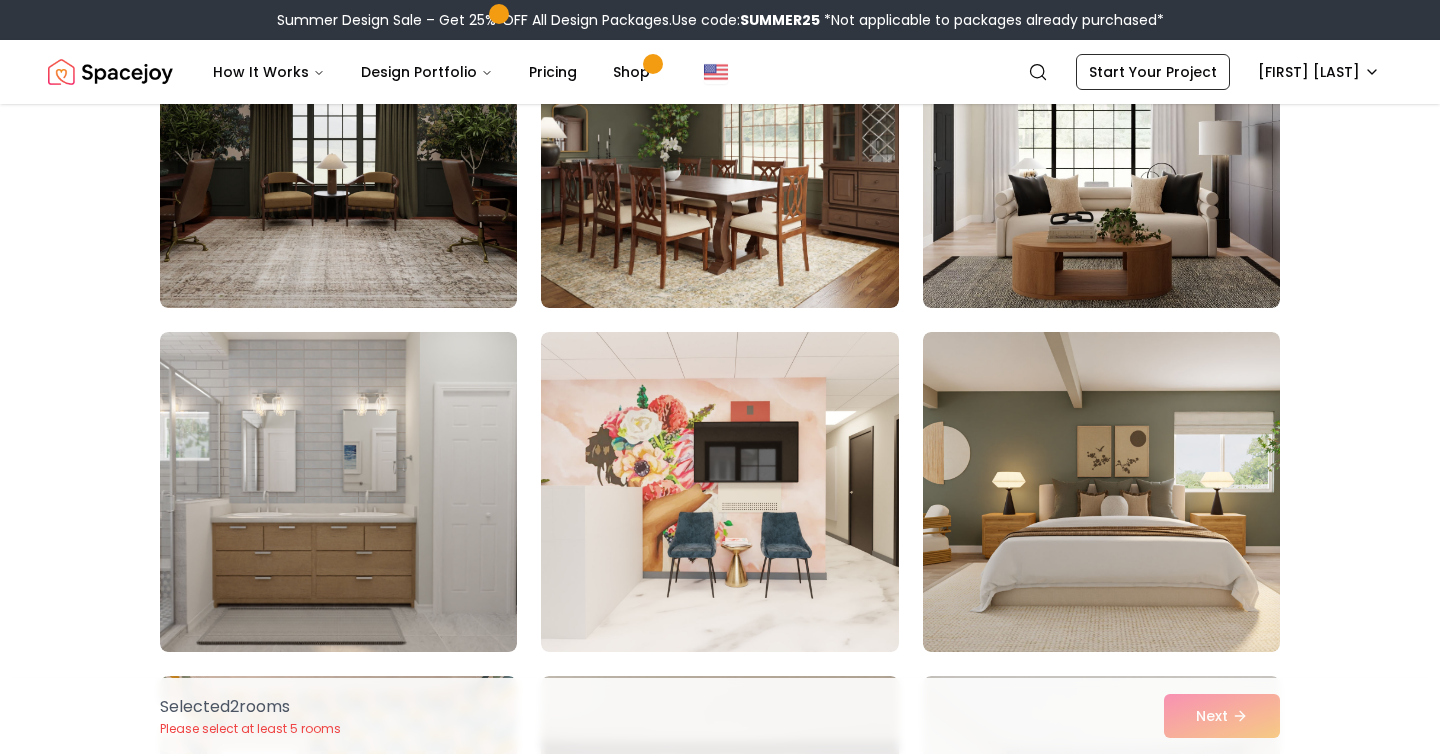 scroll, scrollTop: 6047, scrollLeft: 0, axis: vertical 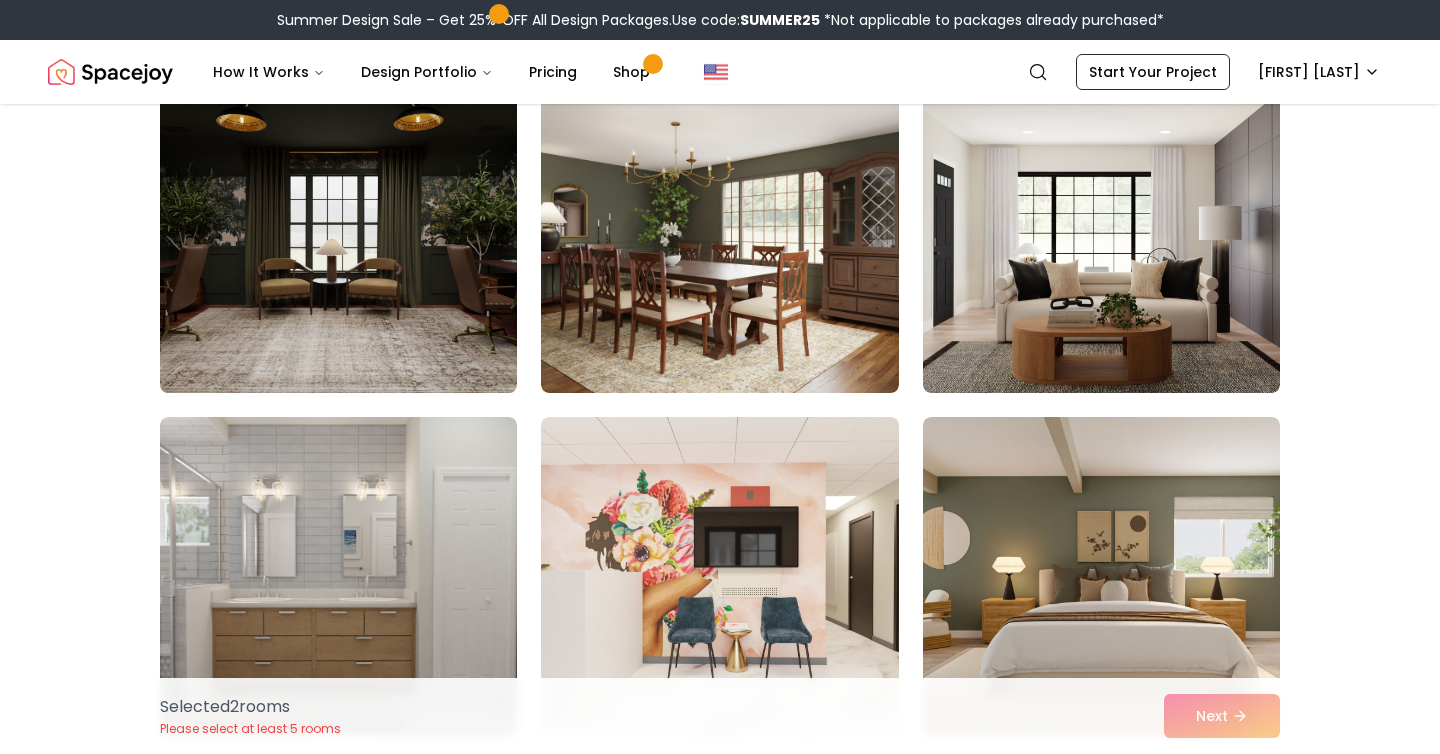 click at bounding box center (338, 233) 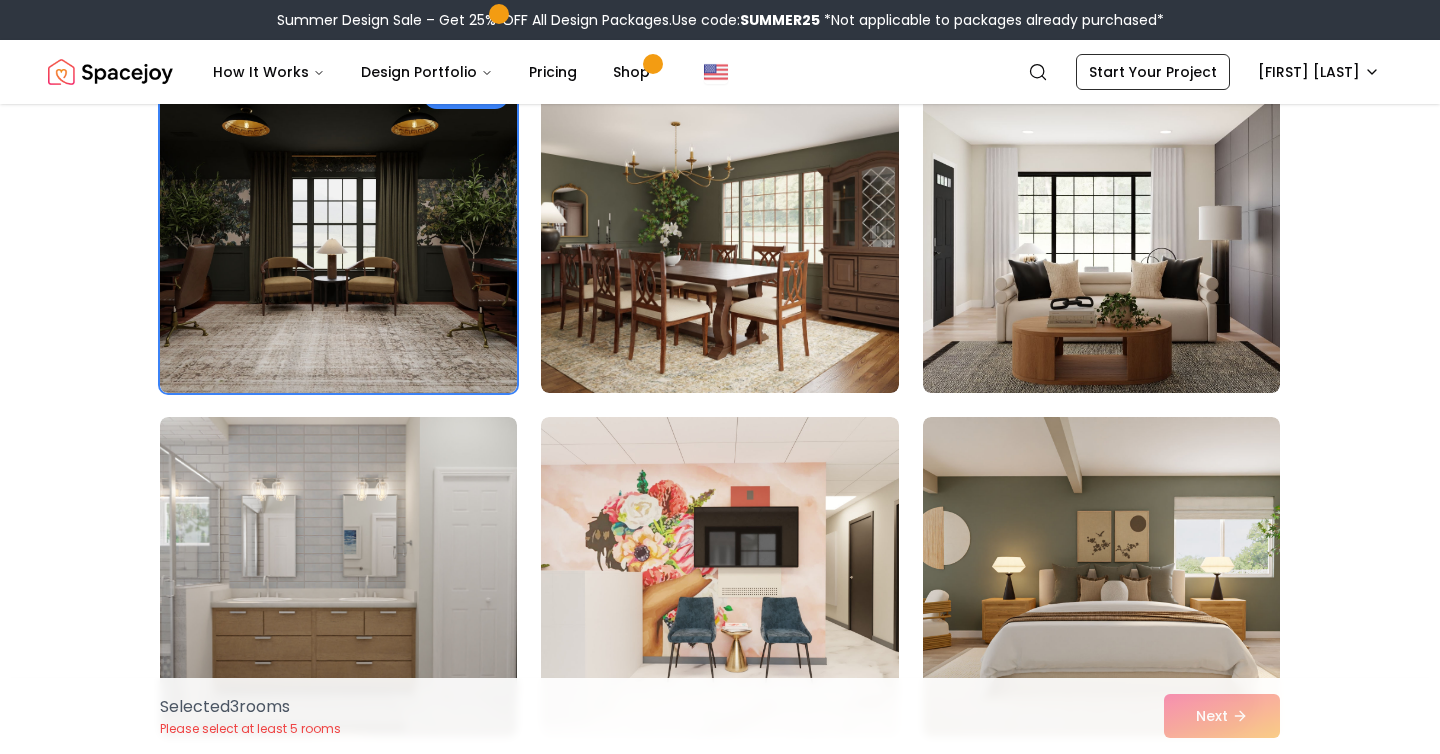 click at bounding box center [338, -111] 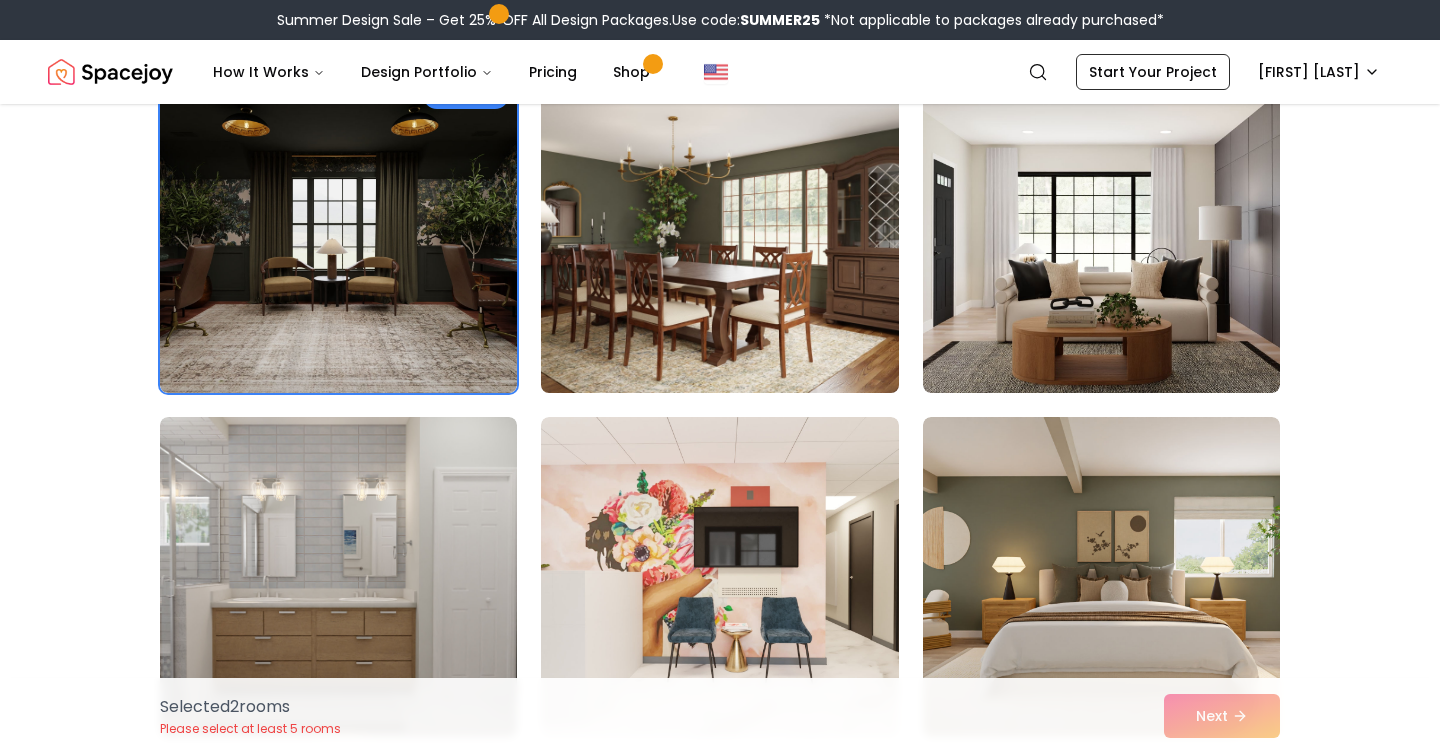 click at bounding box center (719, 233) 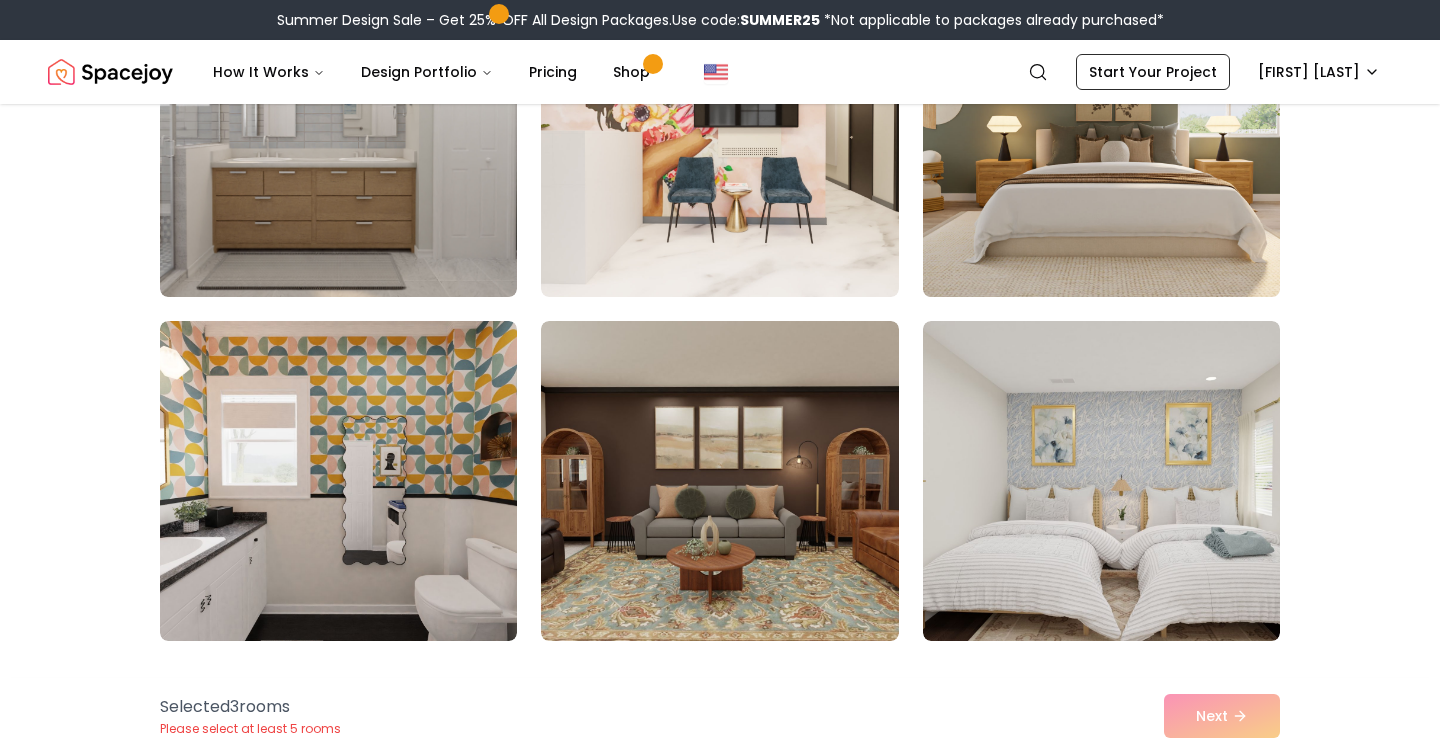 scroll, scrollTop: 6486, scrollLeft: 0, axis: vertical 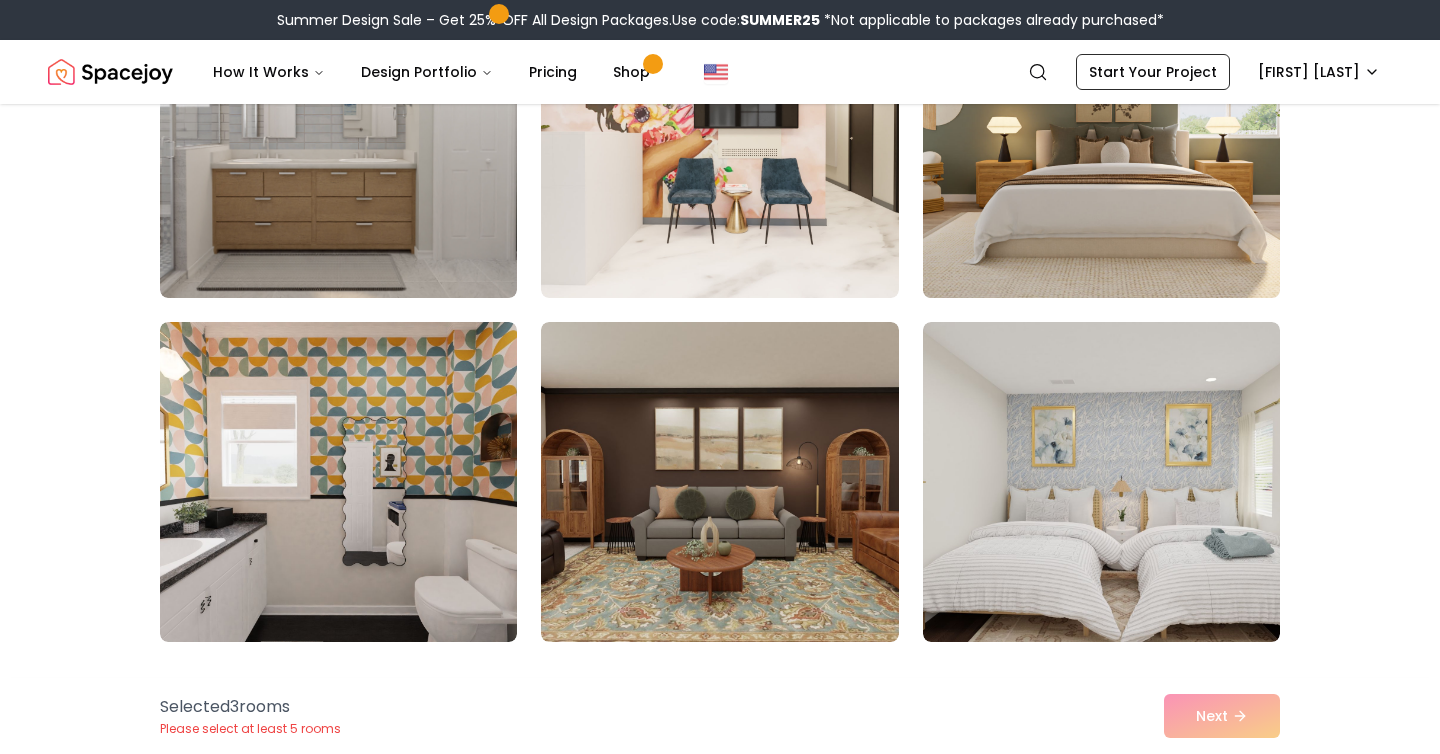 click at bounding box center [1101, 138] 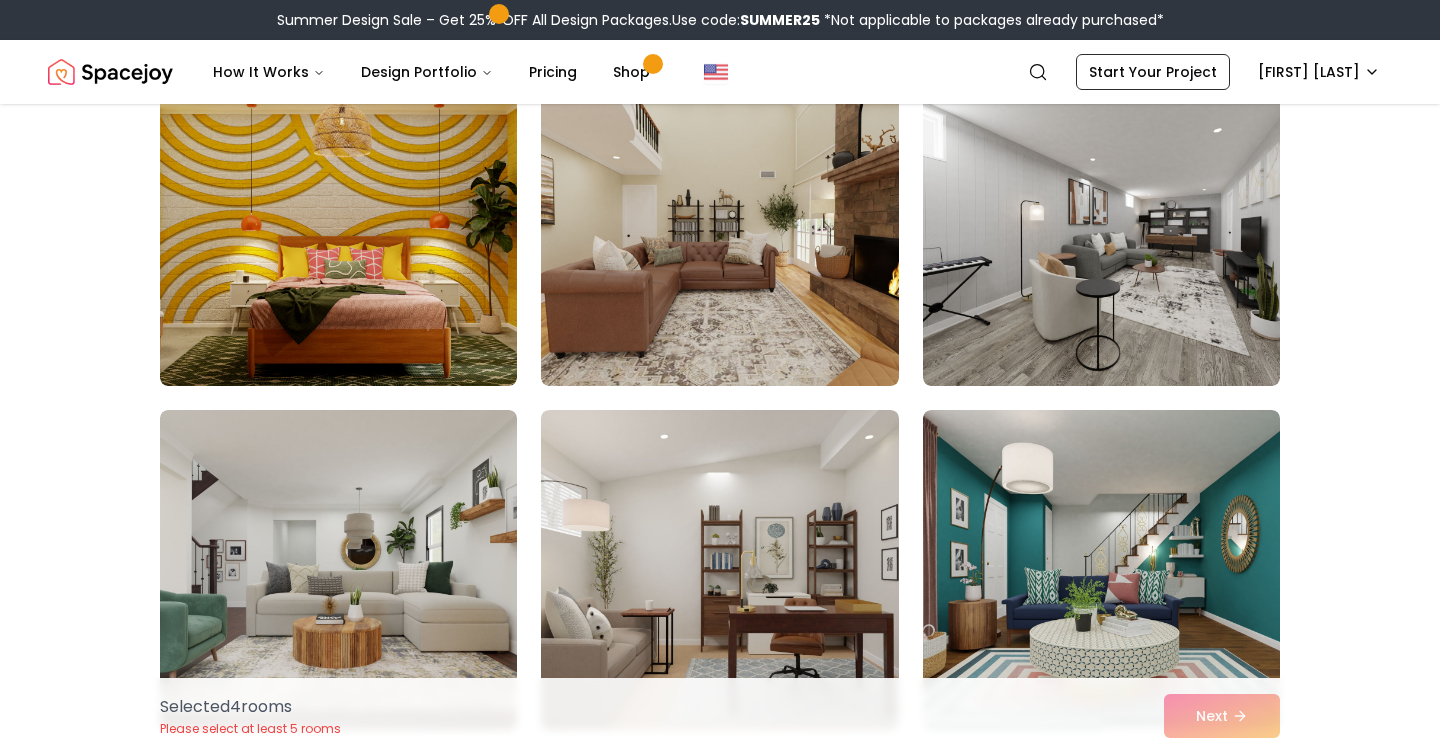 scroll, scrollTop: 7226, scrollLeft: 0, axis: vertical 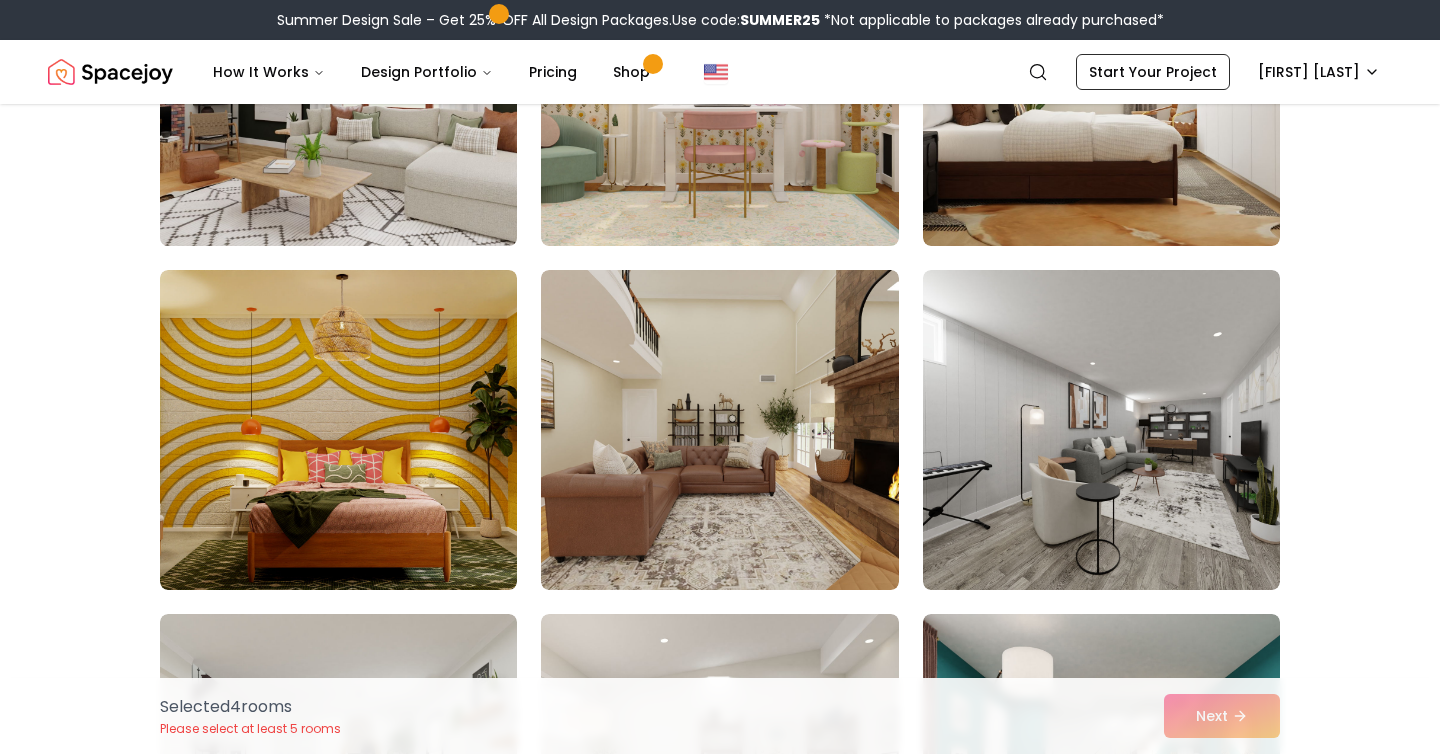 click at bounding box center [338, 86] 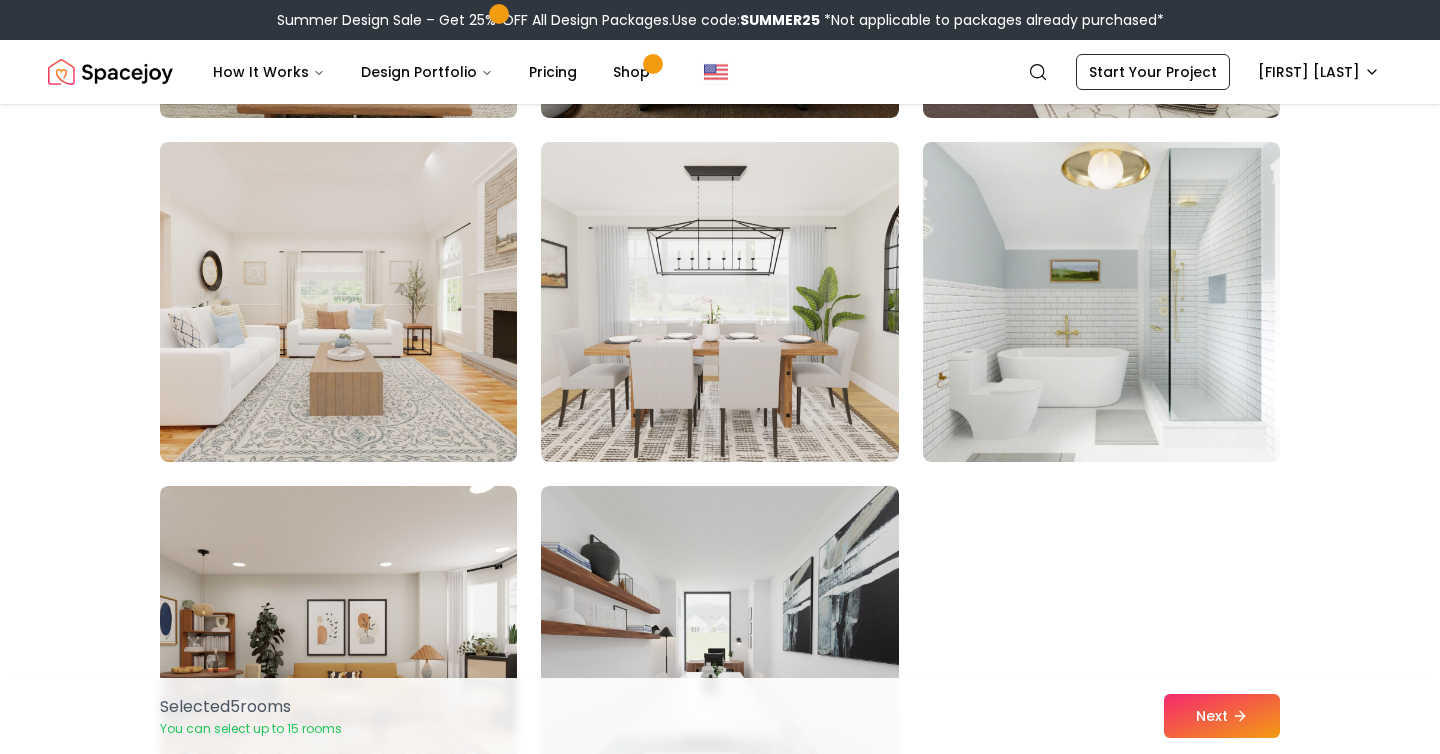 scroll, scrollTop: 8633, scrollLeft: 0, axis: vertical 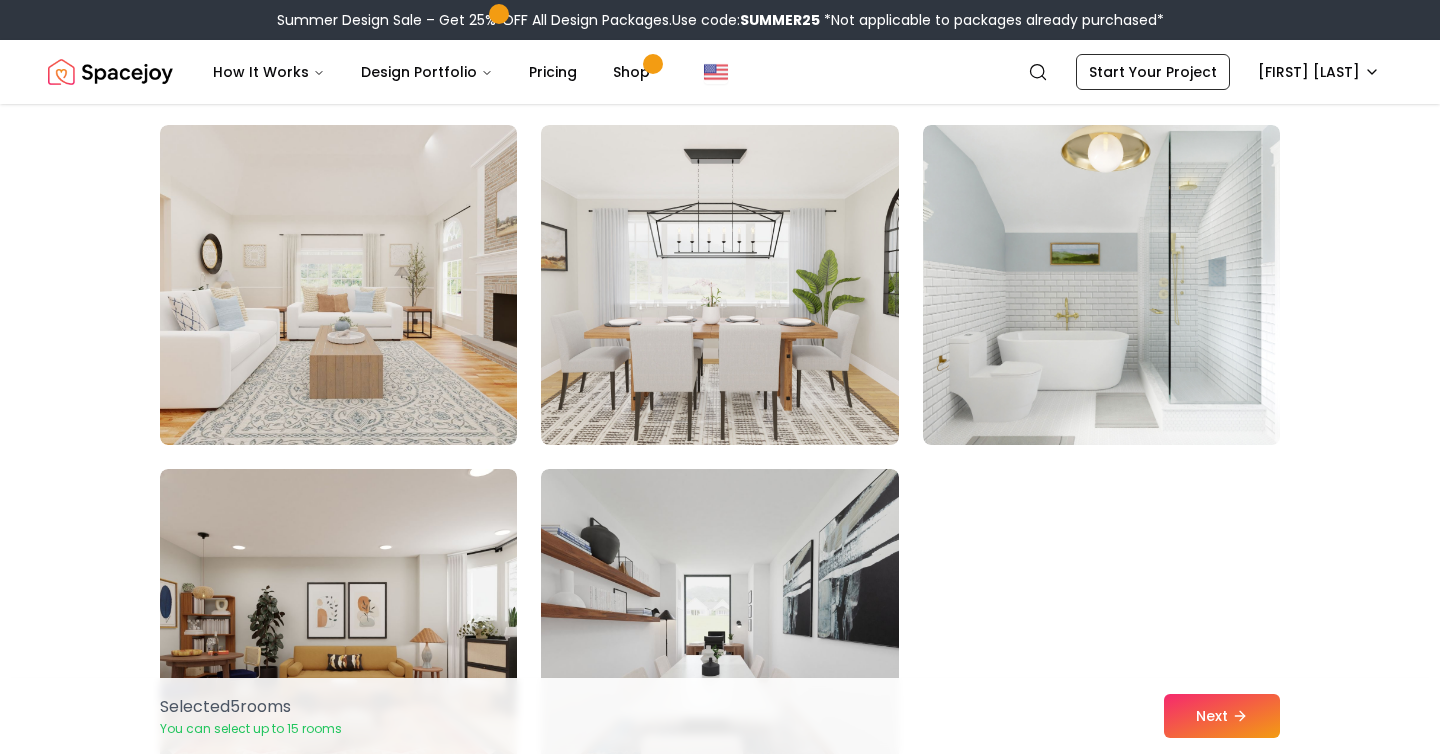 click at bounding box center [1101, -59] 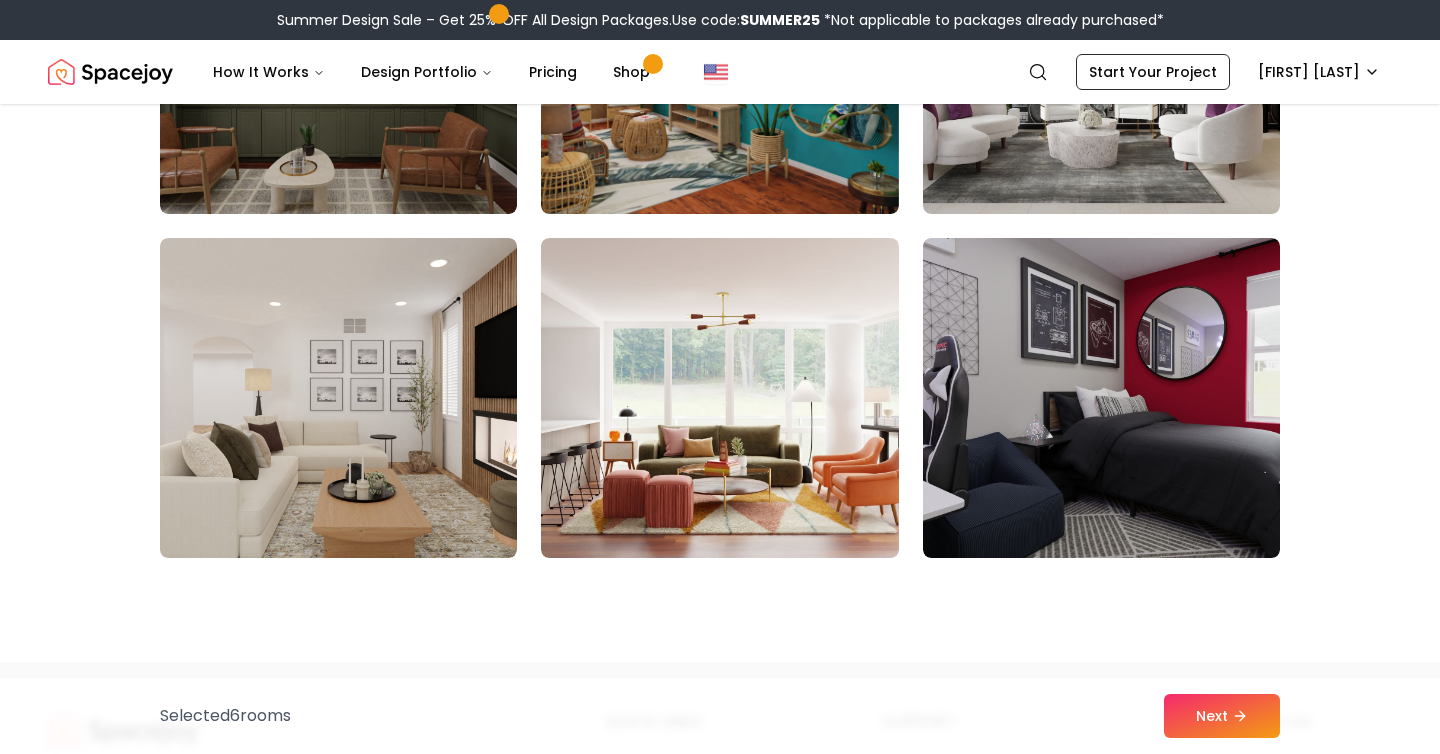 scroll, scrollTop: 10017, scrollLeft: 0, axis: vertical 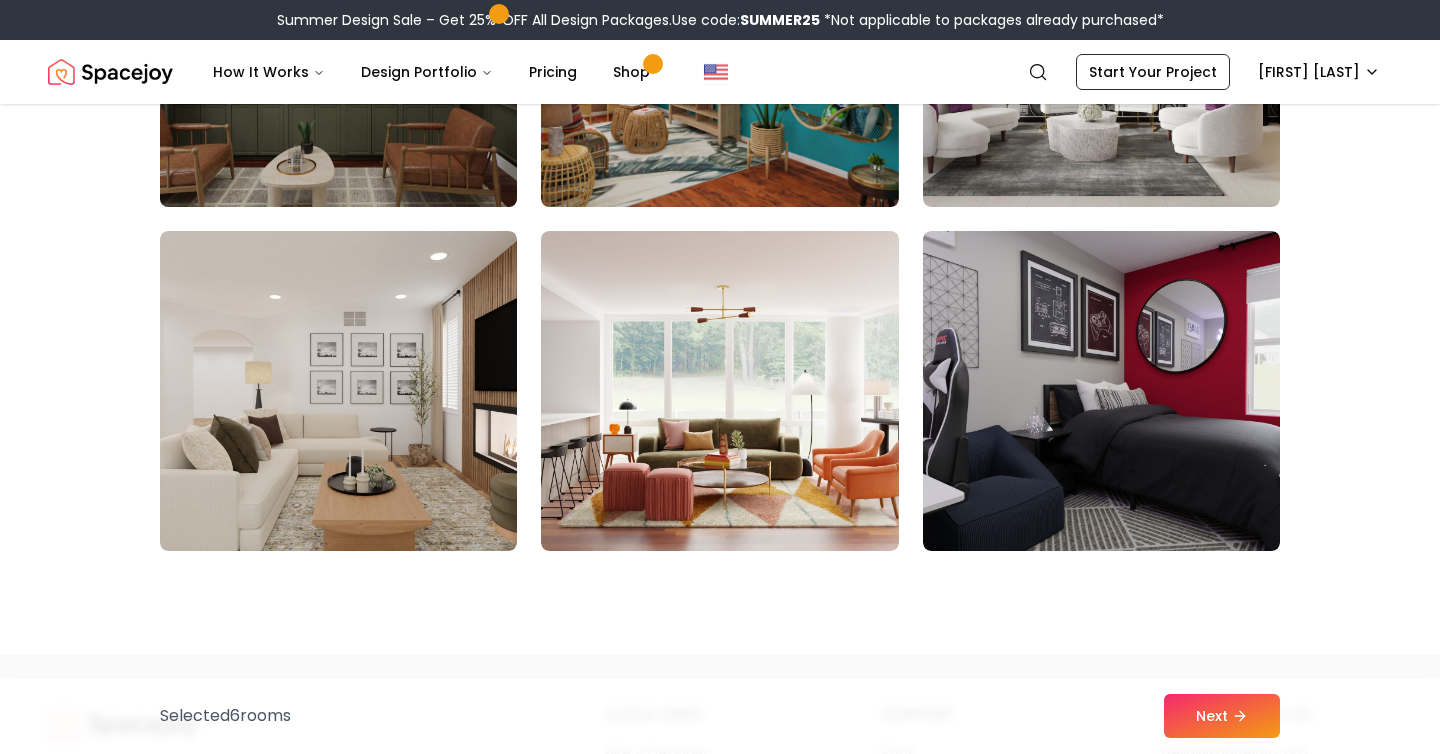 click at bounding box center [338, 47] 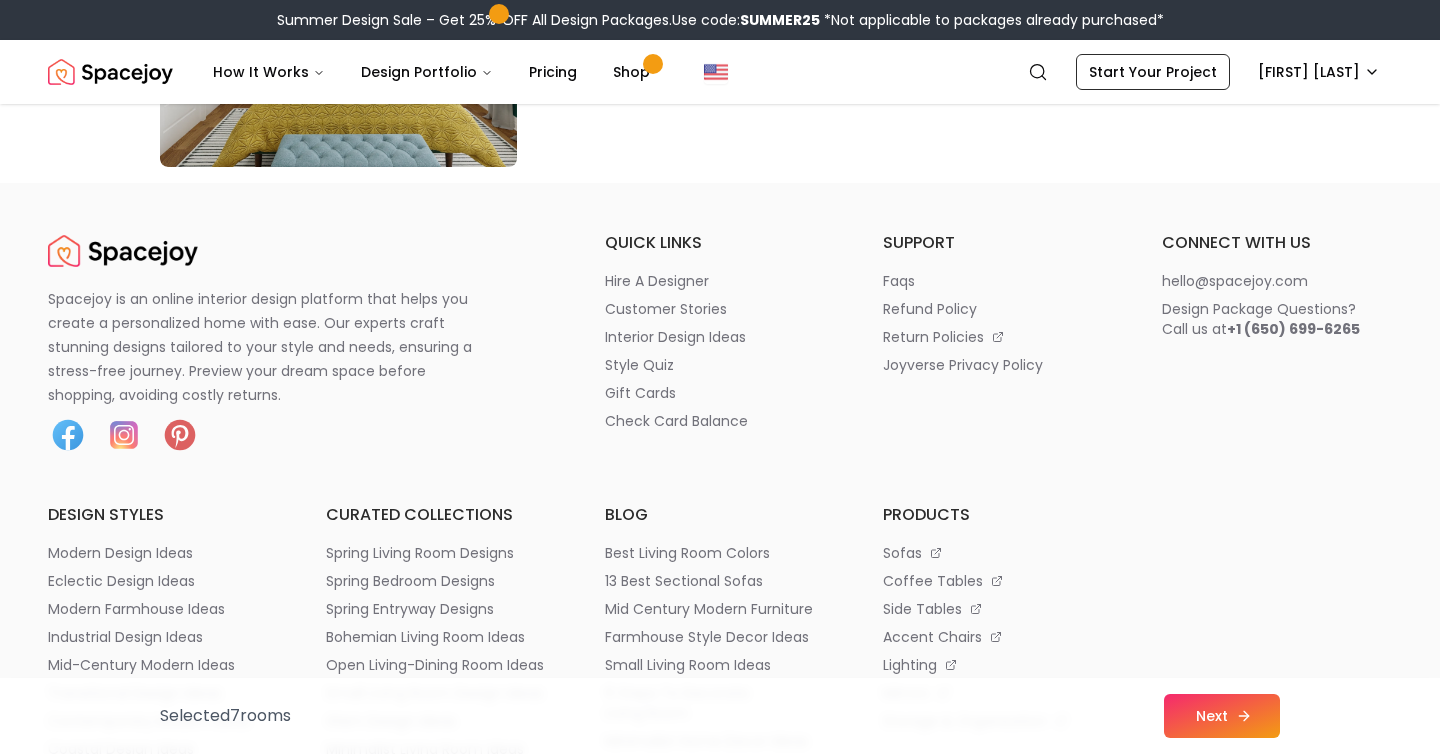 click on "Next" at bounding box center (1222, 716) 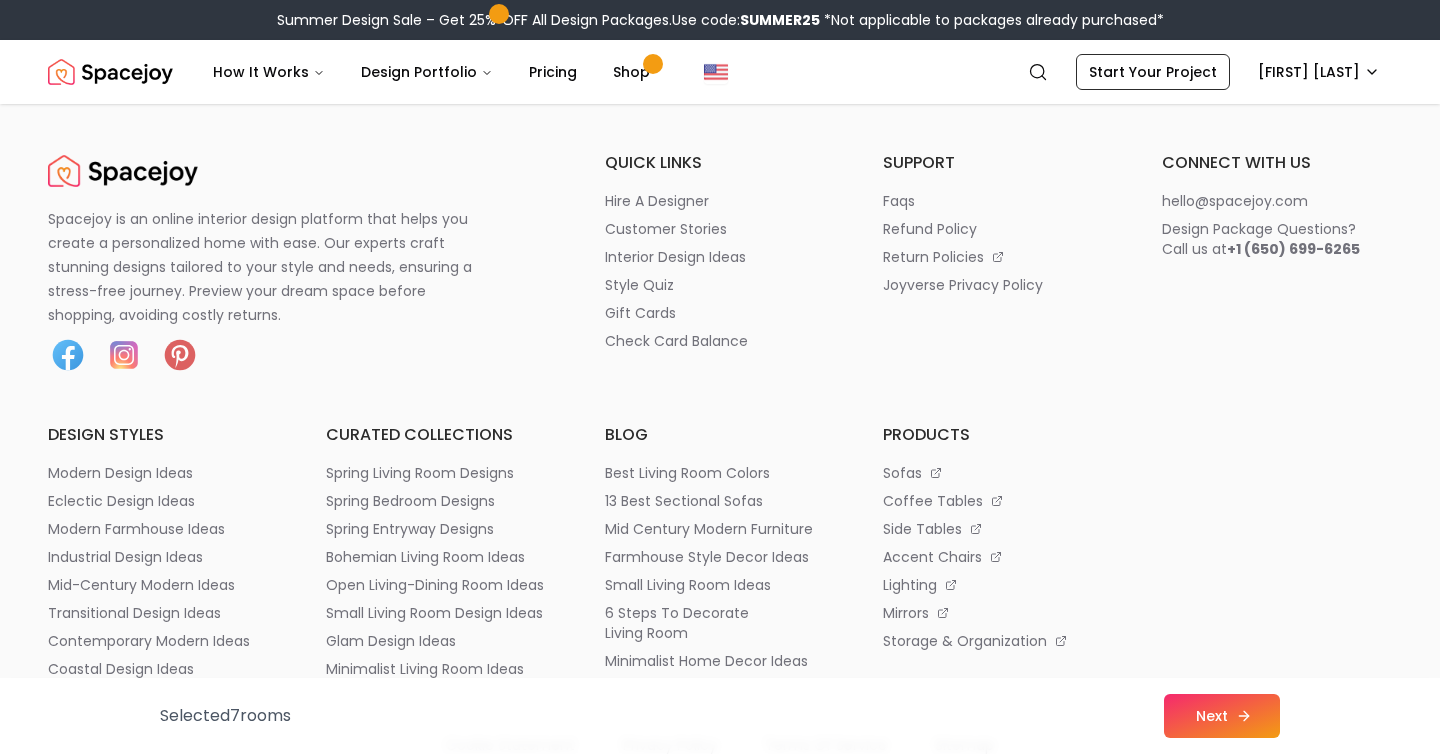scroll, scrollTop: 11777, scrollLeft: 0, axis: vertical 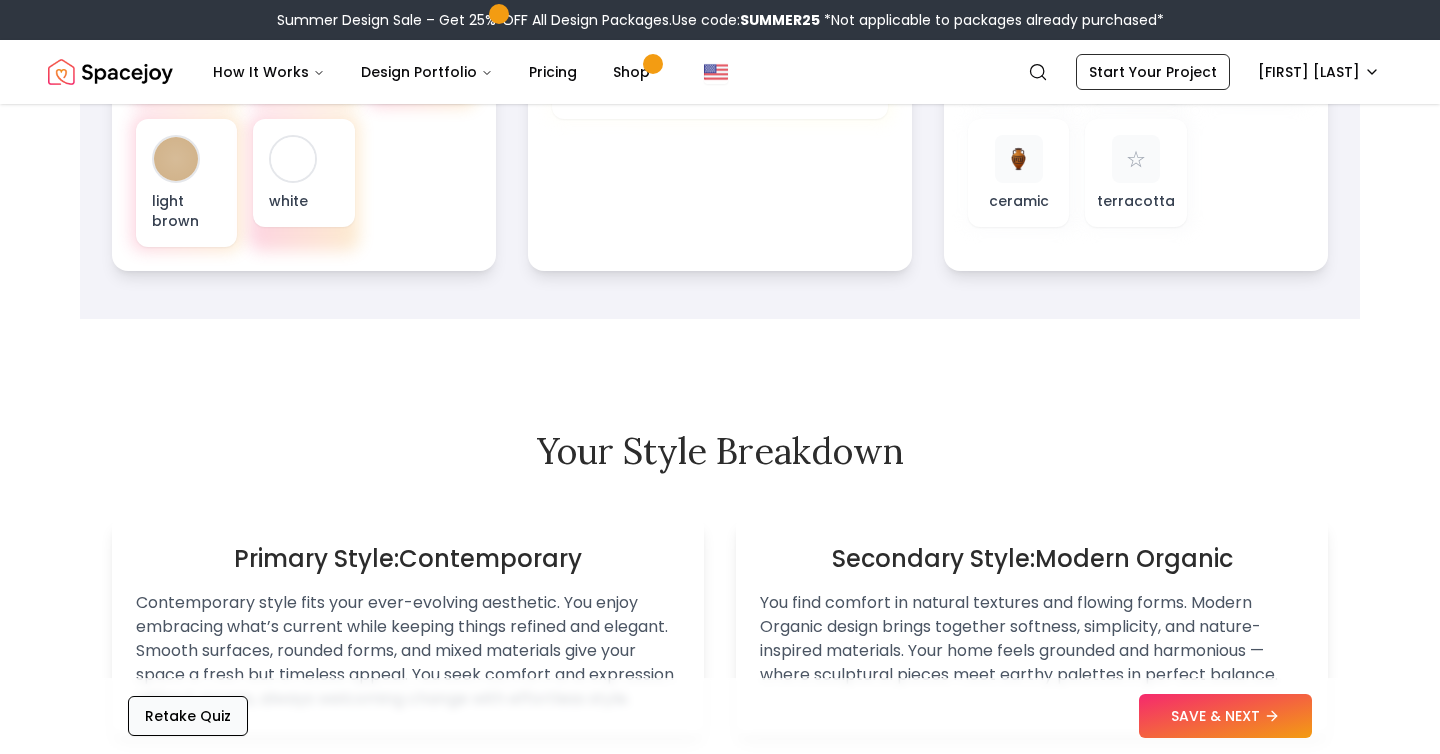 click on "Retake Quiz" at bounding box center (188, 716) 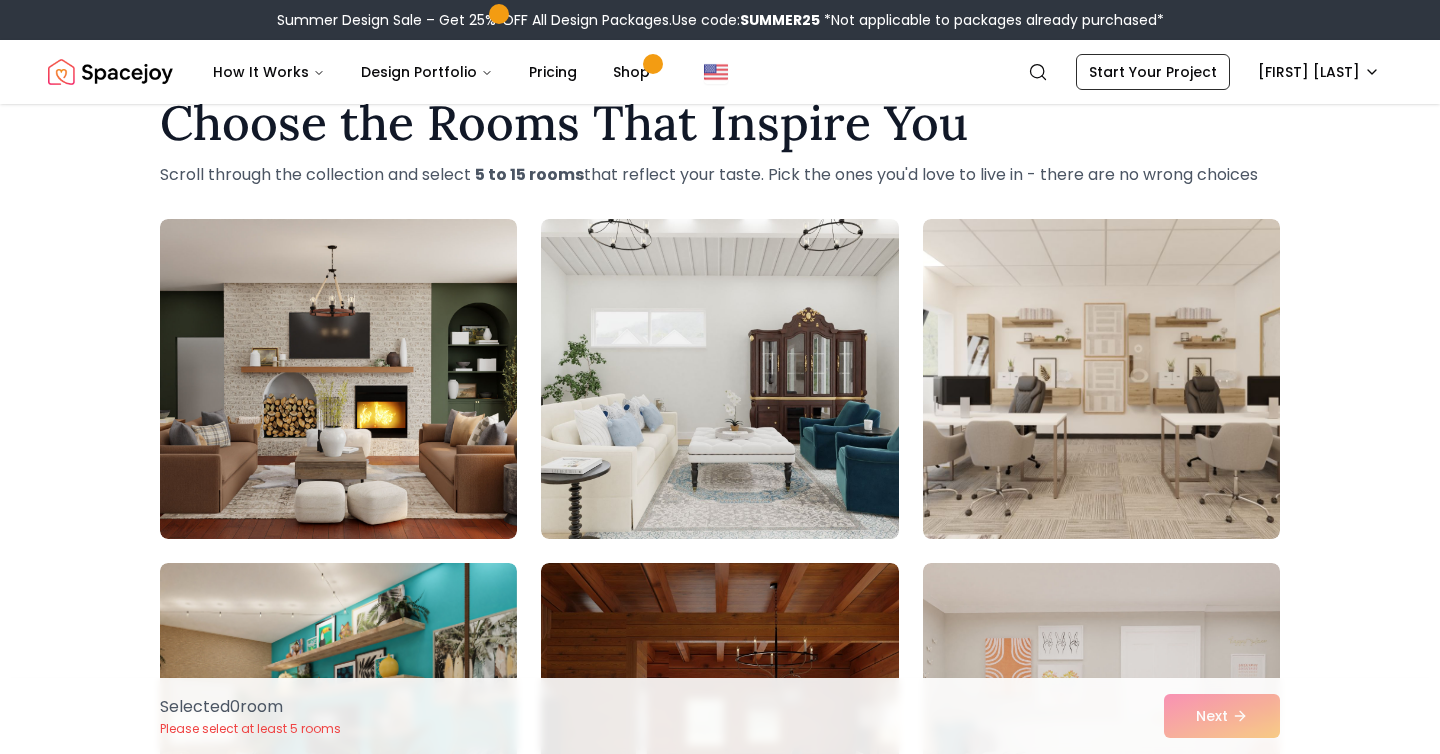 scroll, scrollTop: 0, scrollLeft: 0, axis: both 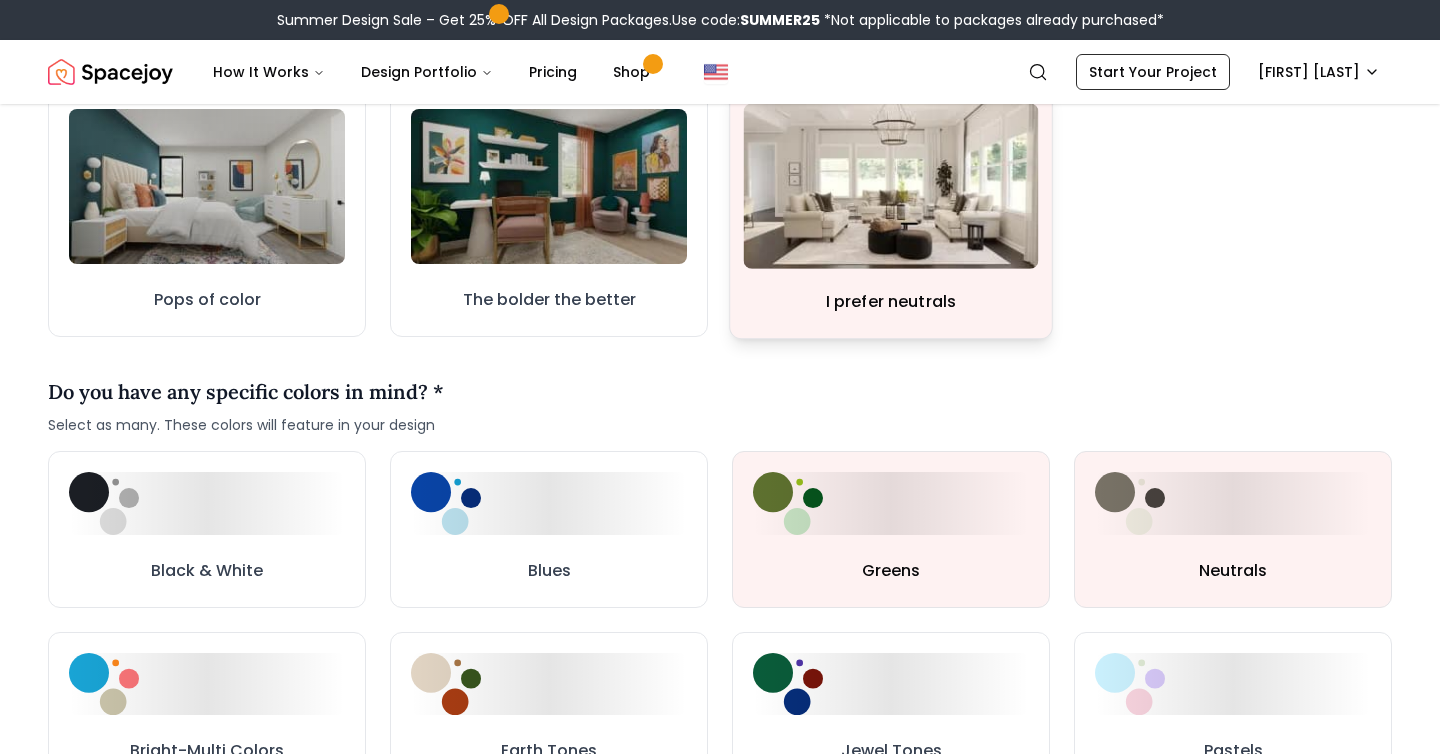 click at bounding box center [891, 186] 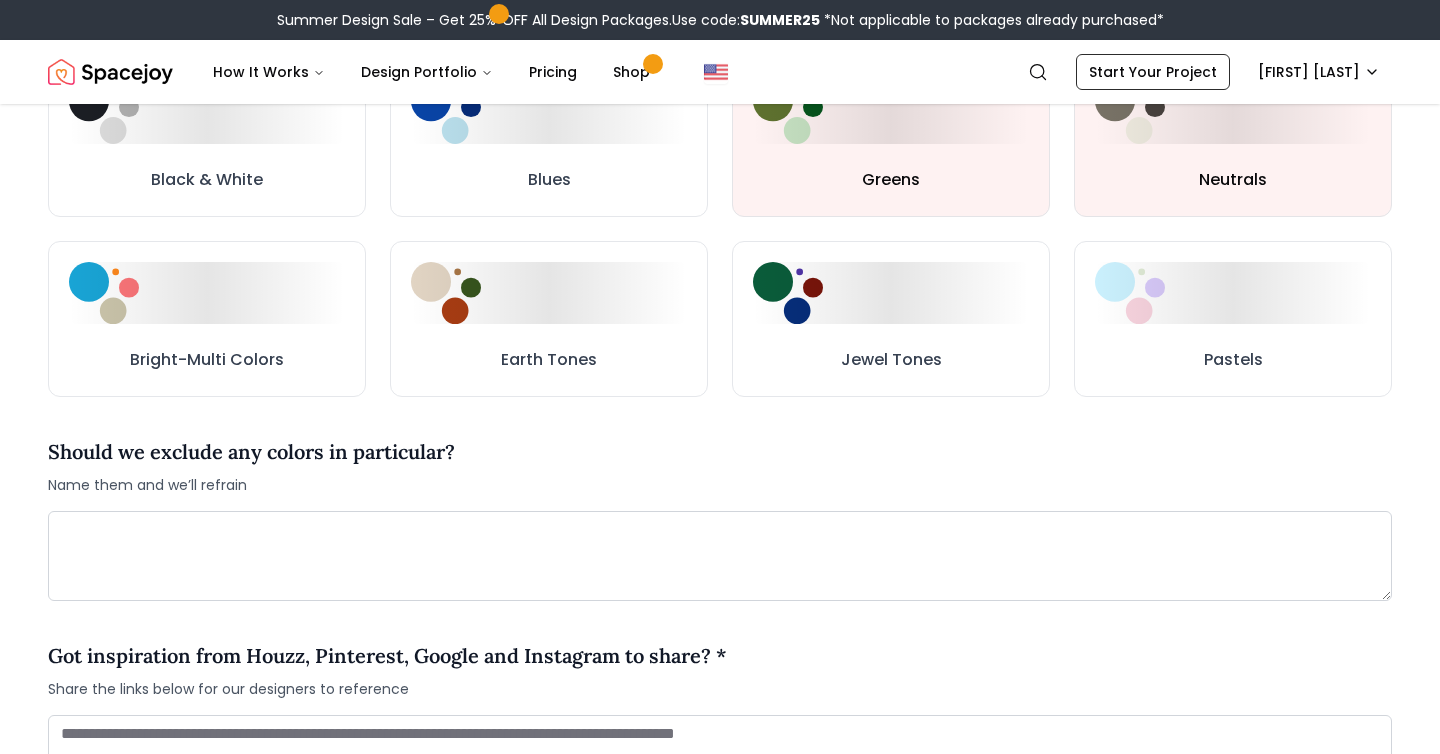 scroll, scrollTop: 1069, scrollLeft: 0, axis: vertical 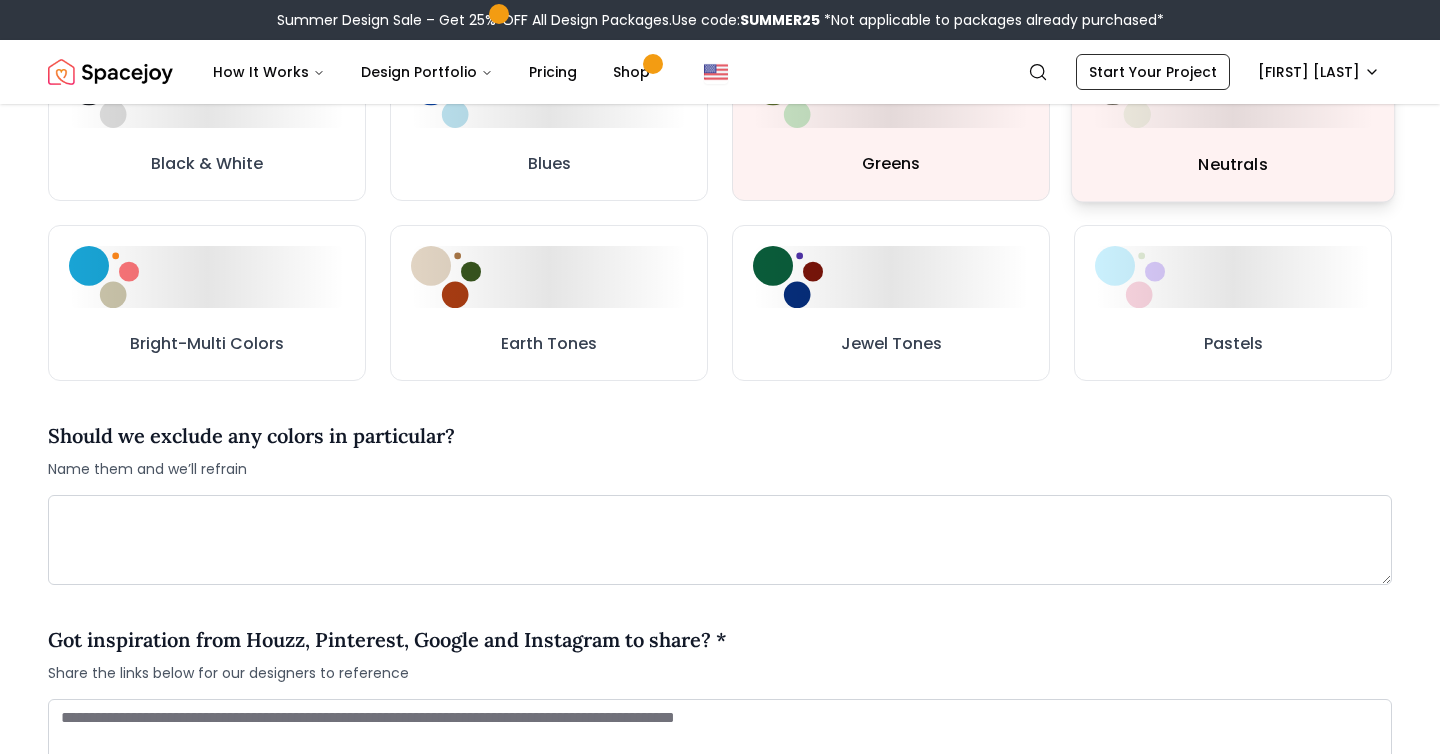 click on "Neutrals" at bounding box center (1233, 123) 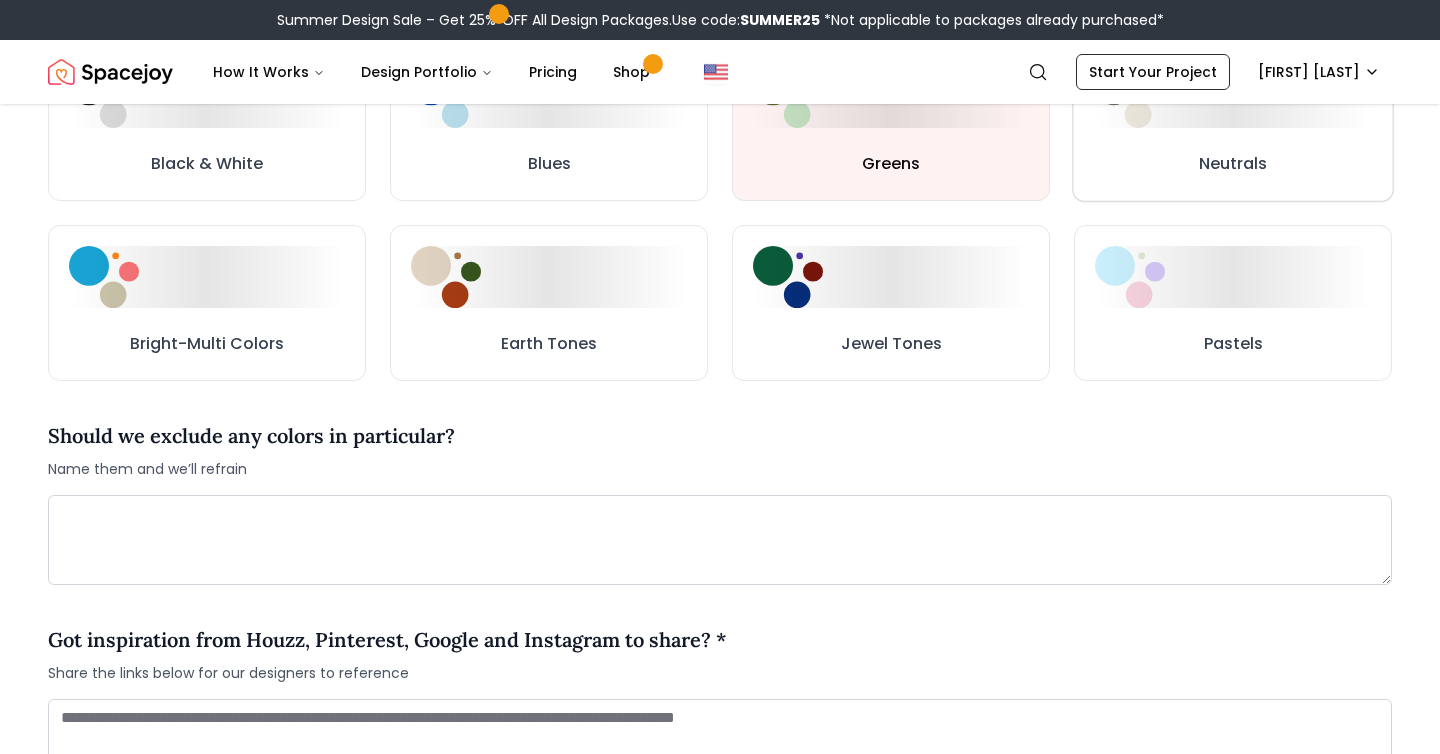 click on "Neutrals" at bounding box center (1232, 123) 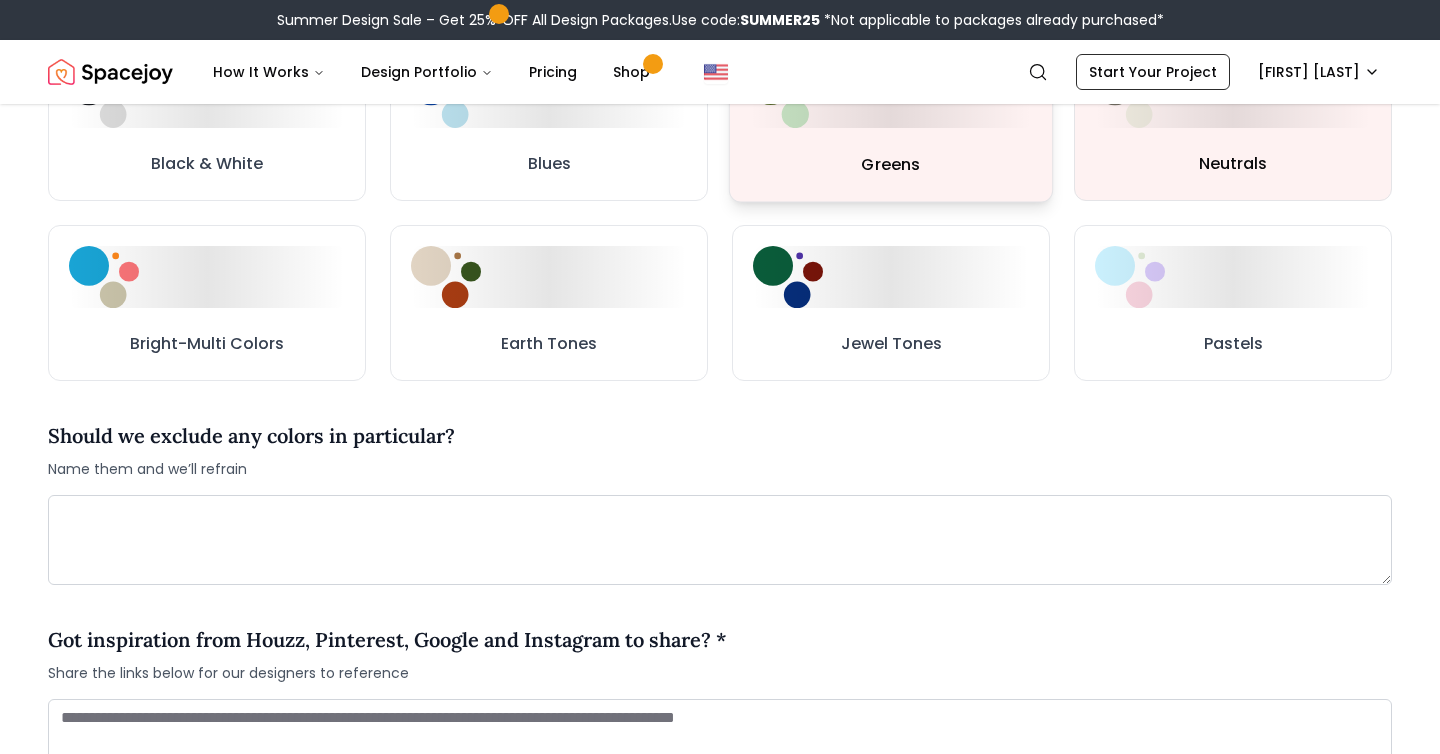 click on "Greens" at bounding box center (891, 123) 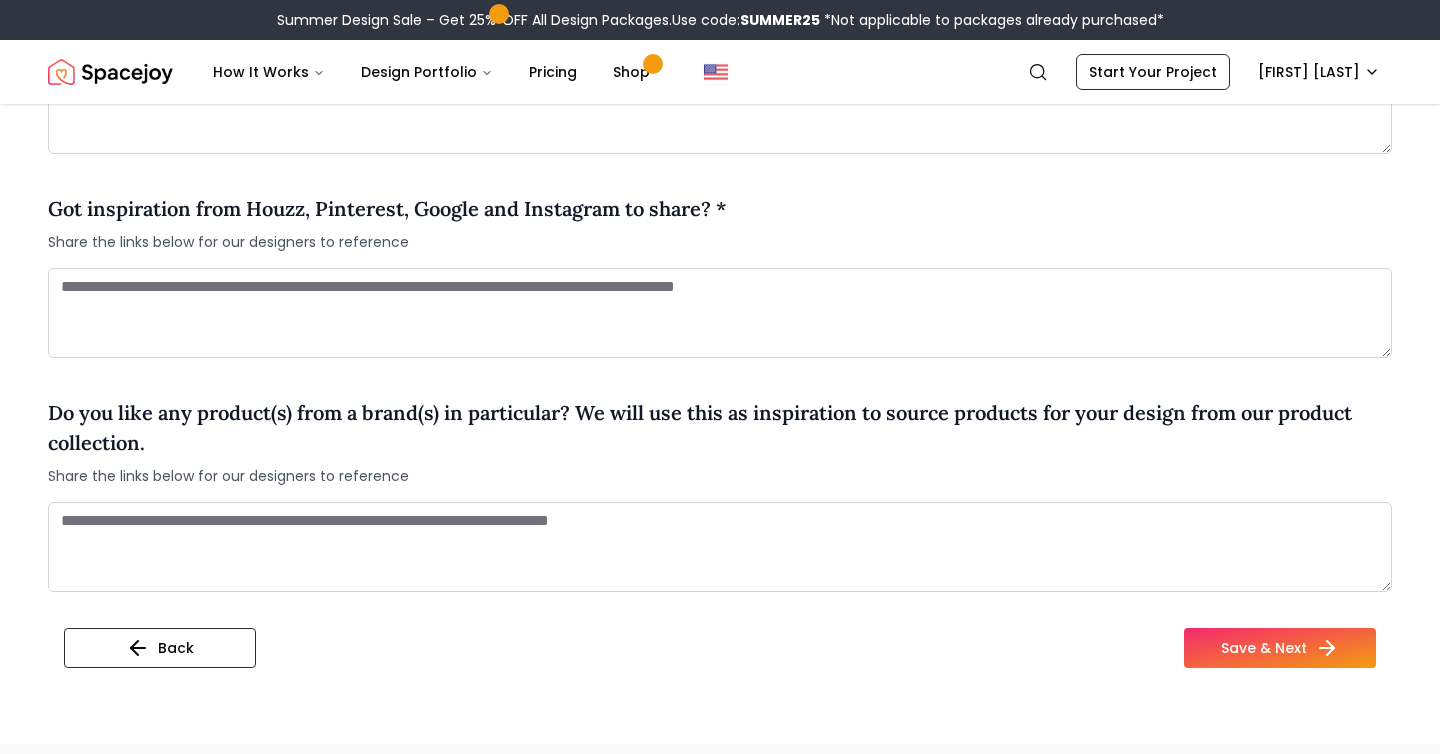 scroll, scrollTop: 1506, scrollLeft: 0, axis: vertical 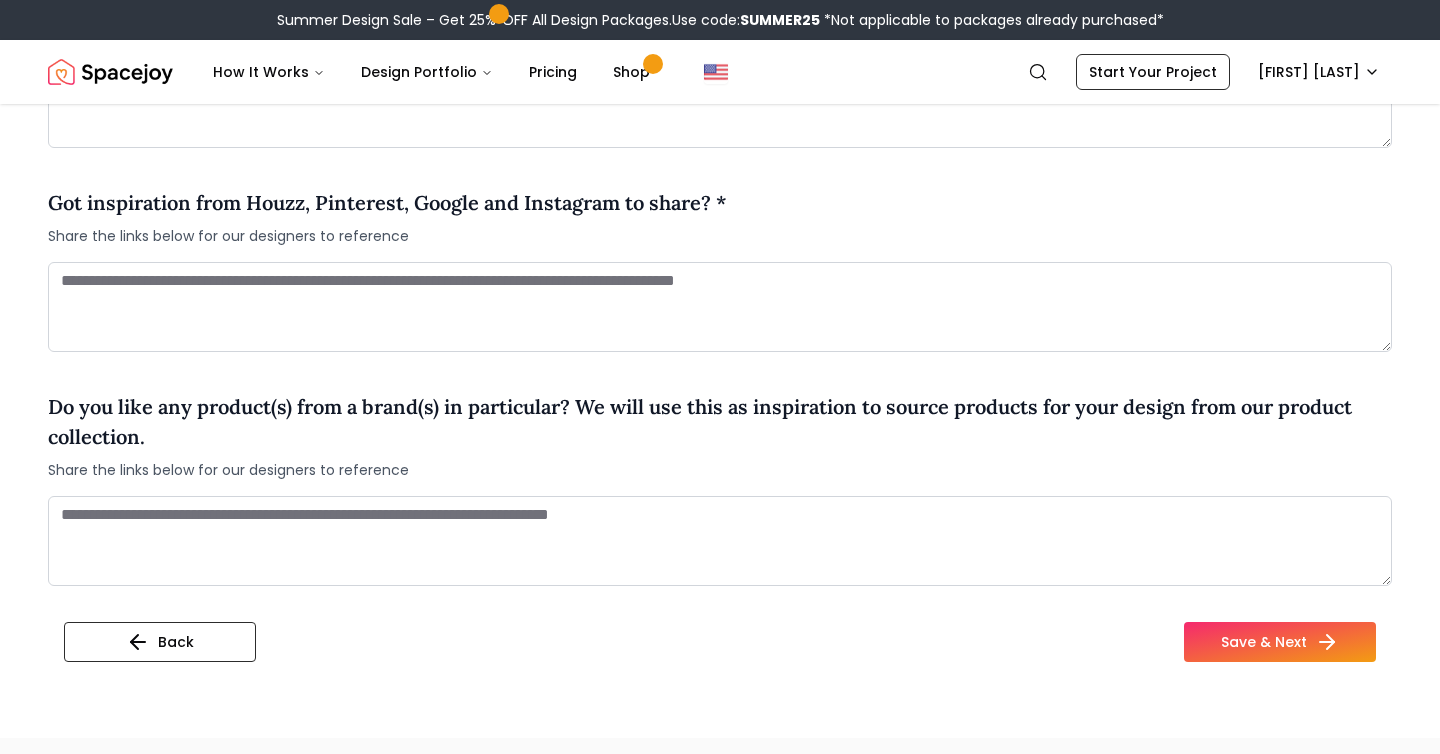 click on "What design style(s) are you drawn to? * Haven't discovered your style yet? To personalize your experience, please take our quick Style Quiz. It helps us recommend the best designs for you! Take the Style Quiz How much color do you prefer in your room? * Pick one Pops of color The bolder the better I prefer neutrals Do you have any specific colors in mind? * Select as many. These colors will feature in your design Black & White Blues Greens Neutrals Bright-Multi Colors Earth Tones Jewel Tones Pastels Should we exclude any colors in particular?  Name them and we’ll refrain Got inspiration from Houzz, Pinterest, Google and Instagram to share? * Share the links below for our designers to reference Do you like any product(s) from a brand(s) in particular? We will use this as inspiration to source products for your design from our product collection.  Share the links below for our designers to reference Back Save & Next" at bounding box center (720, -256) 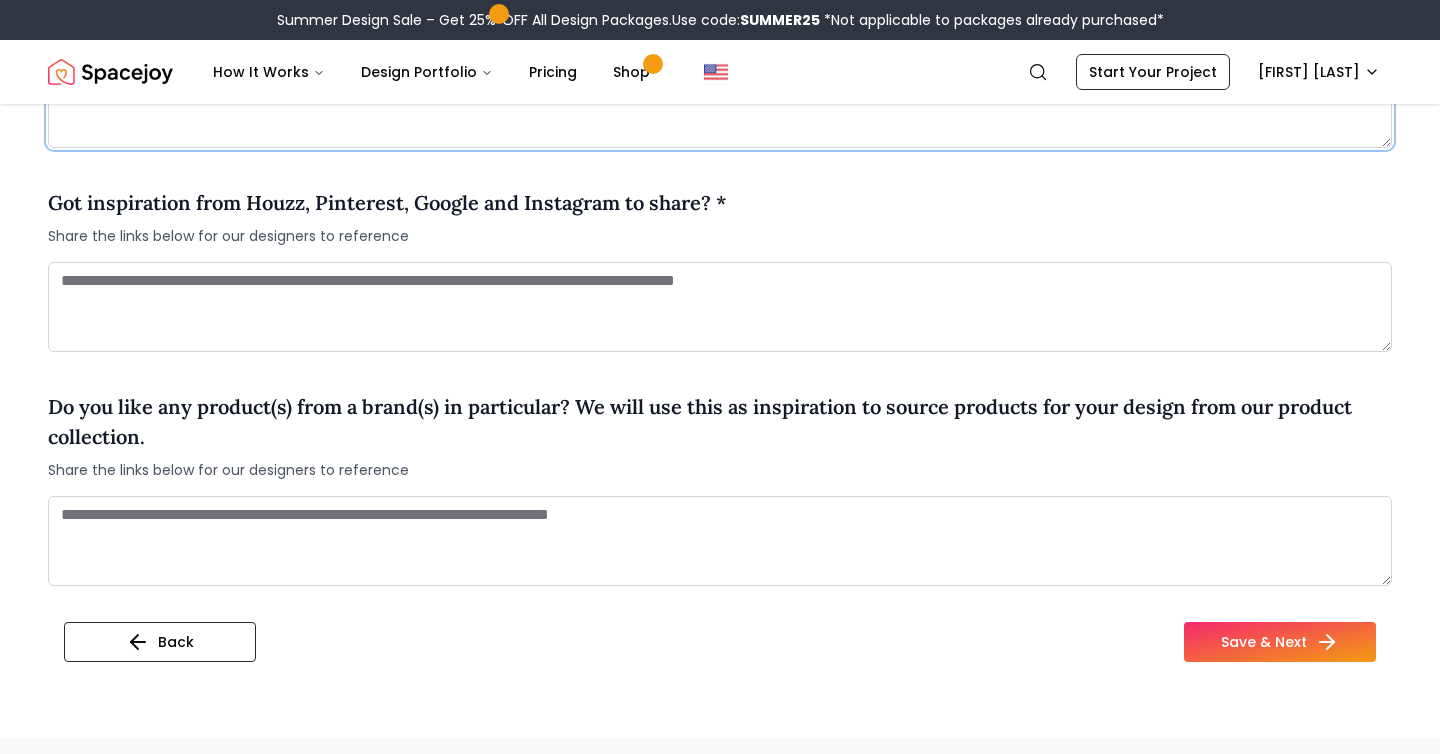 click at bounding box center (720, 103) 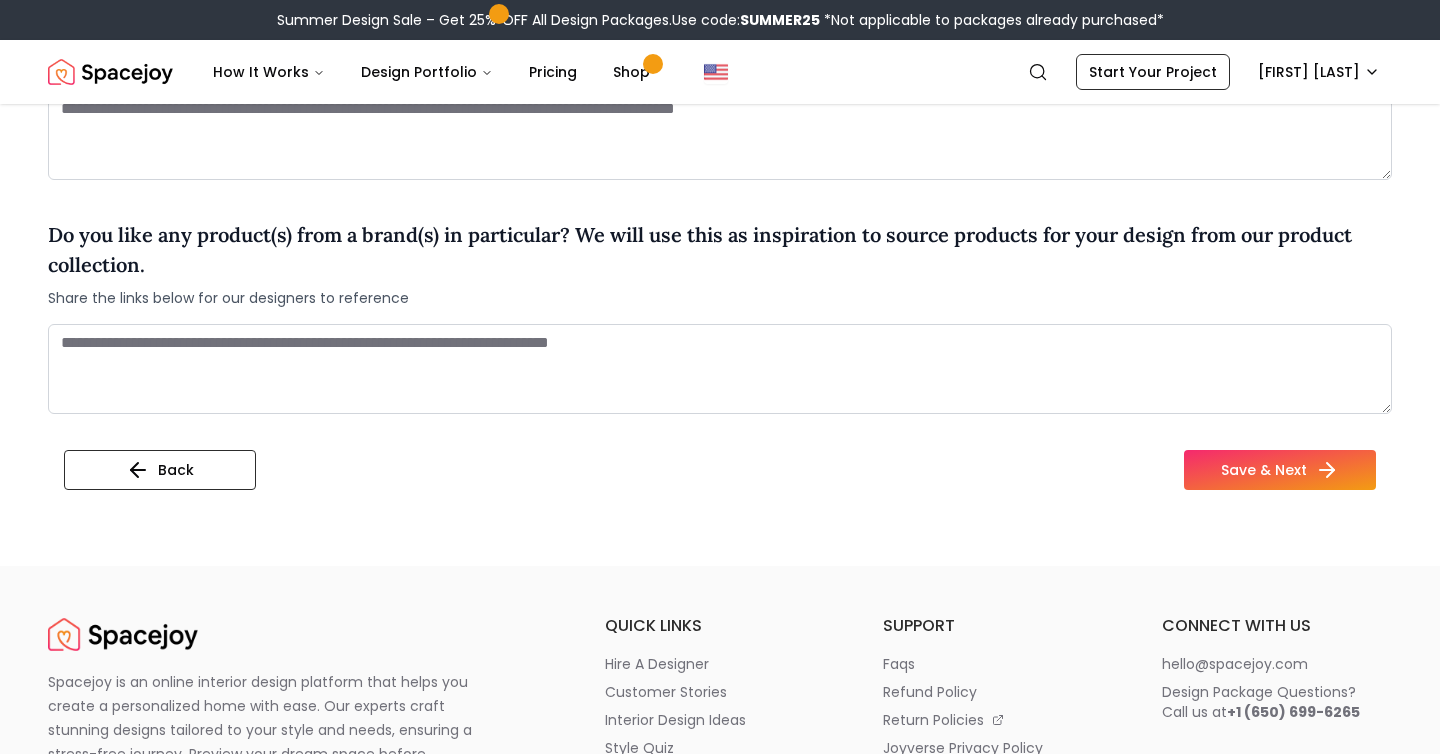 scroll, scrollTop: 1704, scrollLeft: 0, axis: vertical 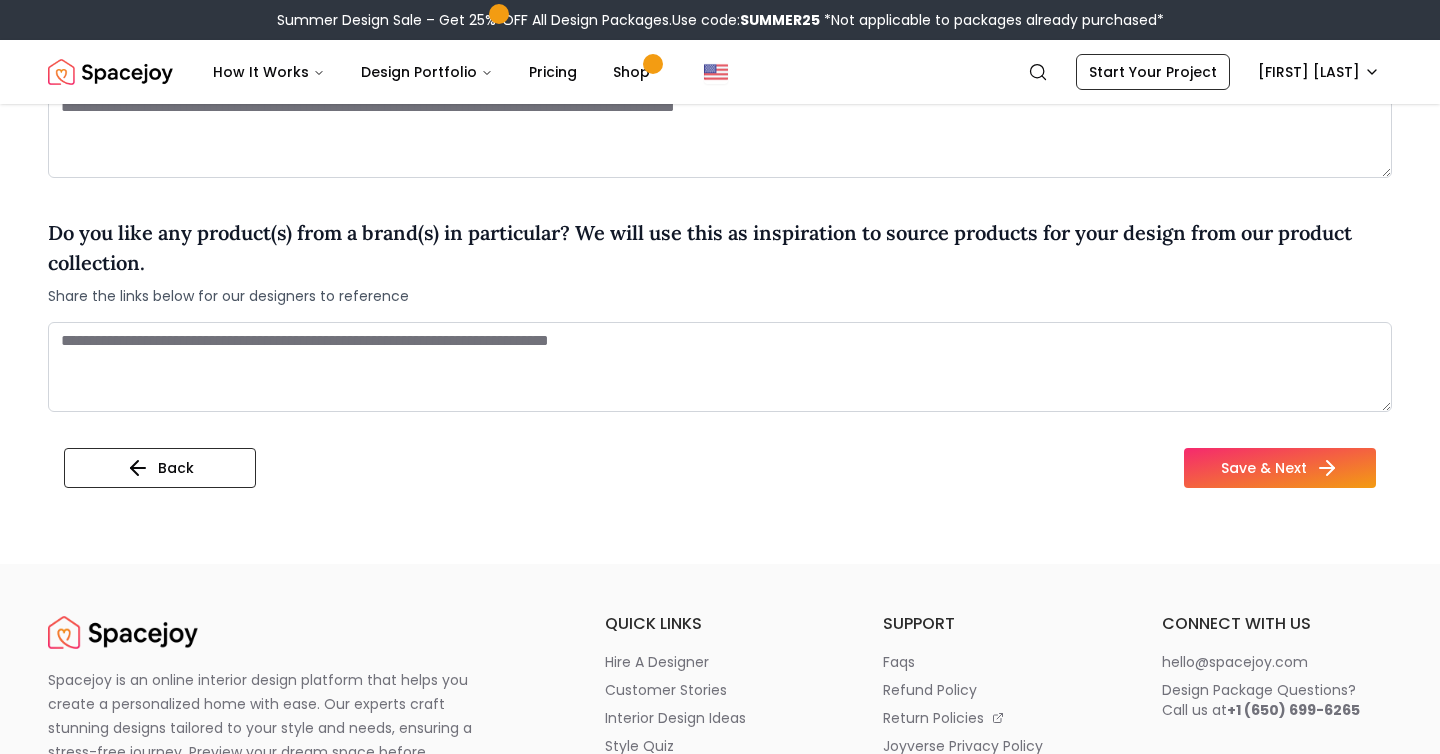 type on "**********" 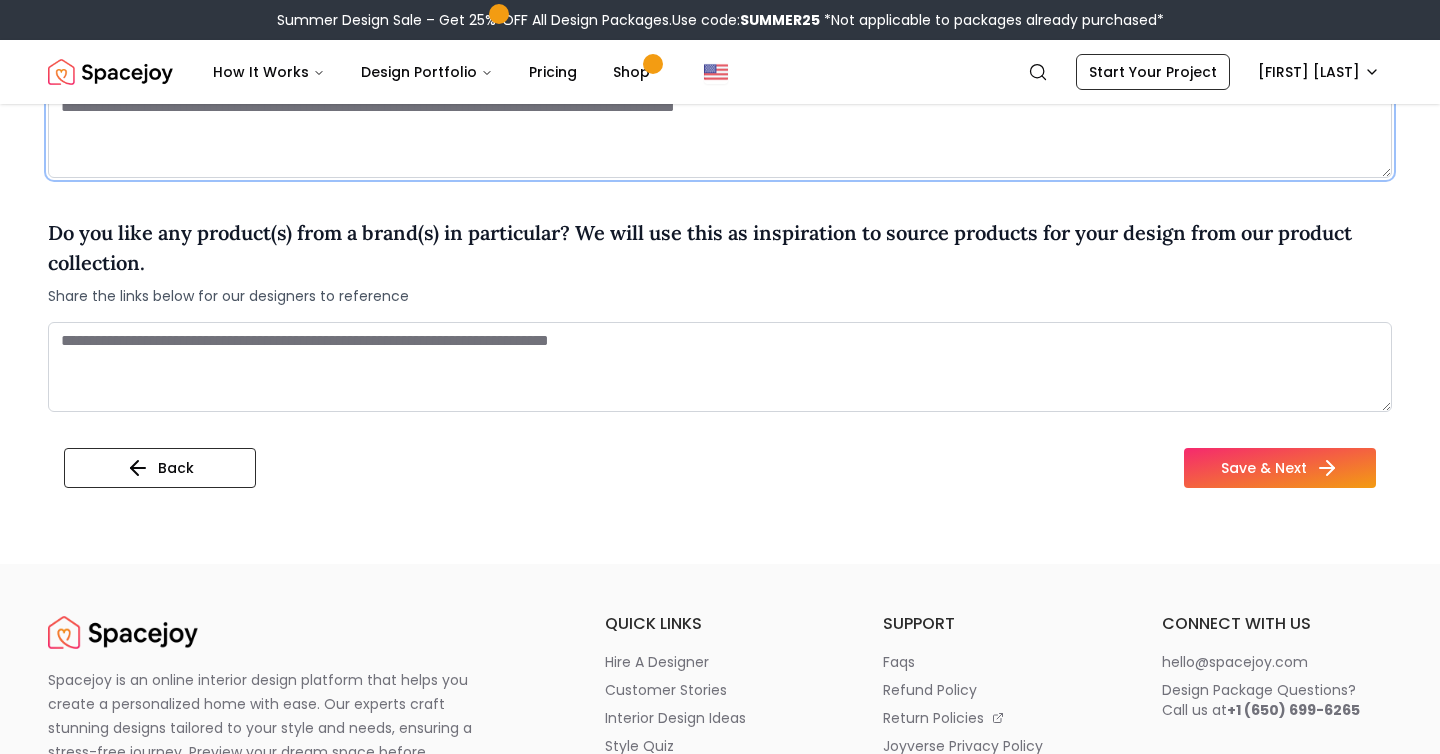 click at bounding box center (720, 133) 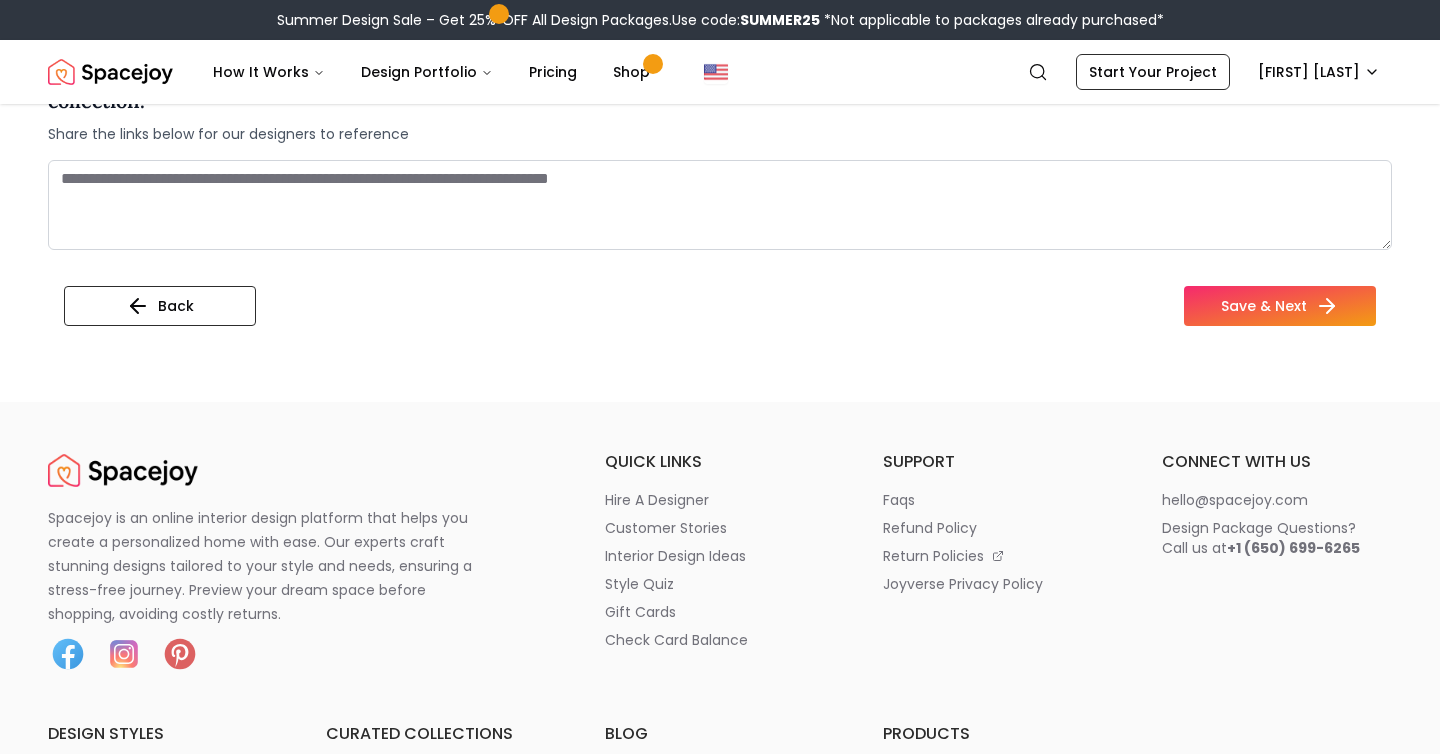 scroll, scrollTop: 1903, scrollLeft: 0, axis: vertical 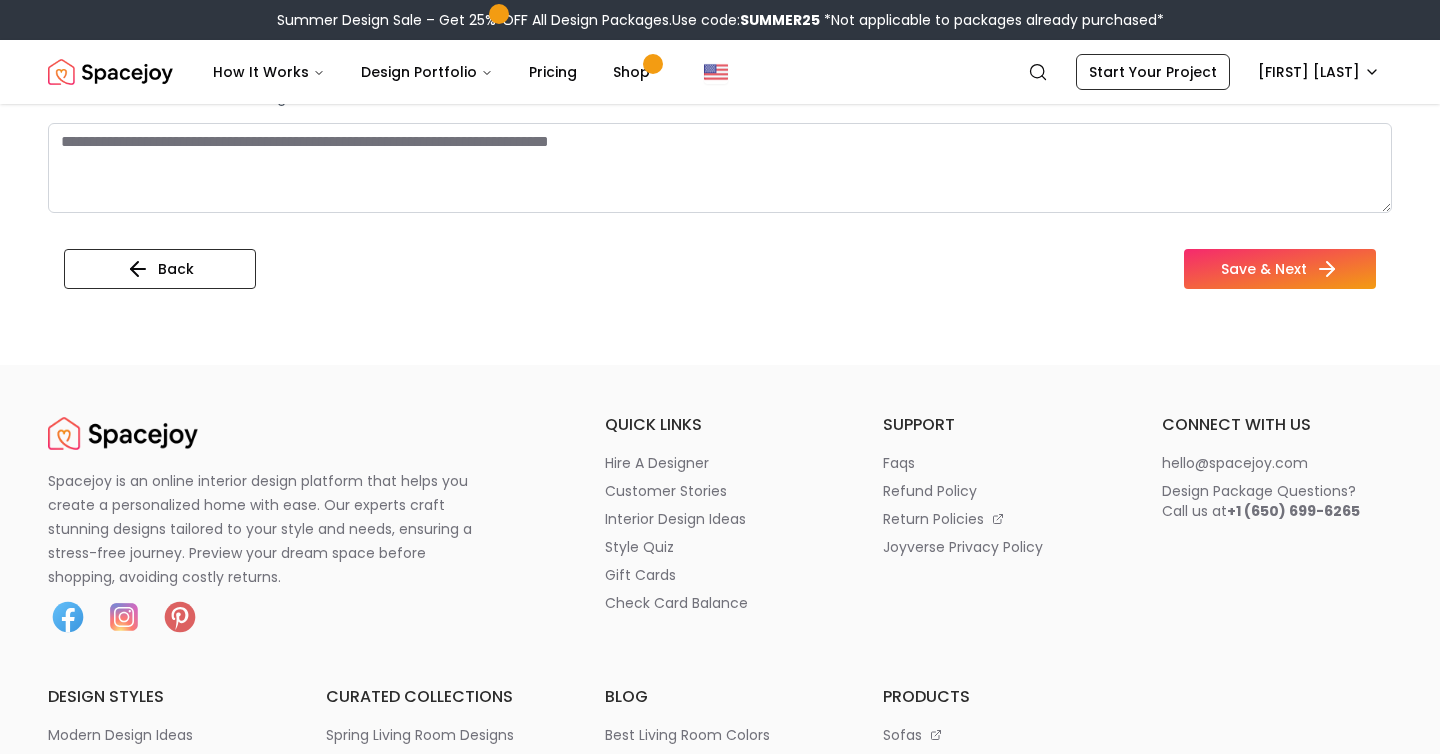 drag, startPoint x: 434, startPoint y: 372, endPoint x: 601, endPoint y: 408, distance: 170.83618 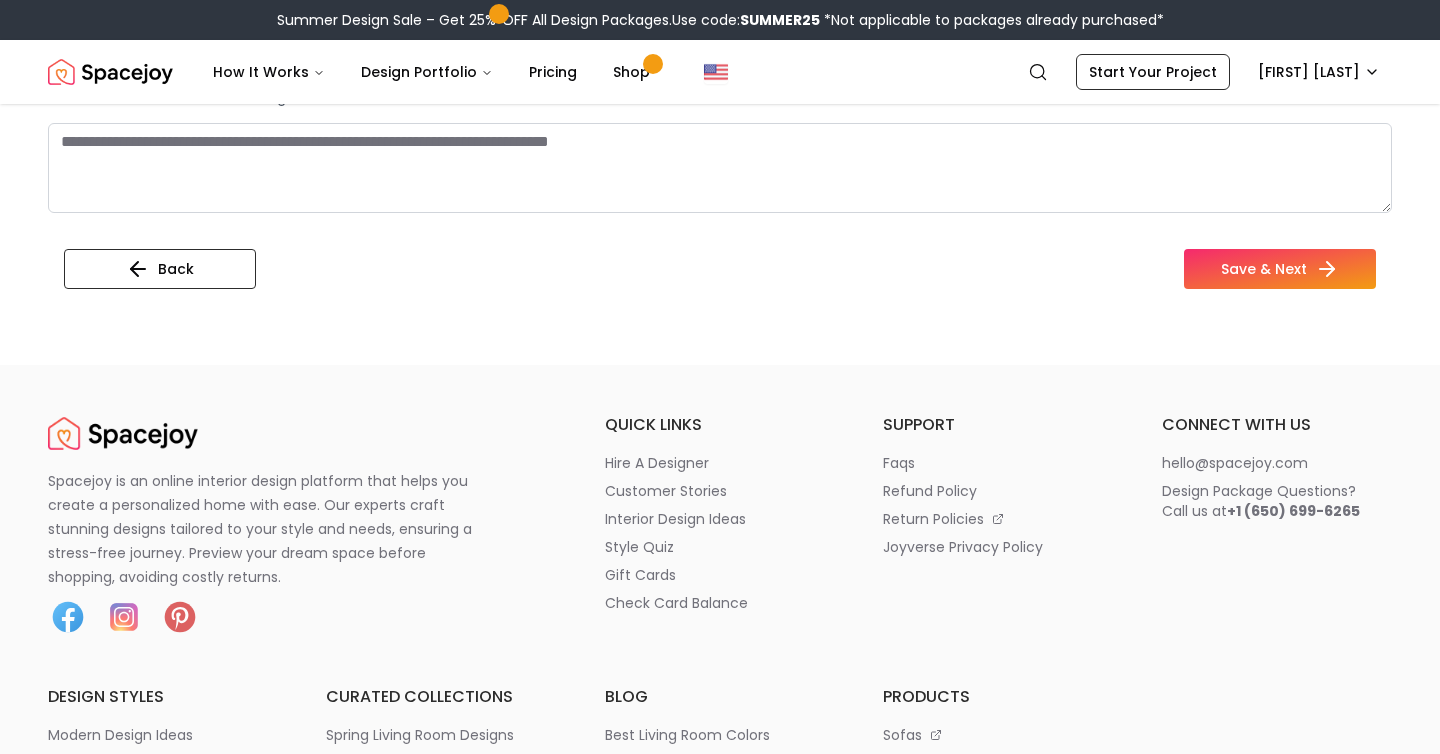 click on "Do you like any product(s) from a brand(s) in particular? We will use this as inspiration to source products for your design from our product collection." at bounding box center [720, 49] 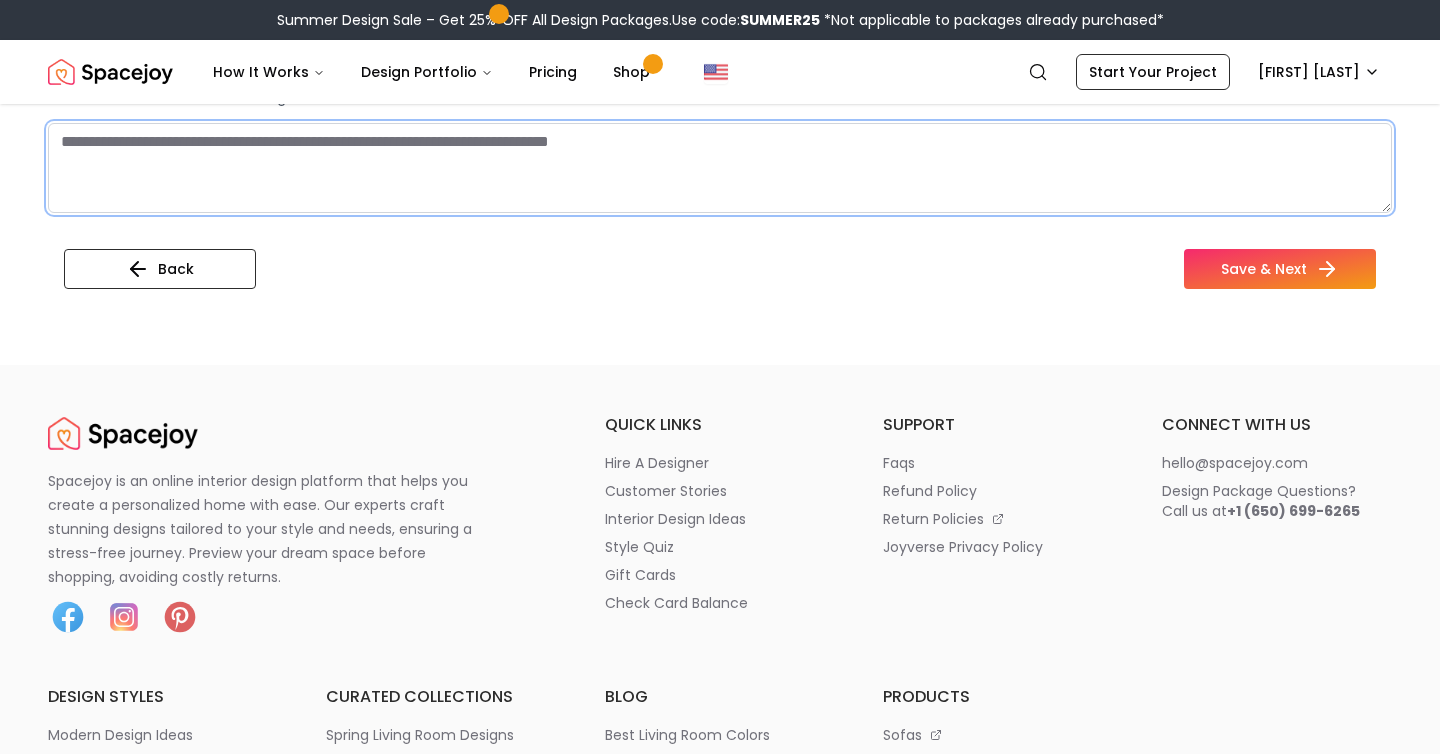 click at bounding box center (720, 168) 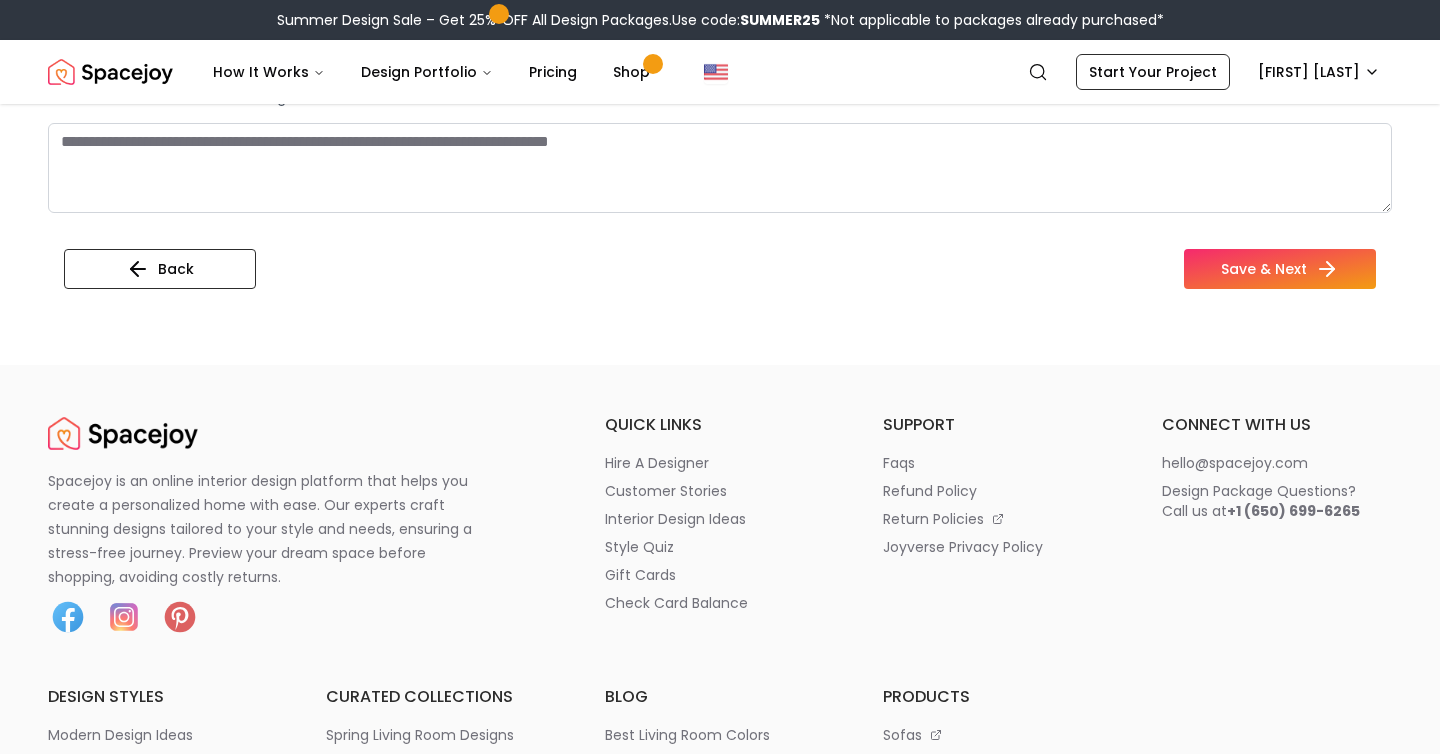 click at bounding box center [720, -66] 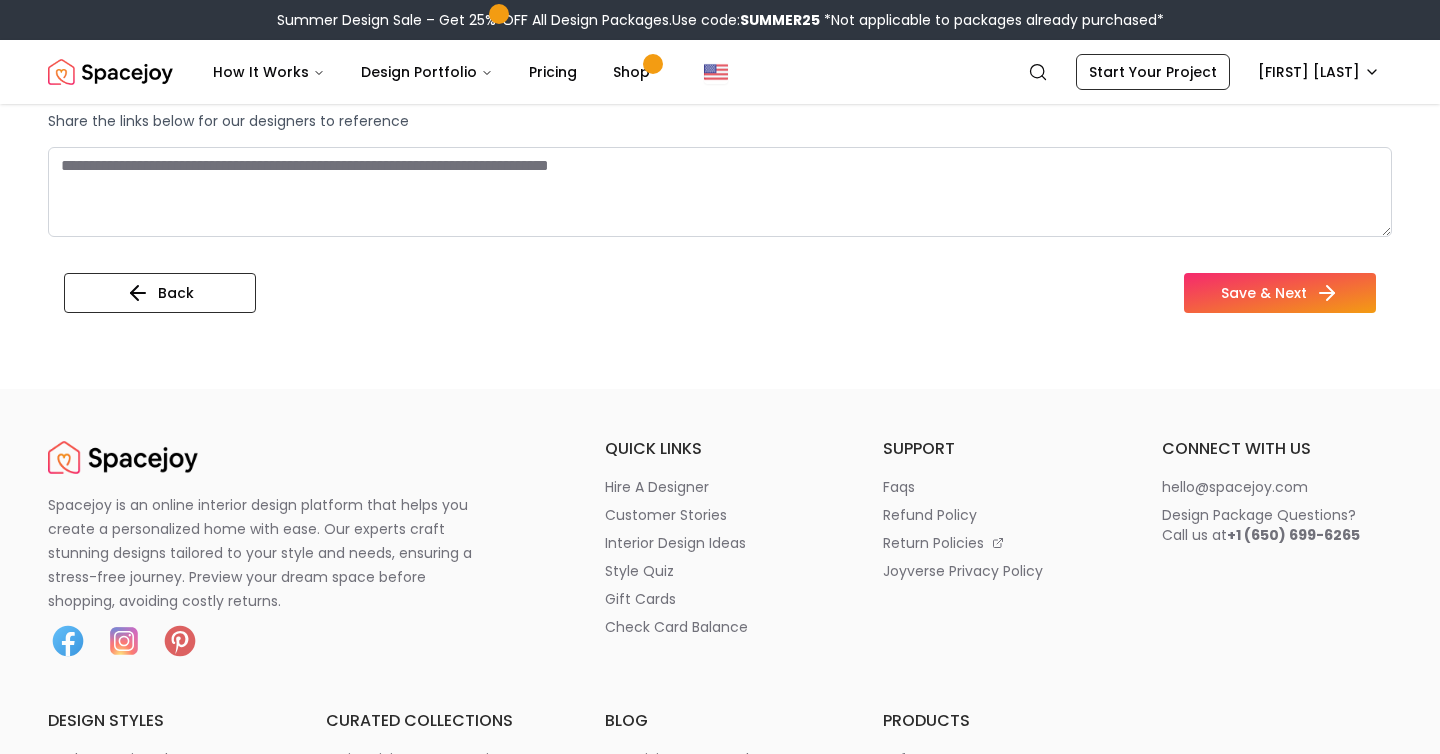 paste on "**********" 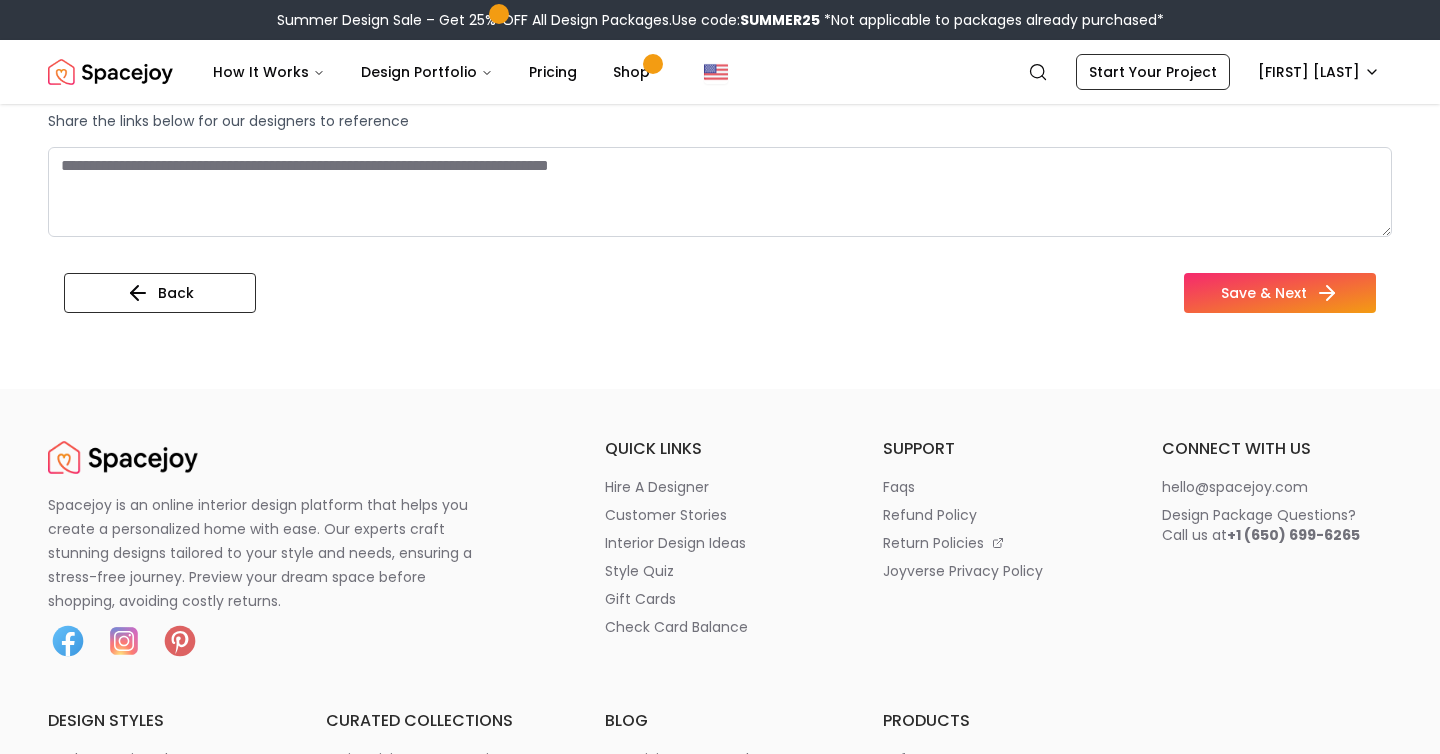 scroll, scrollTop: 95, scrollLeft: 0, axis: vertical 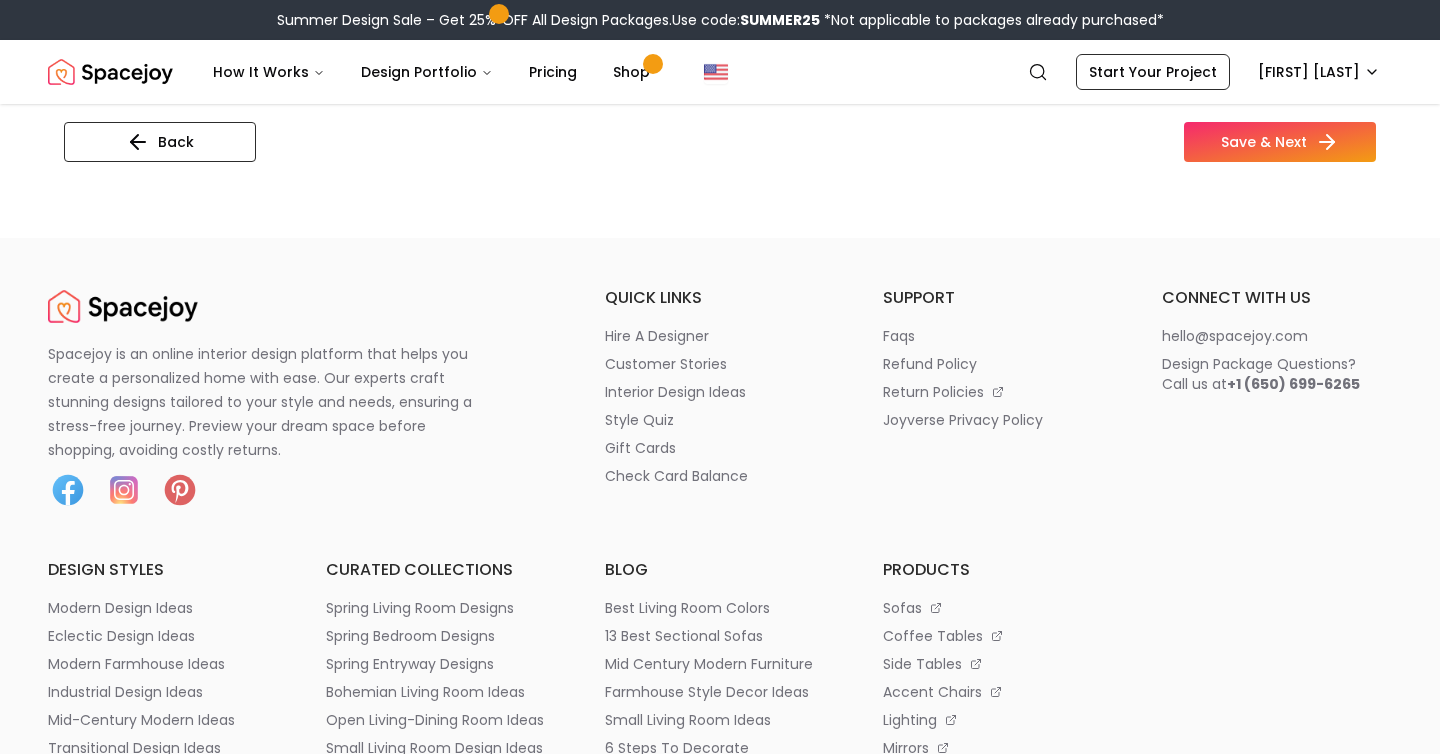 click at bounding box center [720, 41] 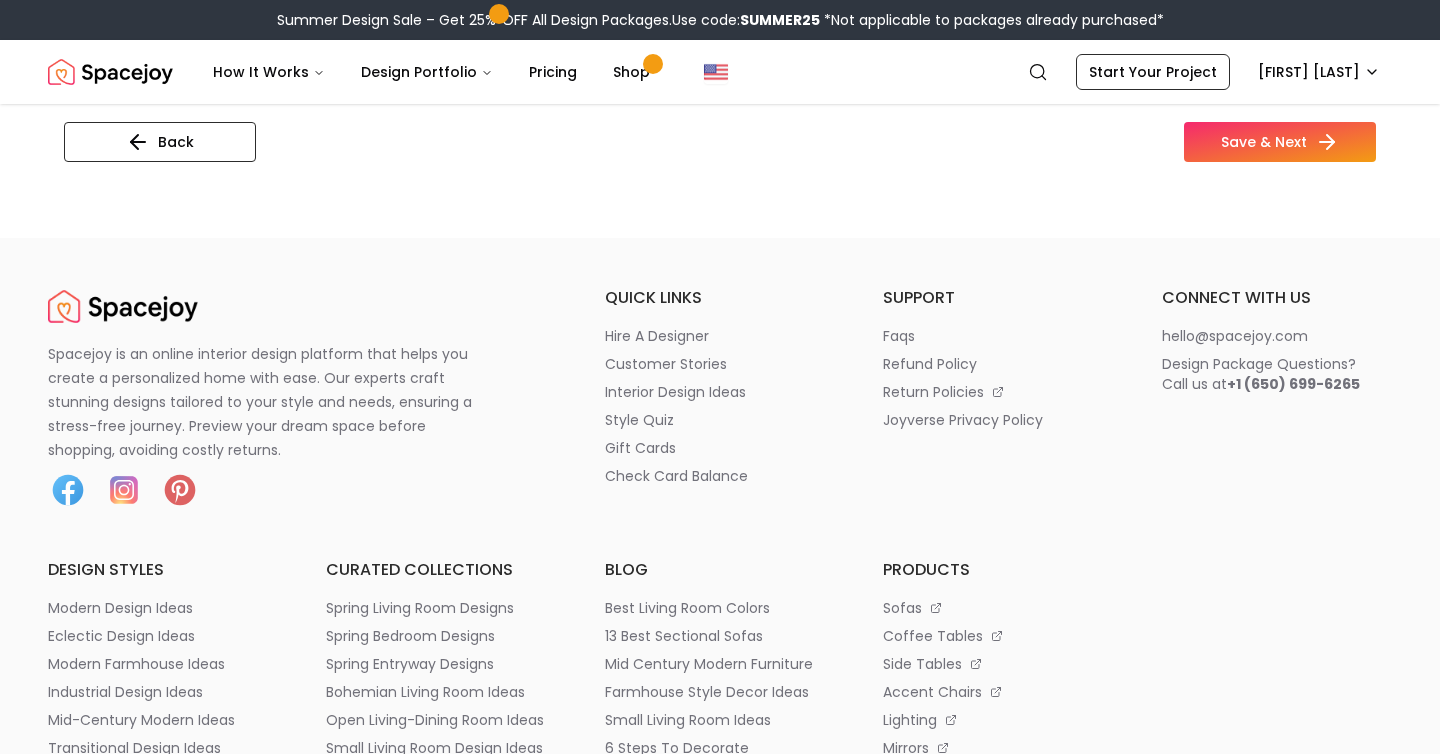 click on "Do you like any product(s) from a brand(s) in particular? We will use this as inspiration to source products for your design from our product collection." at bounding box center (720, -78) 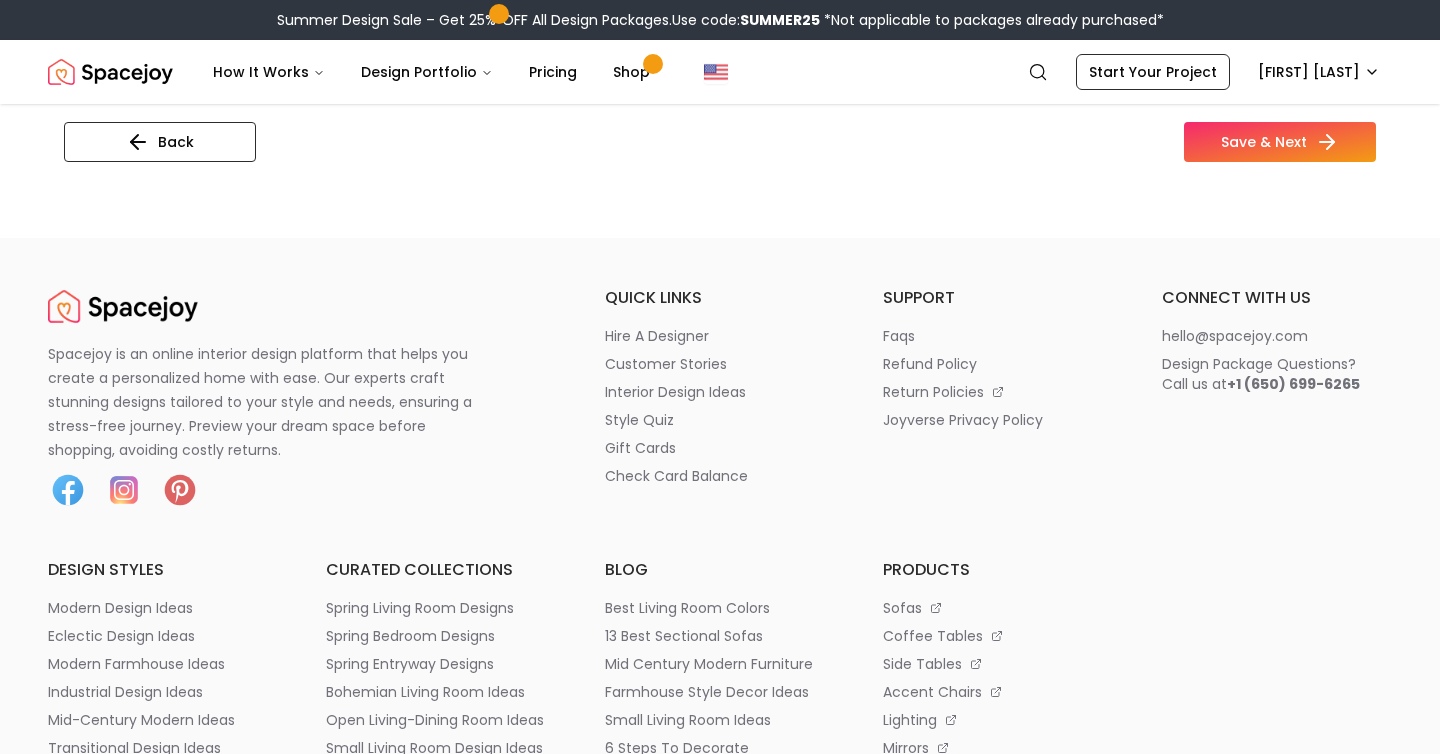 click at bounding box center (720, 41) 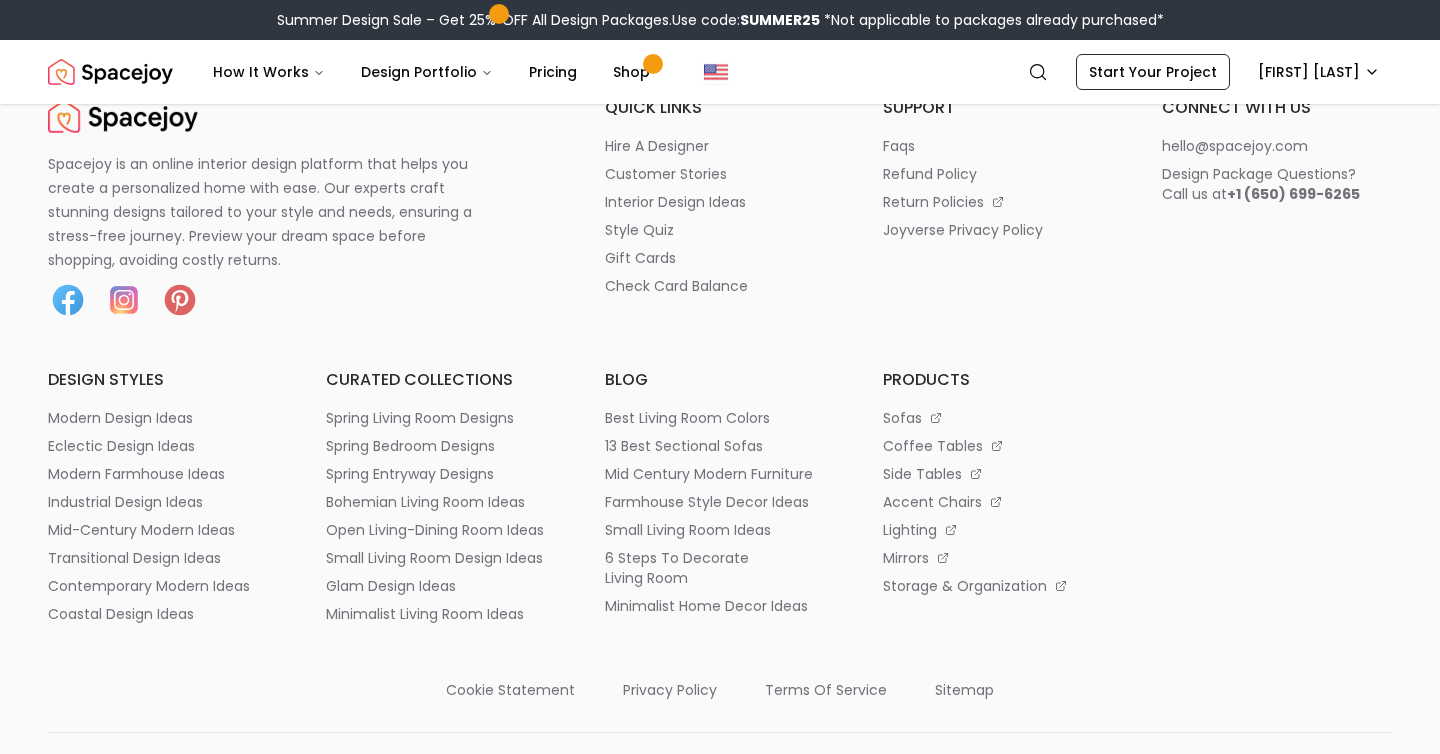 scroll, scrollTop: 2271, scrollLeft: 0, axis: vertical 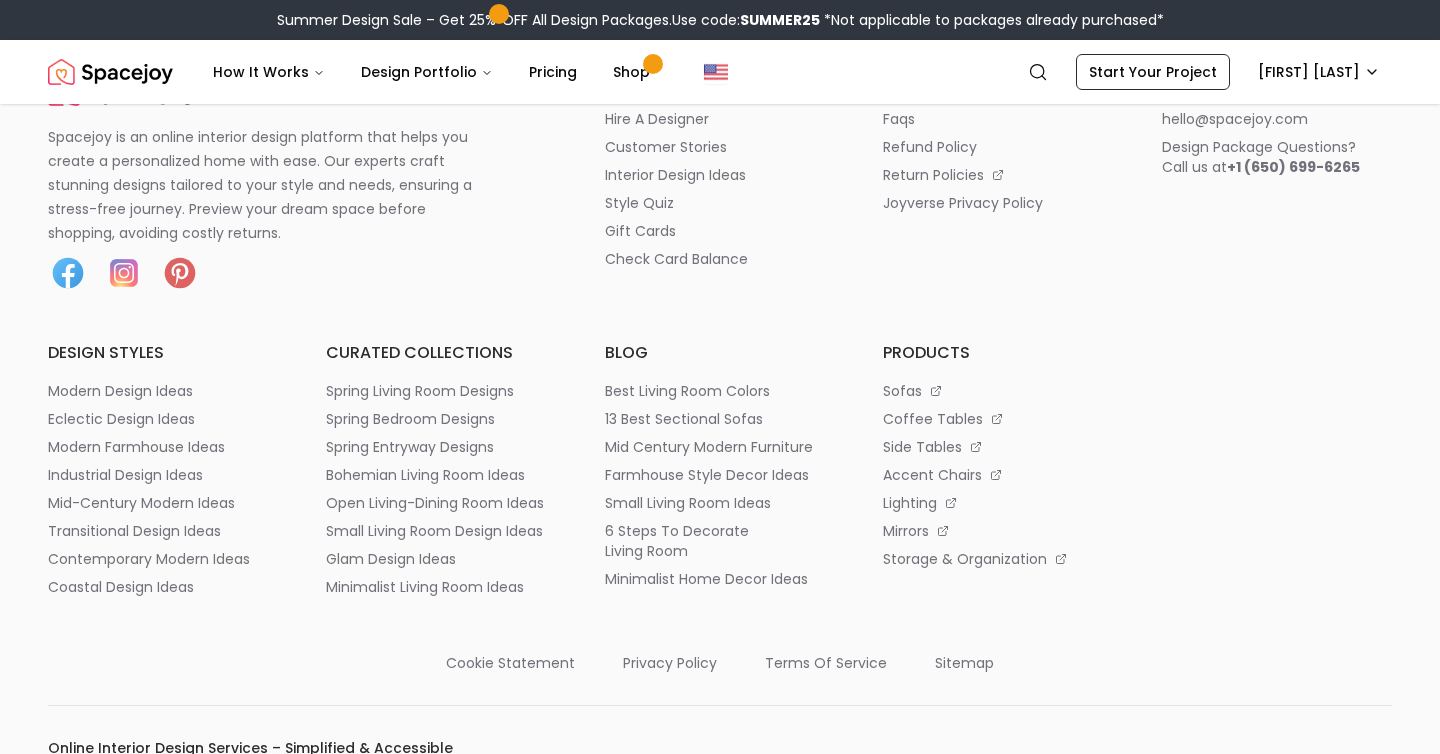 click on "Save & Next" at bounding box center (1280, -75) 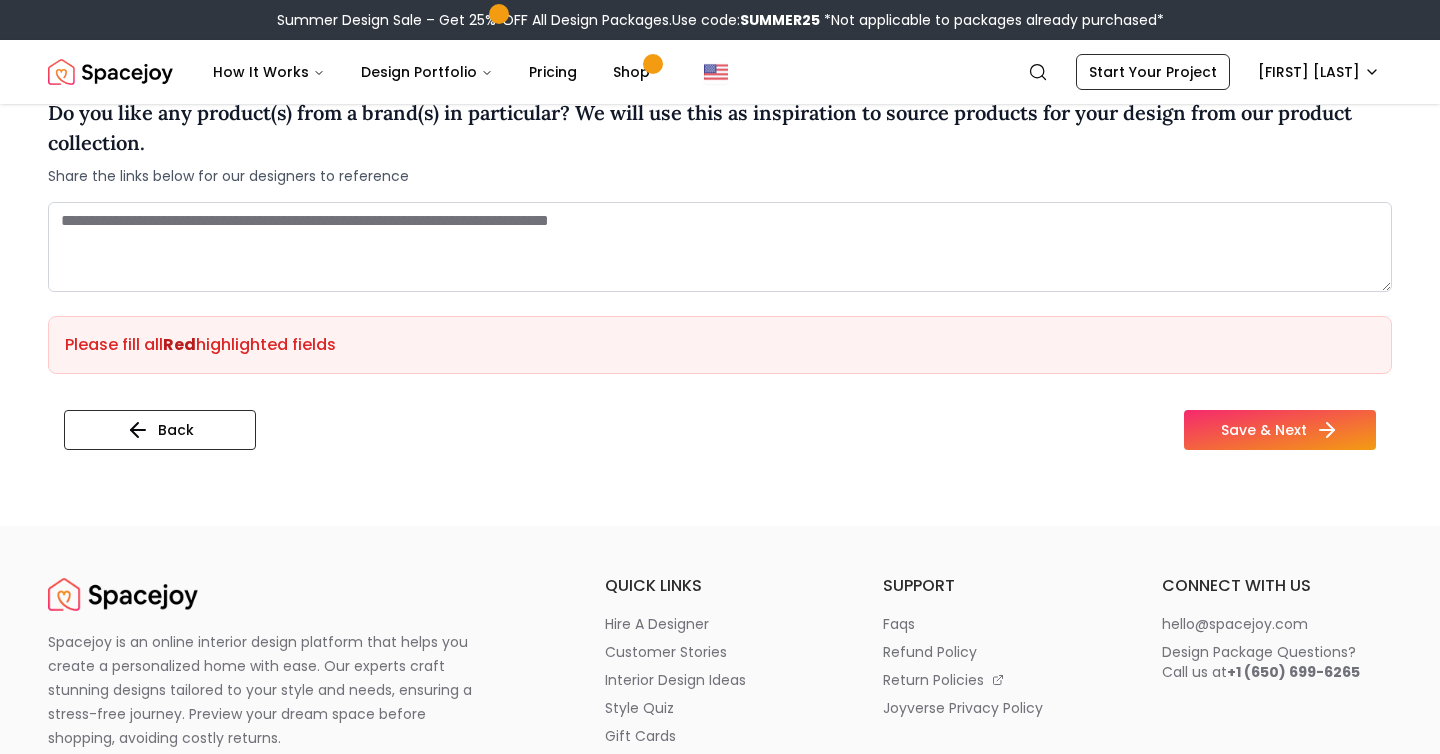 scroll, scrollTop: 1789, scrollLeft: 0, axis: vertical 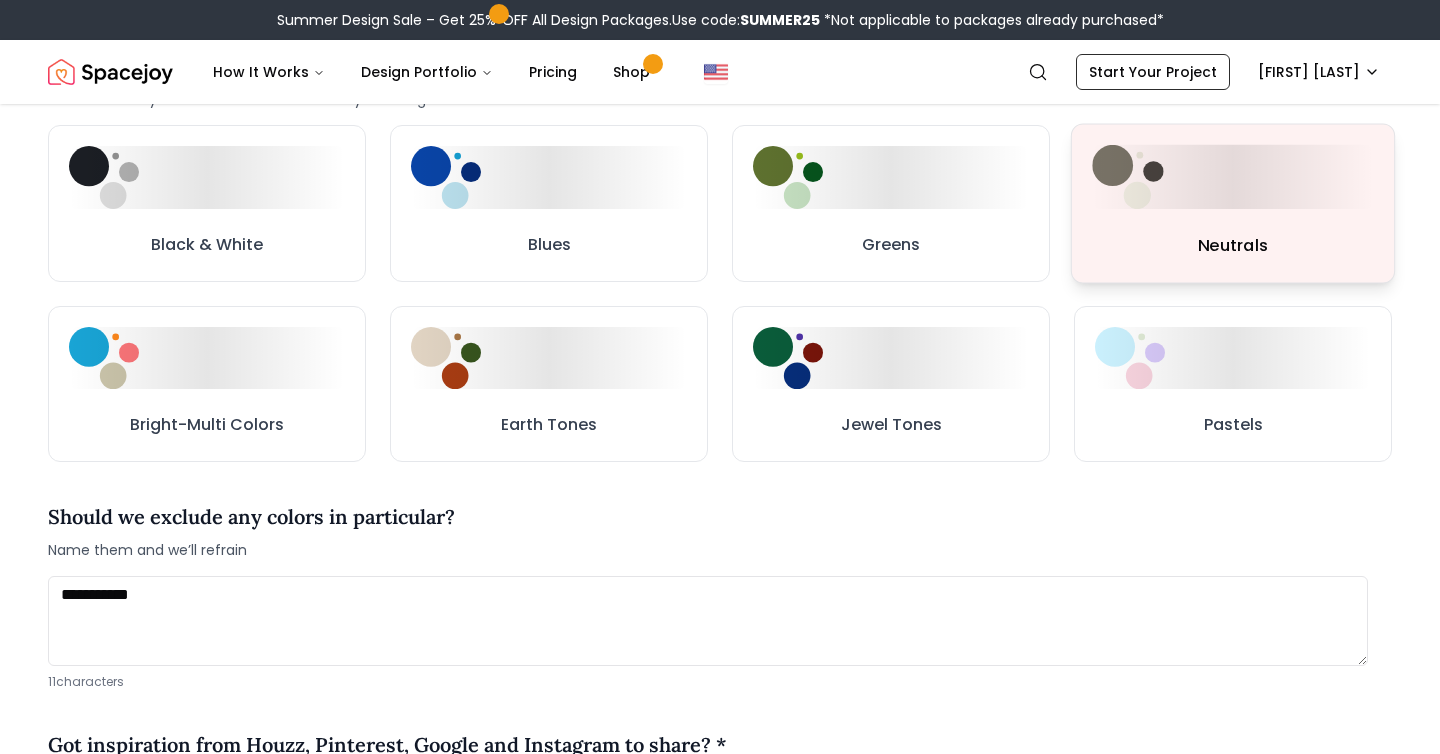click on "Neutrals" at bounding box center (1233, 245) 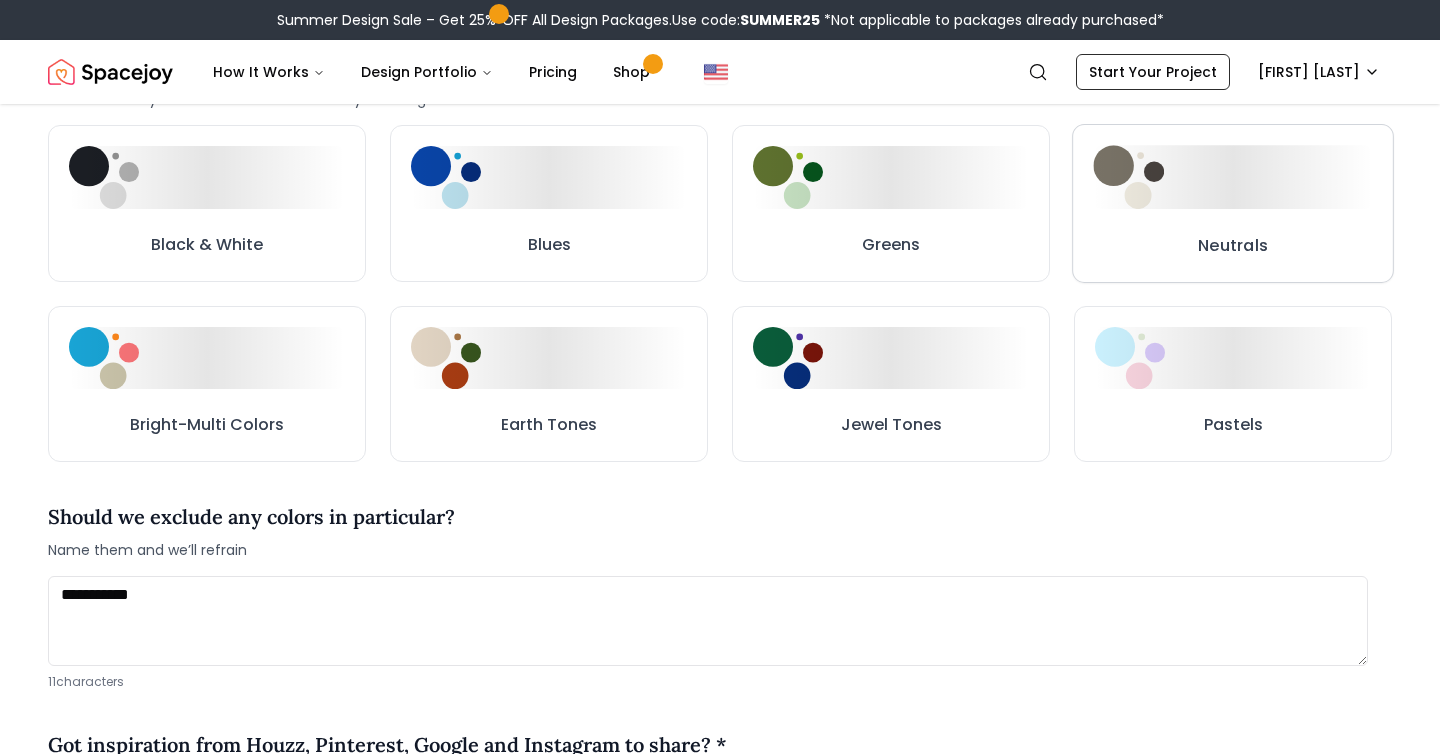 click on "Neutrals" at bounding box center [1233, 245] 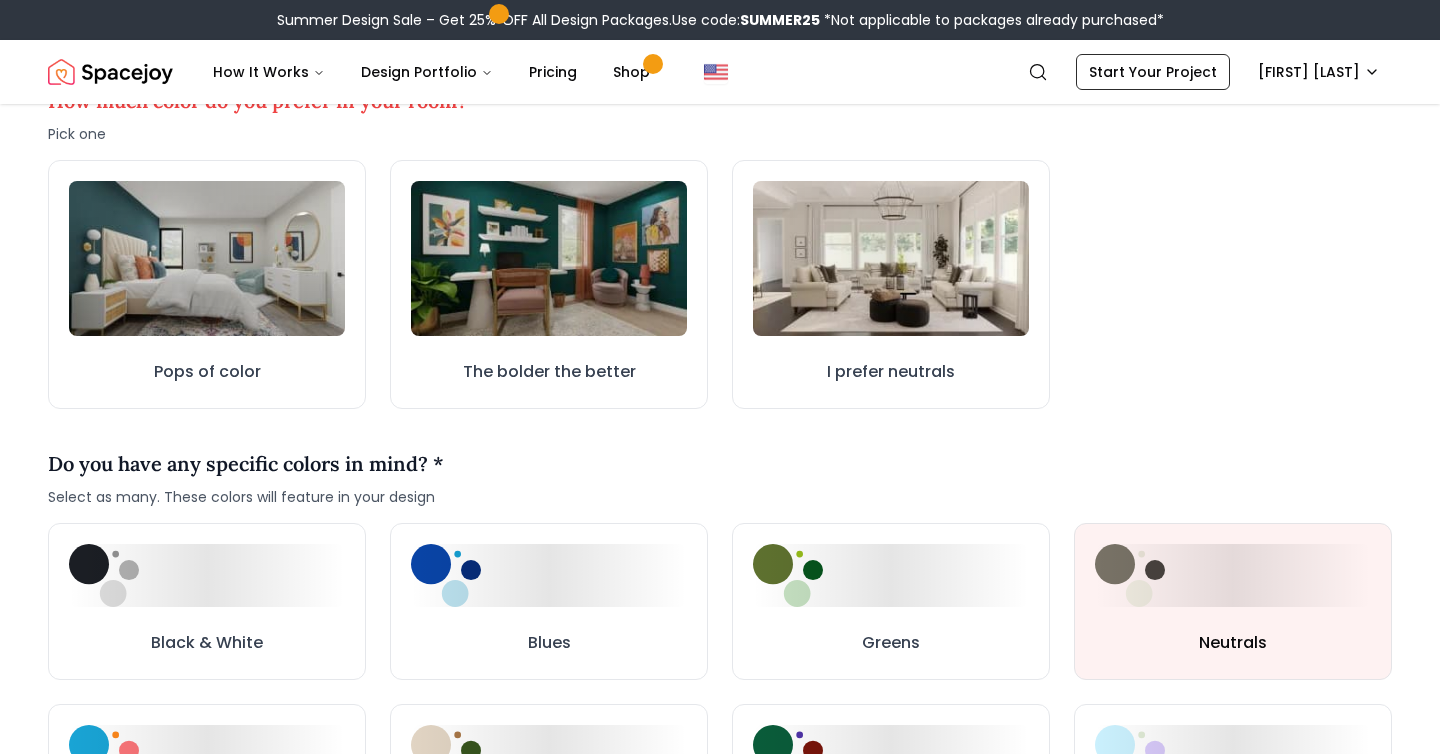 scroll, scrollTop: 591, scrollLeft: 0, axis: vertical 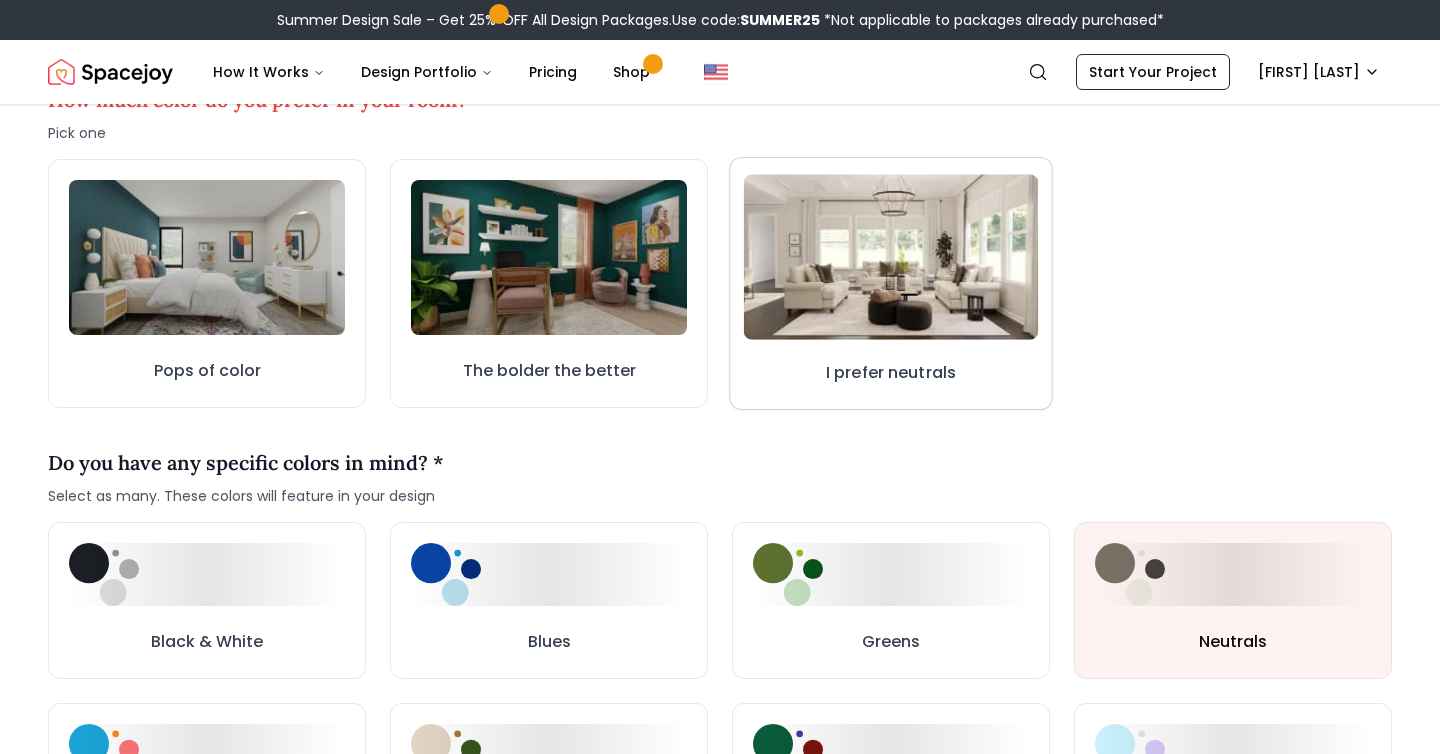 click at bounding box center [891, 257] 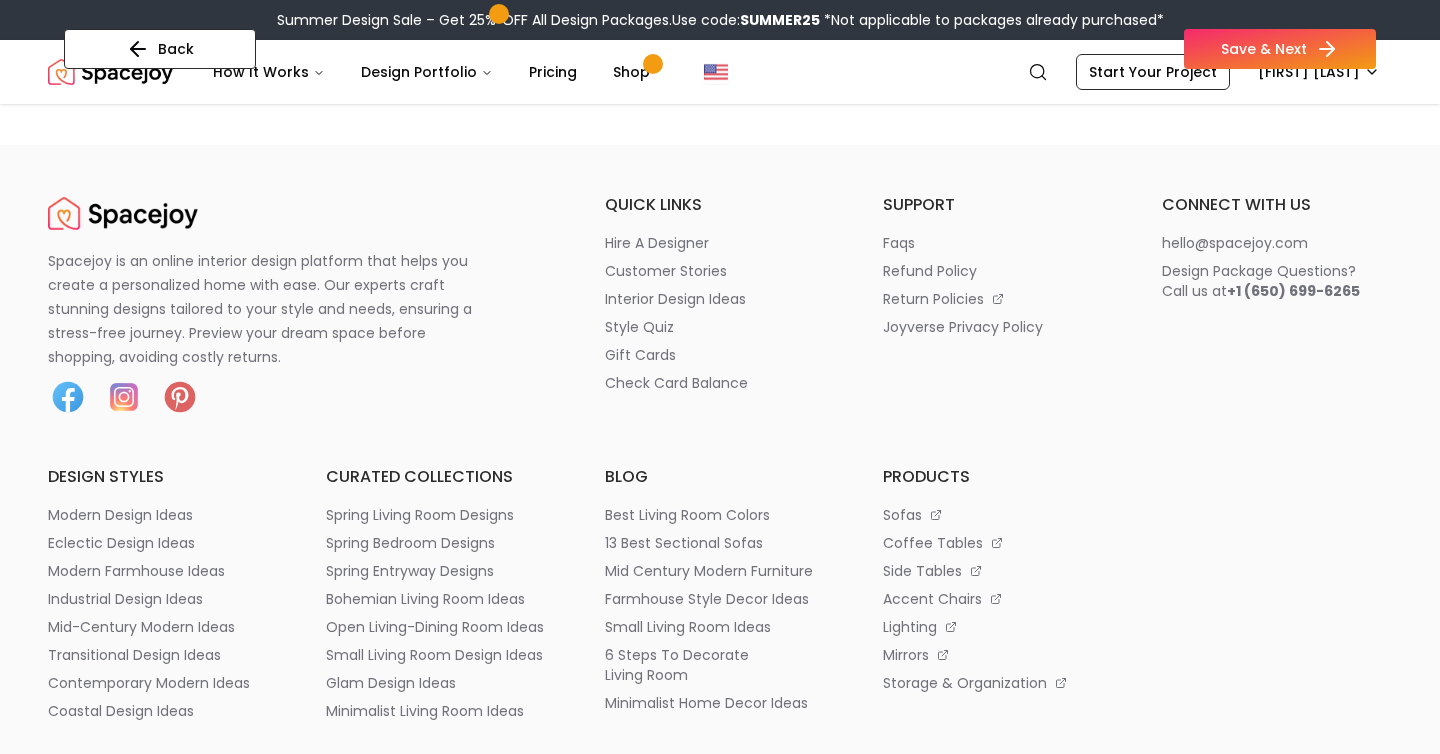 scroll, scrollTop: 2266, scrollLeft: 0, axis: vertical 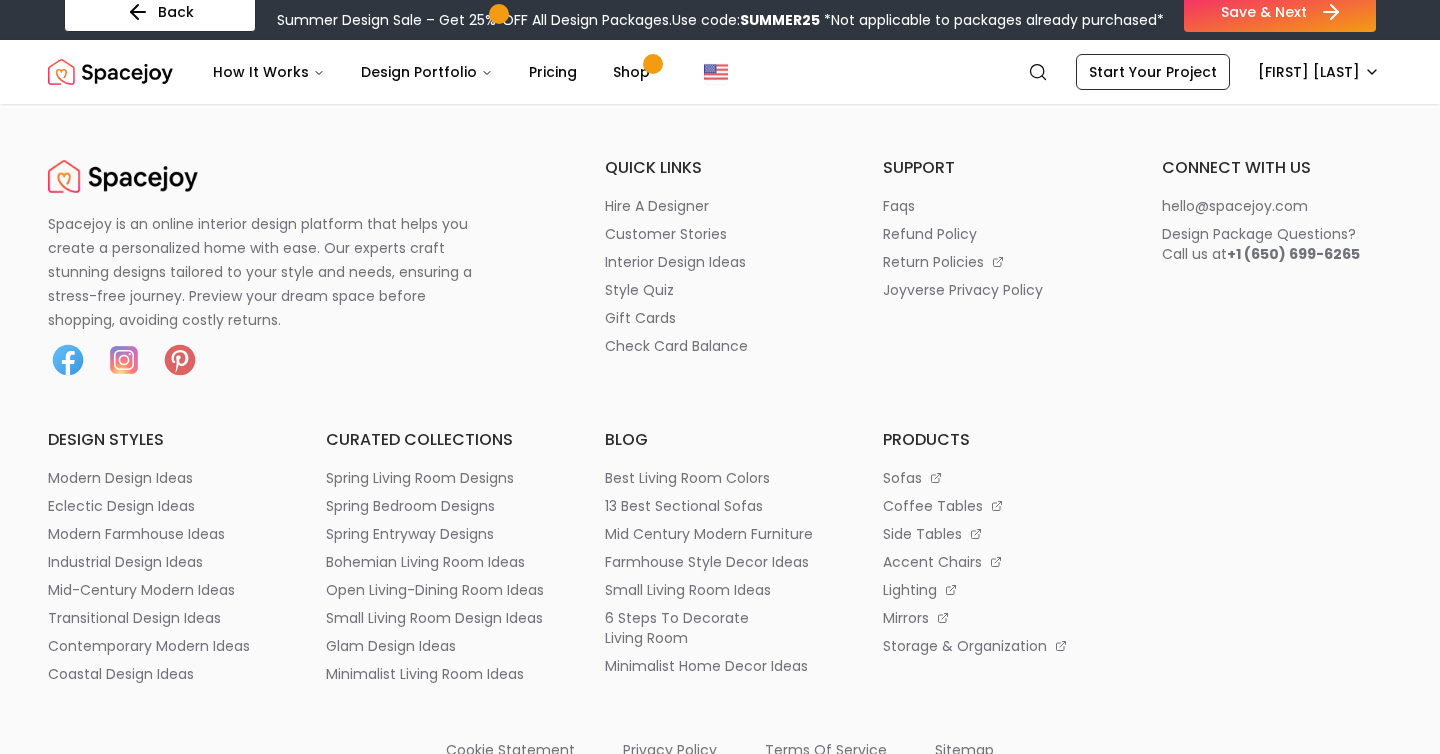 click on "Save & Next" at bounding box center [1280, 12] 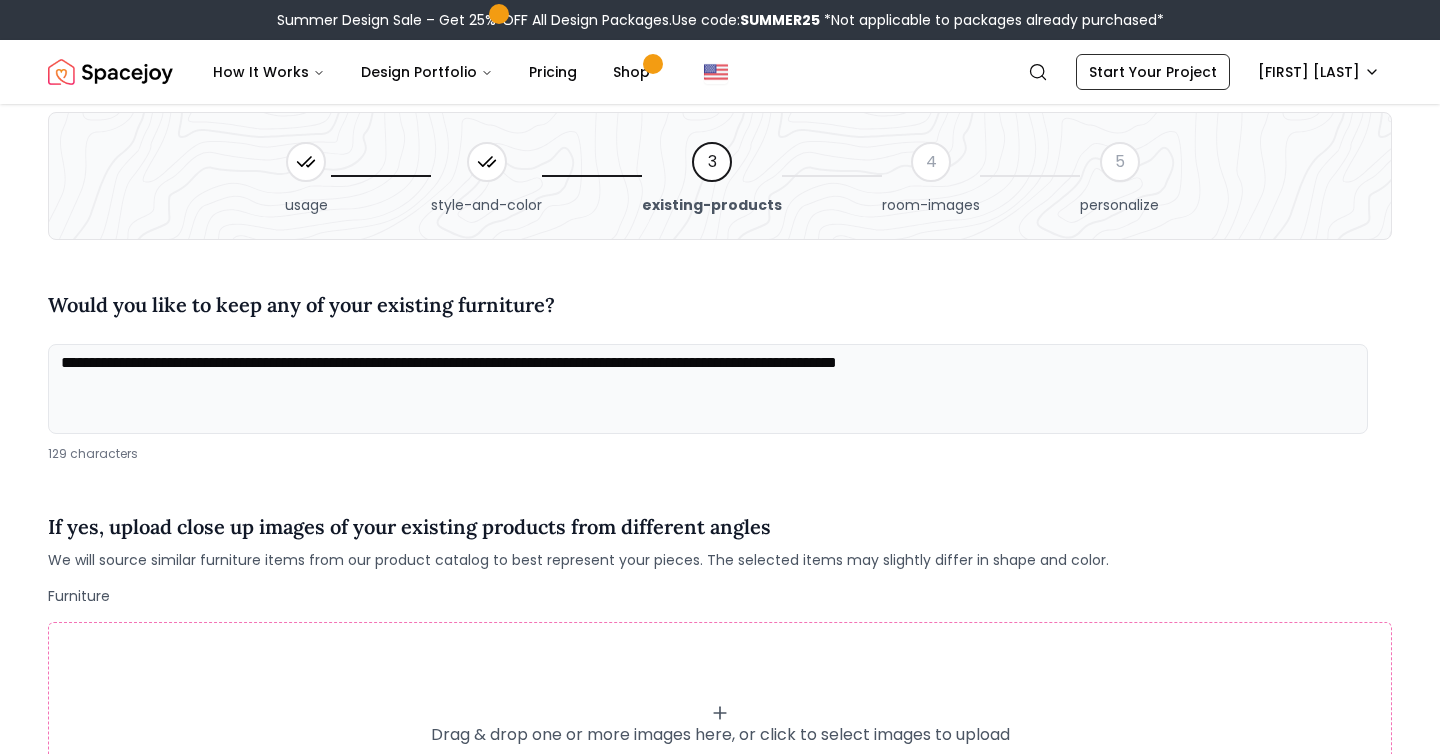 scroll, scrollTop: 77, scrollLeft: 0, axis: vertical 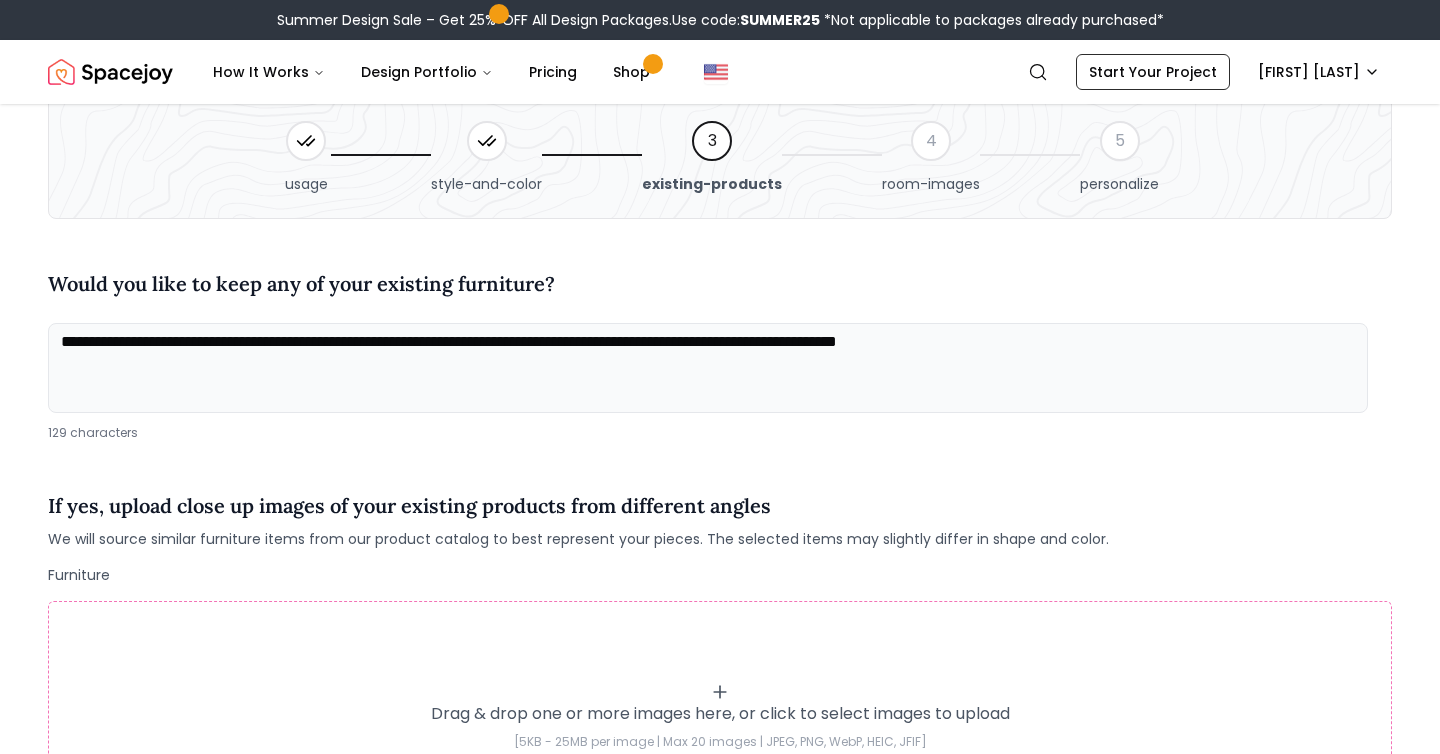 drag, startPoint x: 1194, startPoint y: 436, endPoint x: 14, endPoint y: 378, distance: 1181.4246 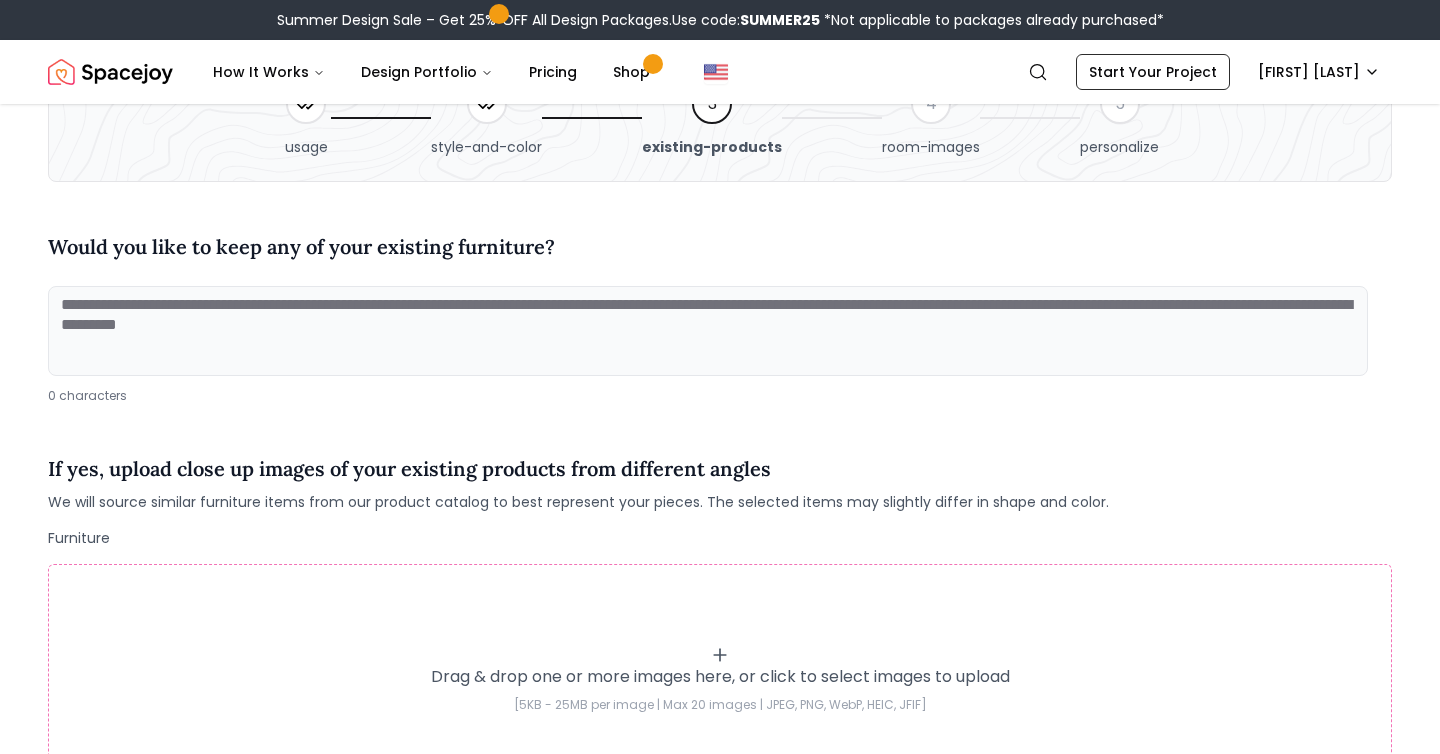 scroll, scrollTop: 116, scrollLeft: 0, axis: vertical 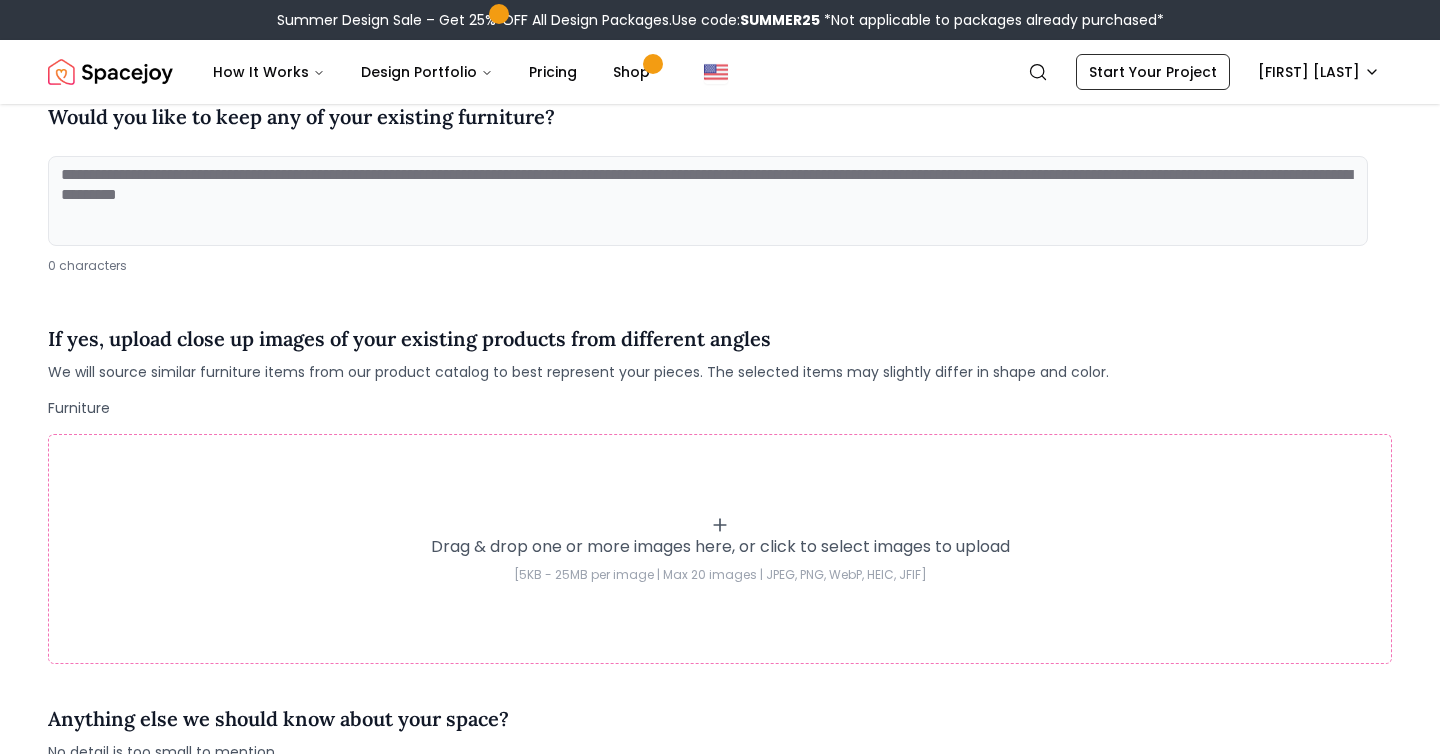 click at bounding box center (708, 201) 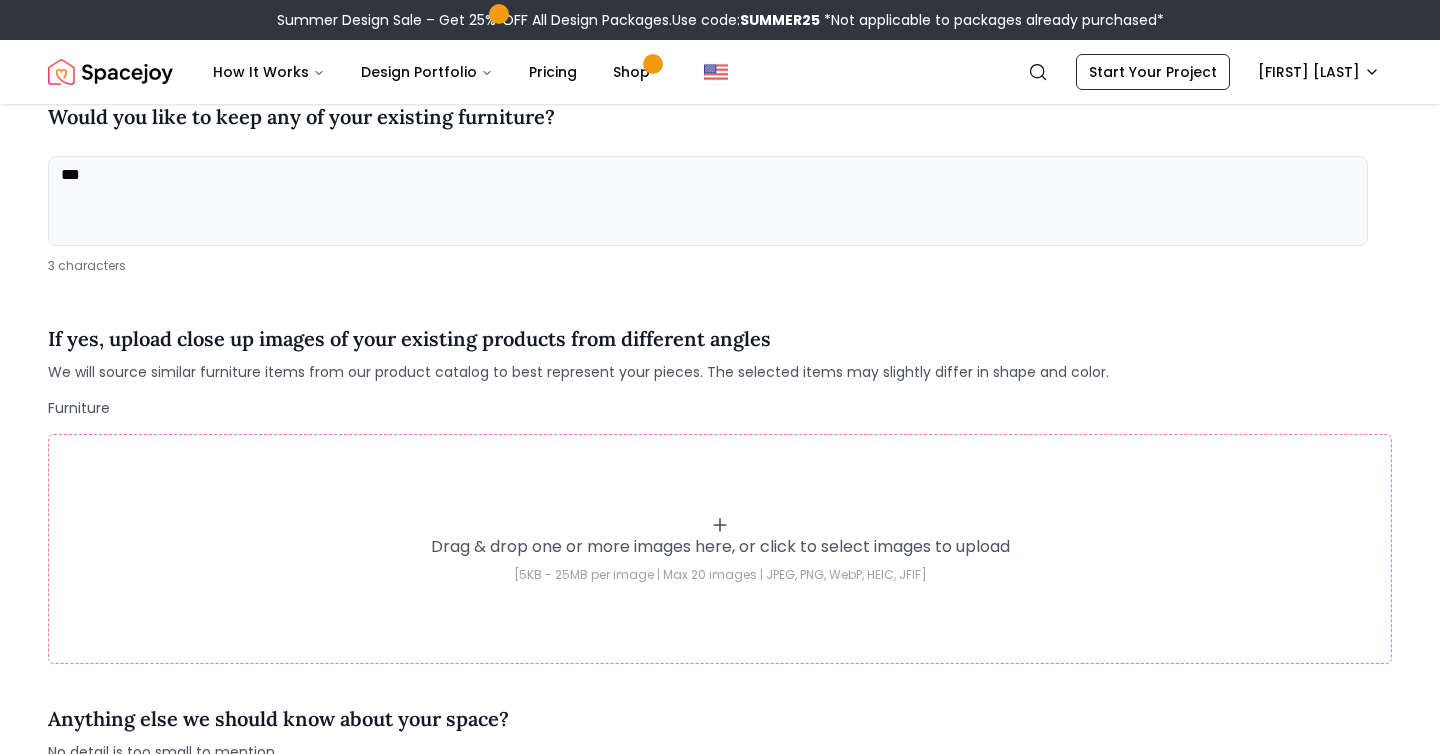 click on "If yes, upload close up images of your existing products from different angles  We will source similar furniture items from our product catalog to best represent your pieces. The selected items may slightly differ in shape and color." at bounding box center (720, 353) 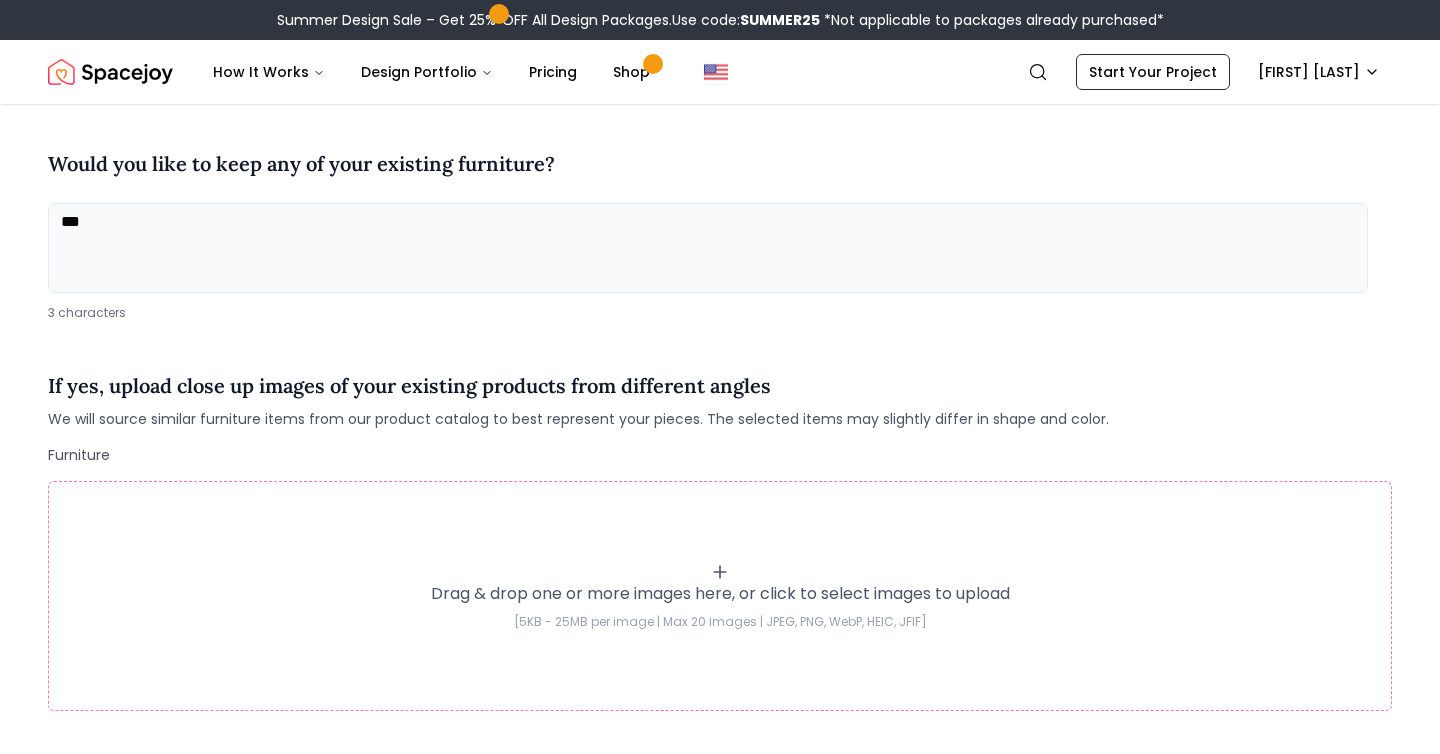 scroll, scrollTop: 186, scrollLeft: 0, axis: vertical 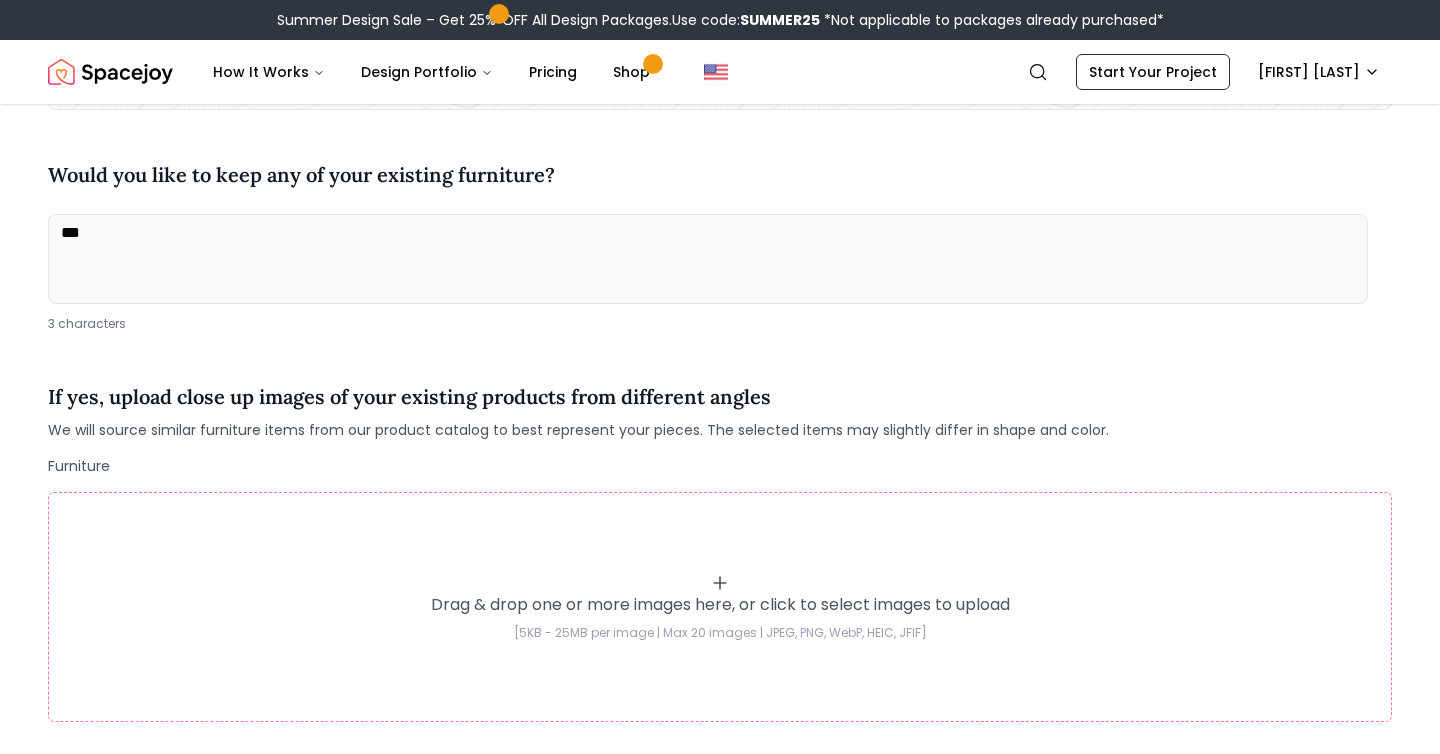 drag, startPoint x: 108, startPoint y: 325, endPoint x: 14, endPoint y: 323, distance: 94.02127 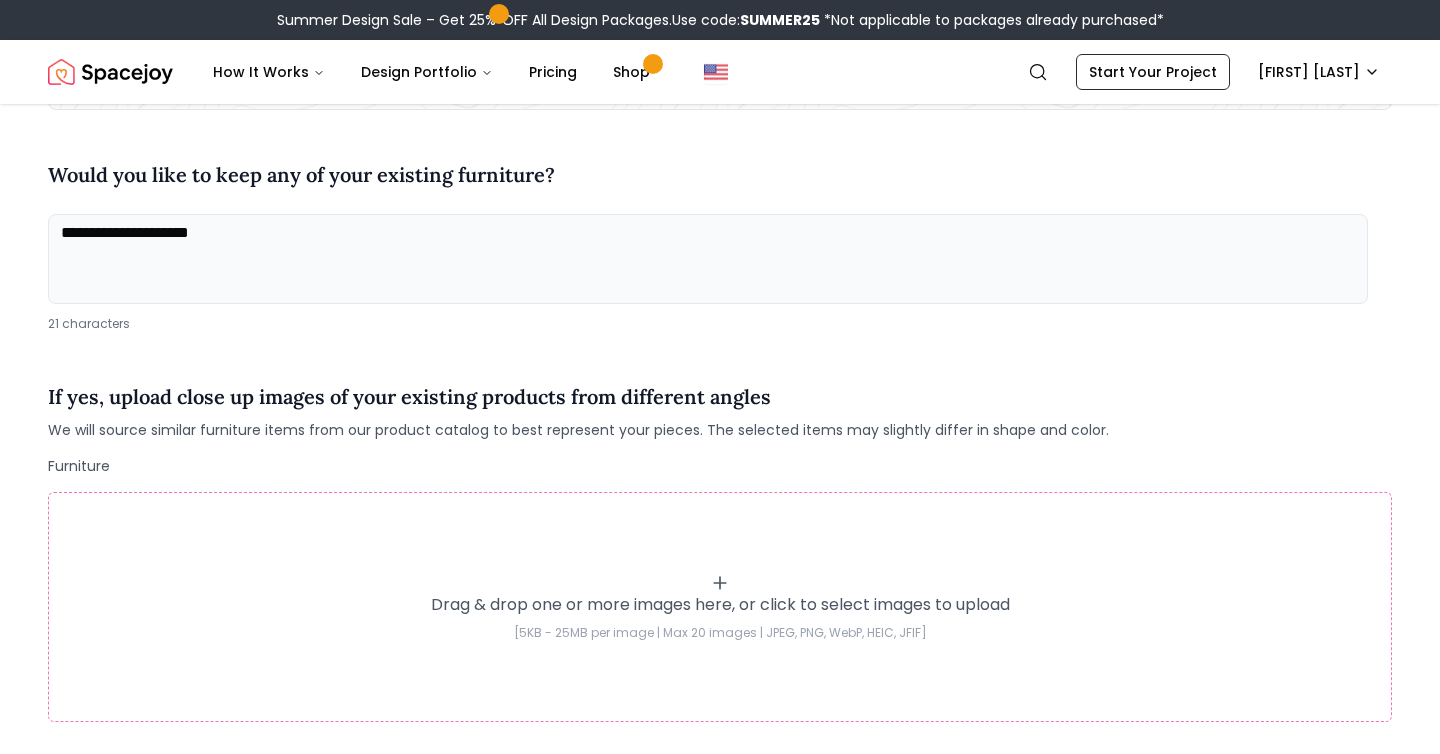 click on "**********" at bounding box center (708, 259) 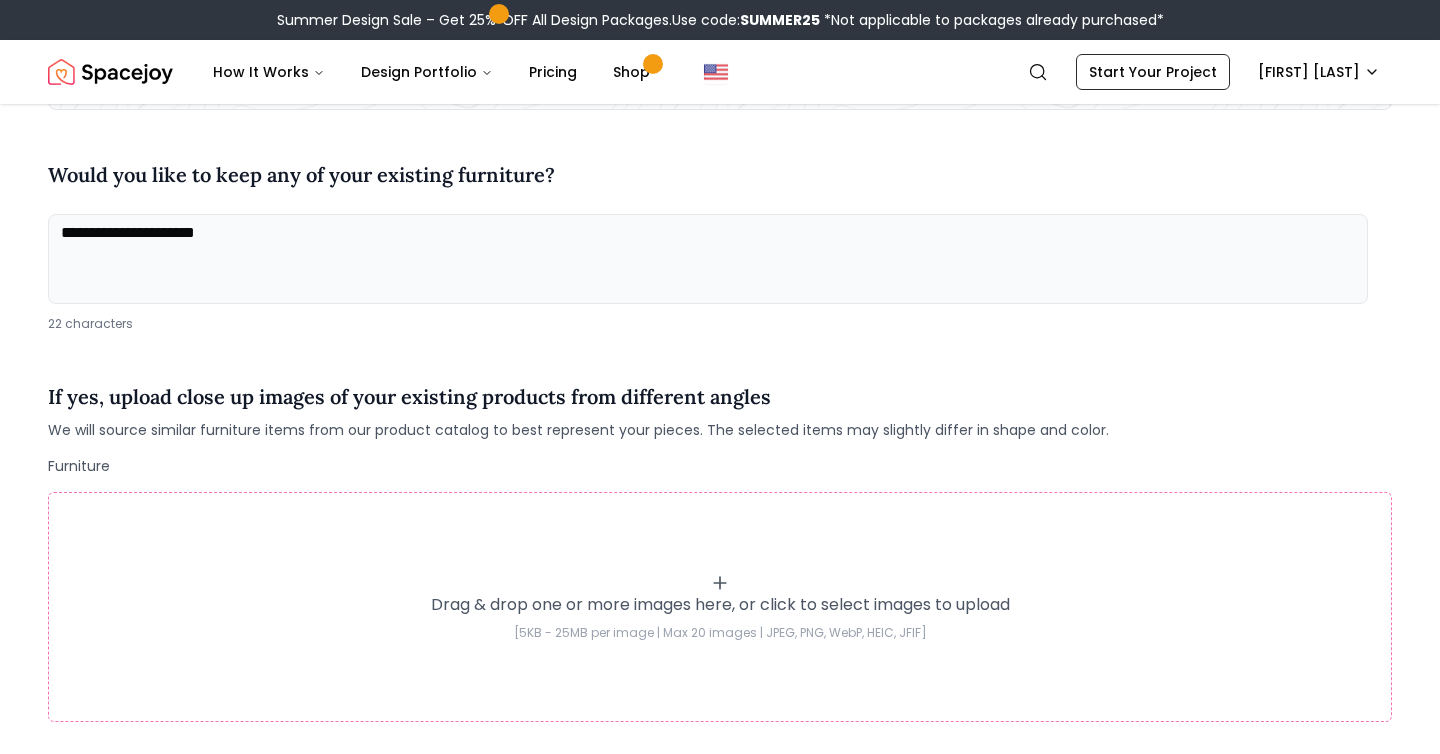 click on "**********" at bounding box center [708, 259] 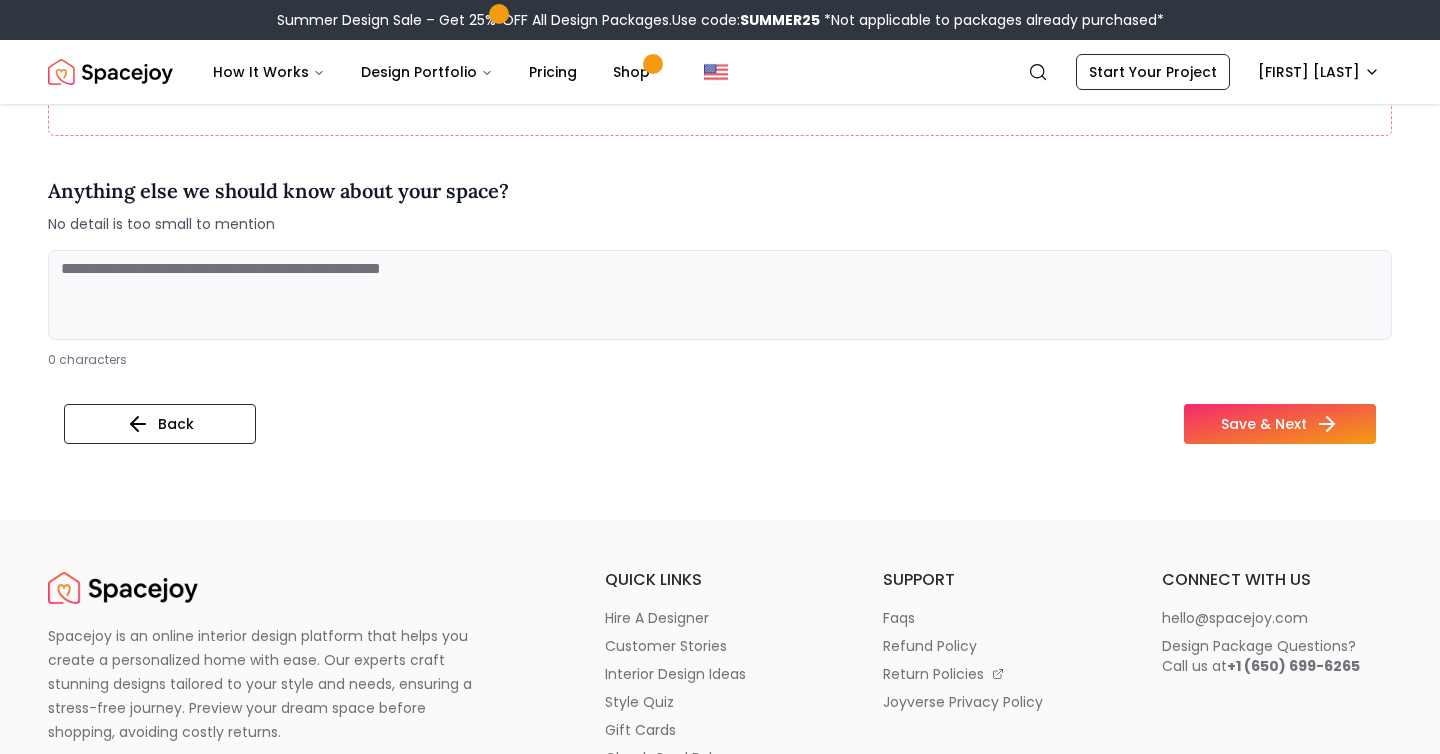 scroll, scrollTop: 795, scrollLeft: 0, axis: vertical 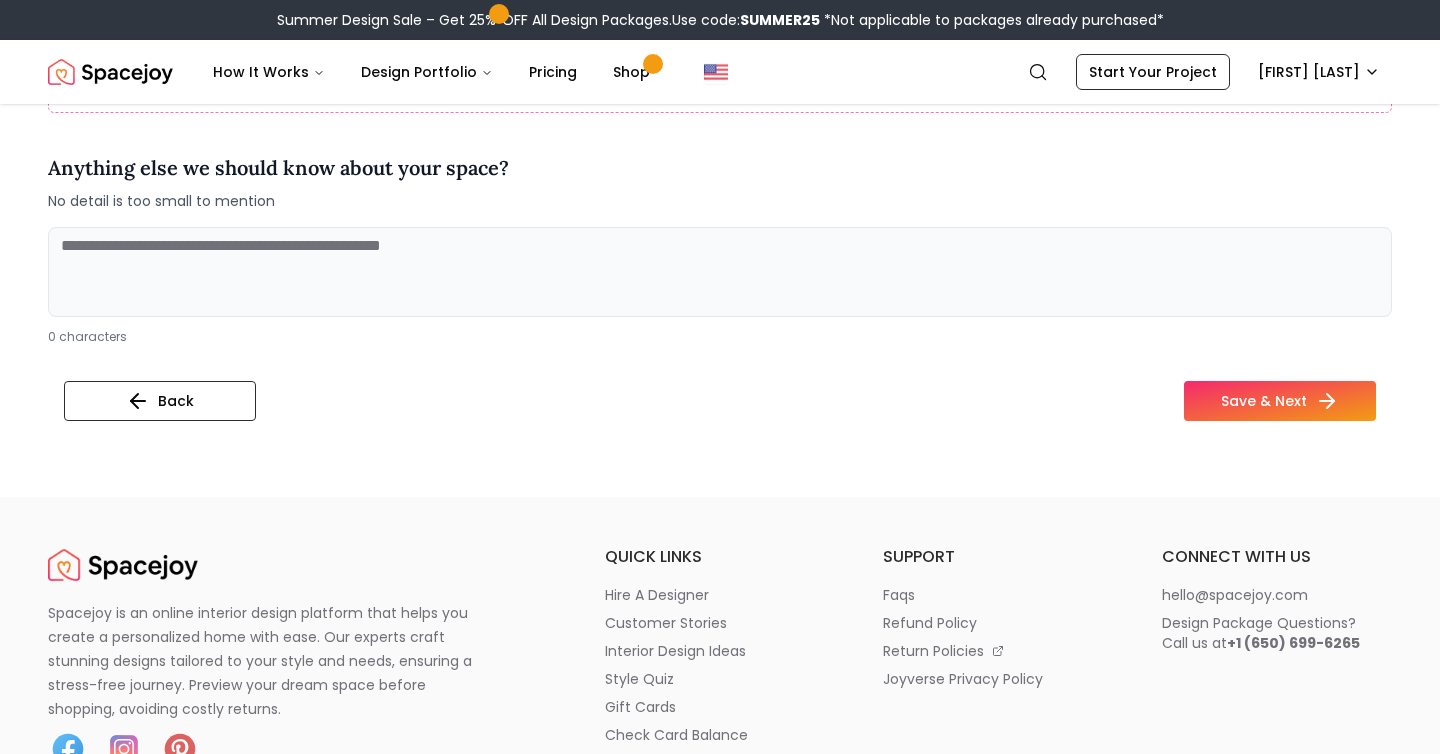 type on "**********" 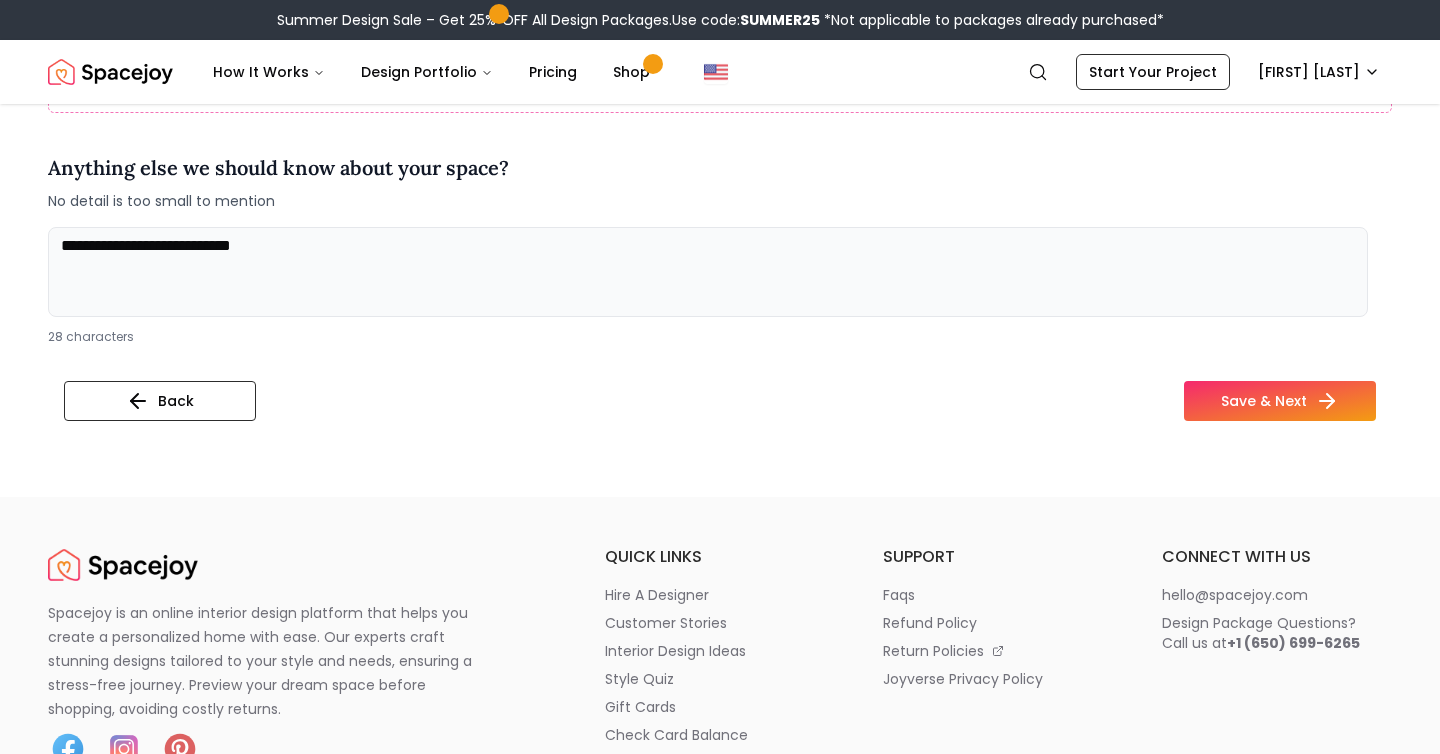 click on "**********" at bounding box center (708, 272) 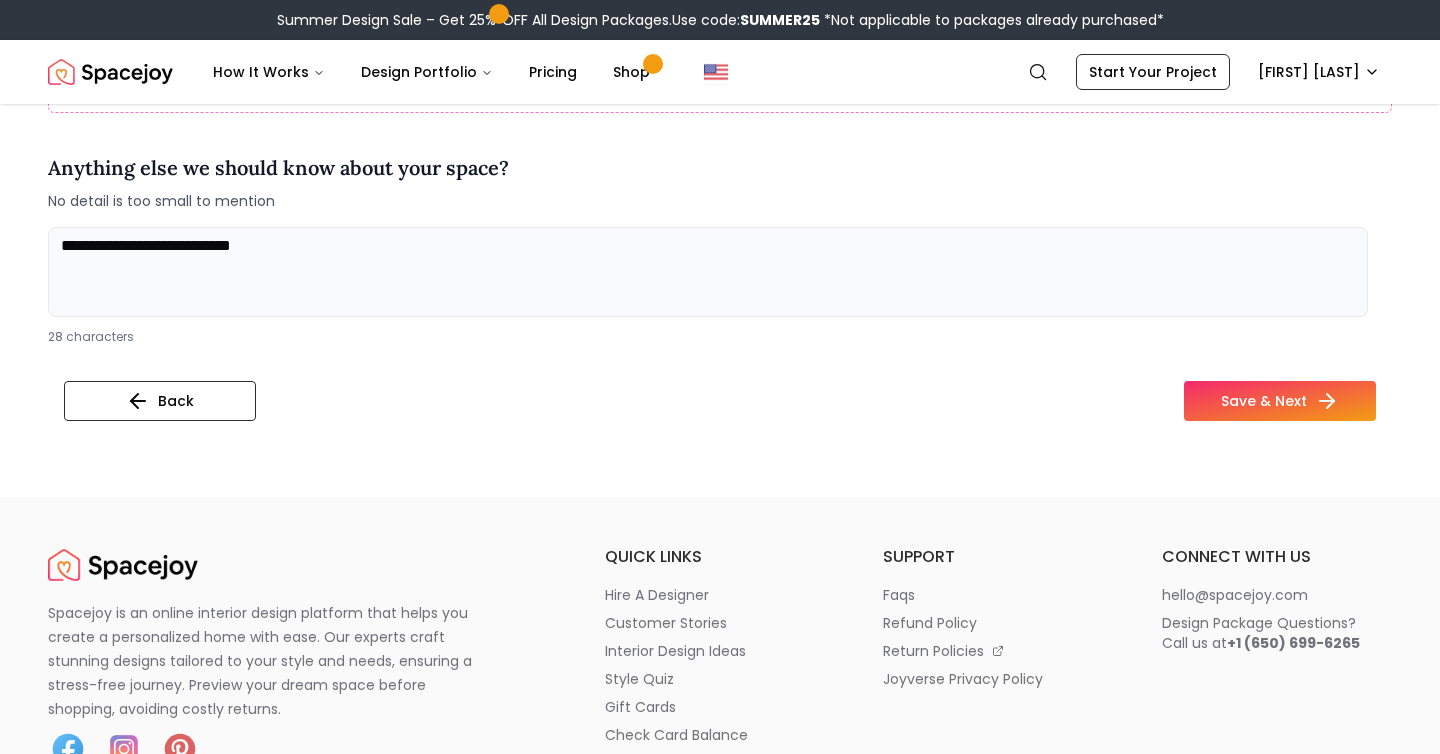 click on "**********" at bounding box center [708, 272] 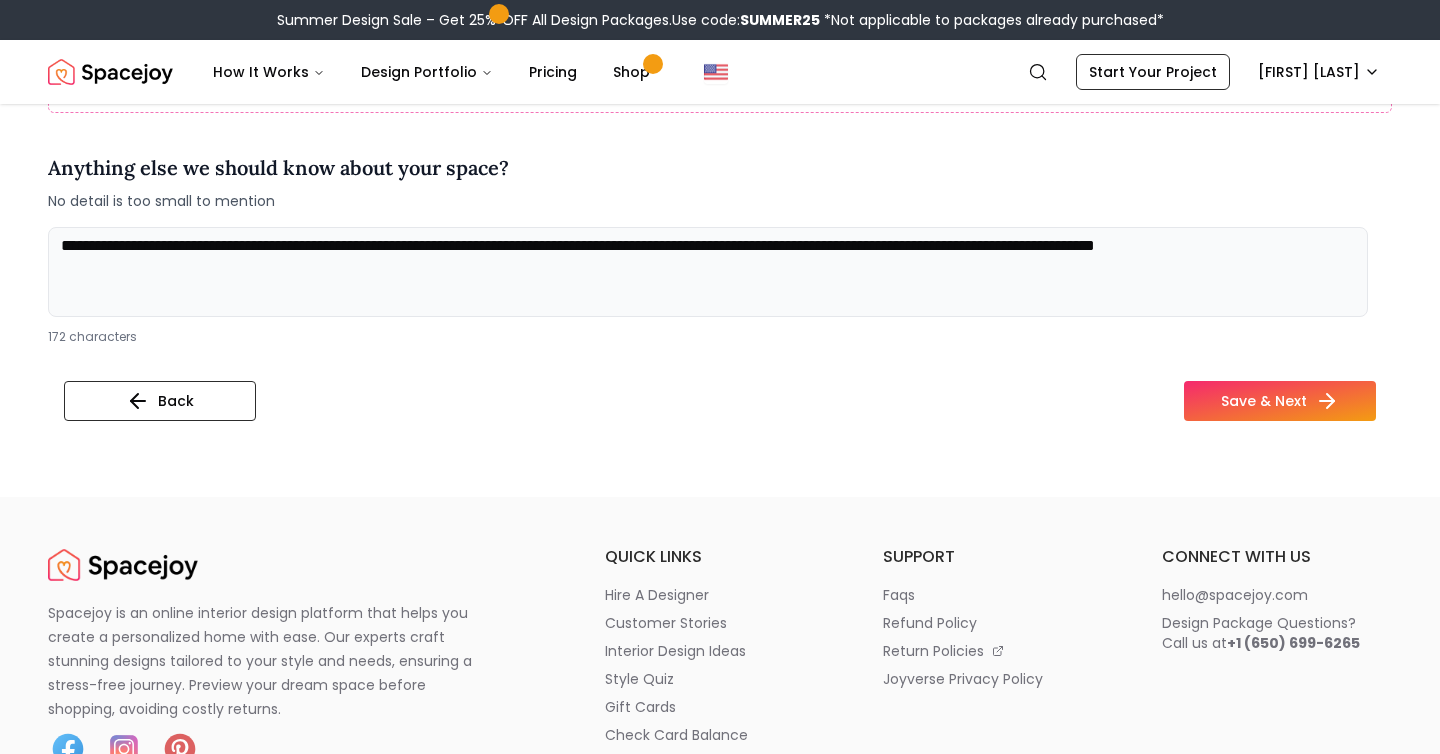 click on "**********" at bounding box center [708, 272] 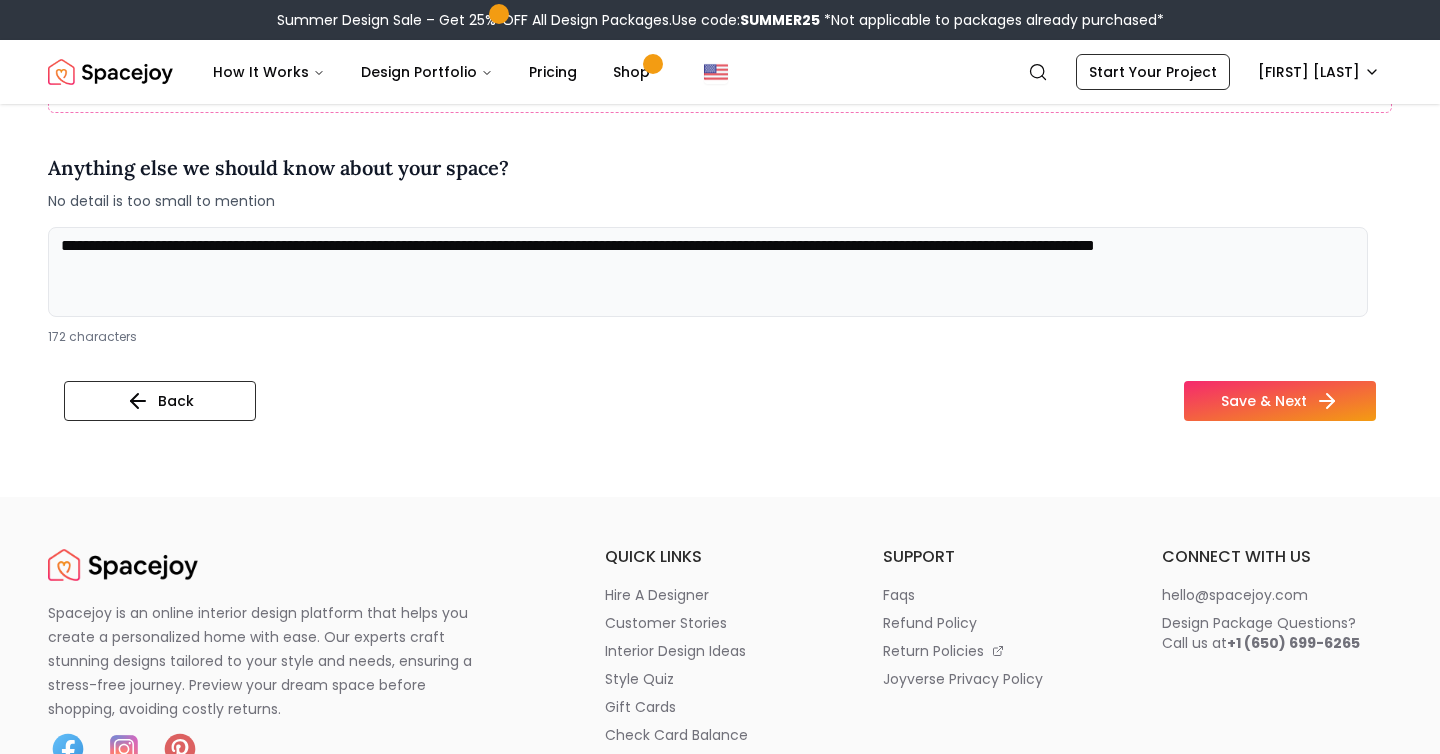 click on "**********" at bounding box center (708, 272) 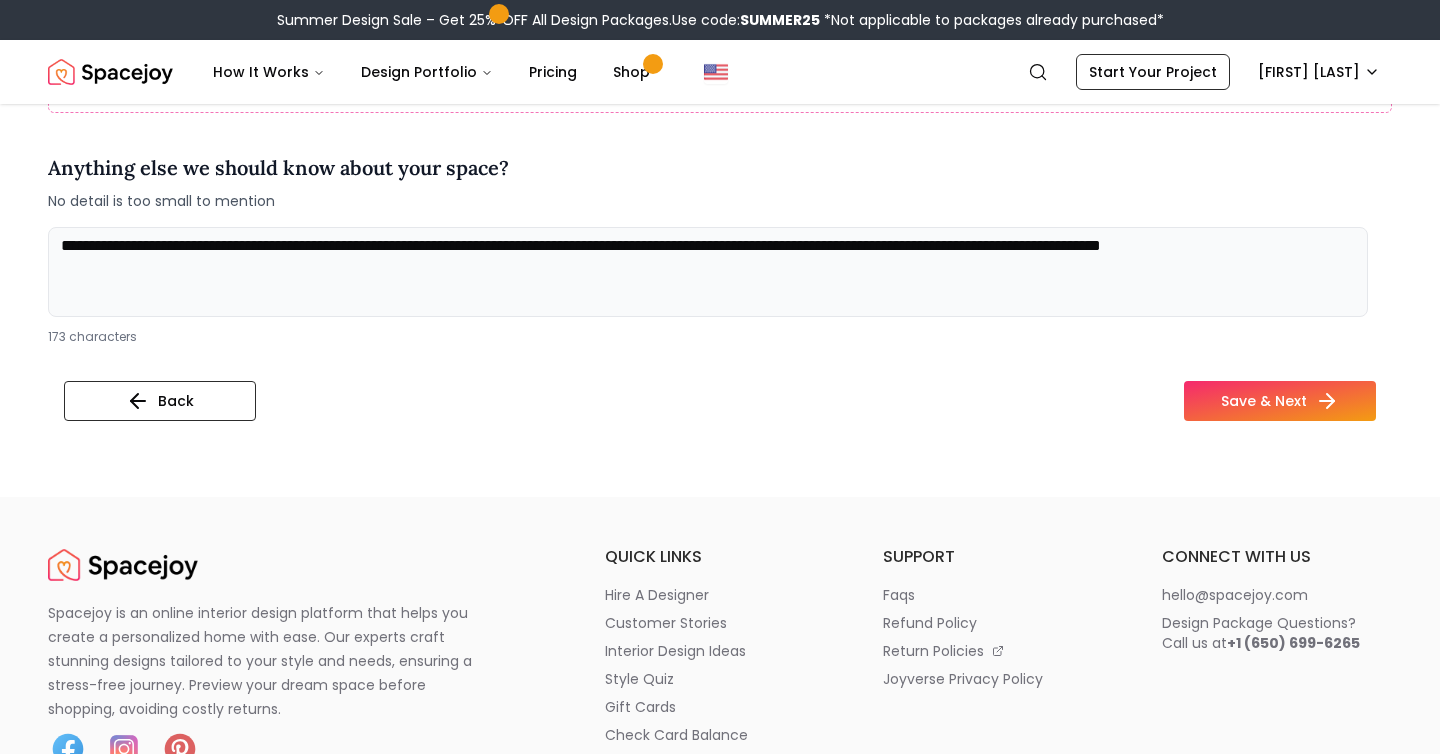 click on "**********" at bounding box center (708, 272) 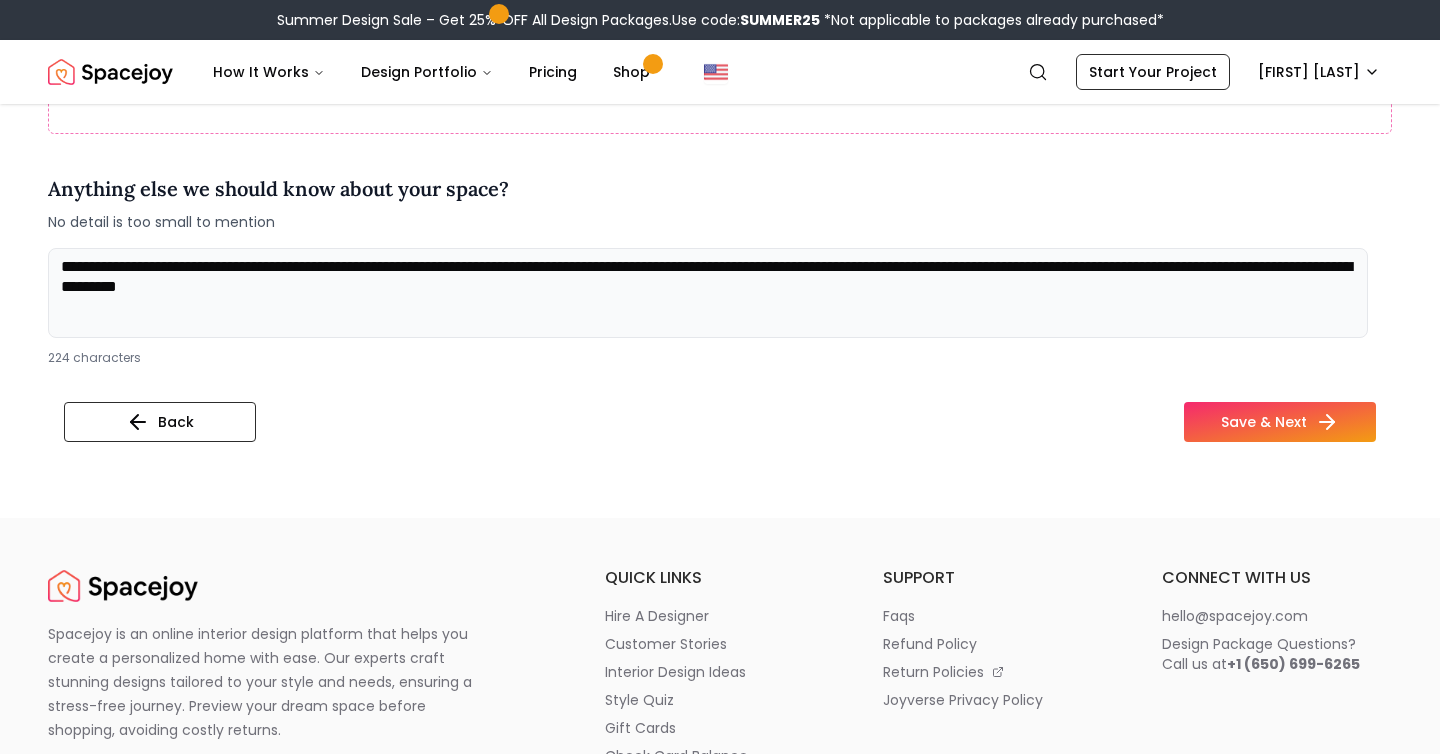 scroll, scrollTop: 798, scrollLeft: 0, axis: vertical 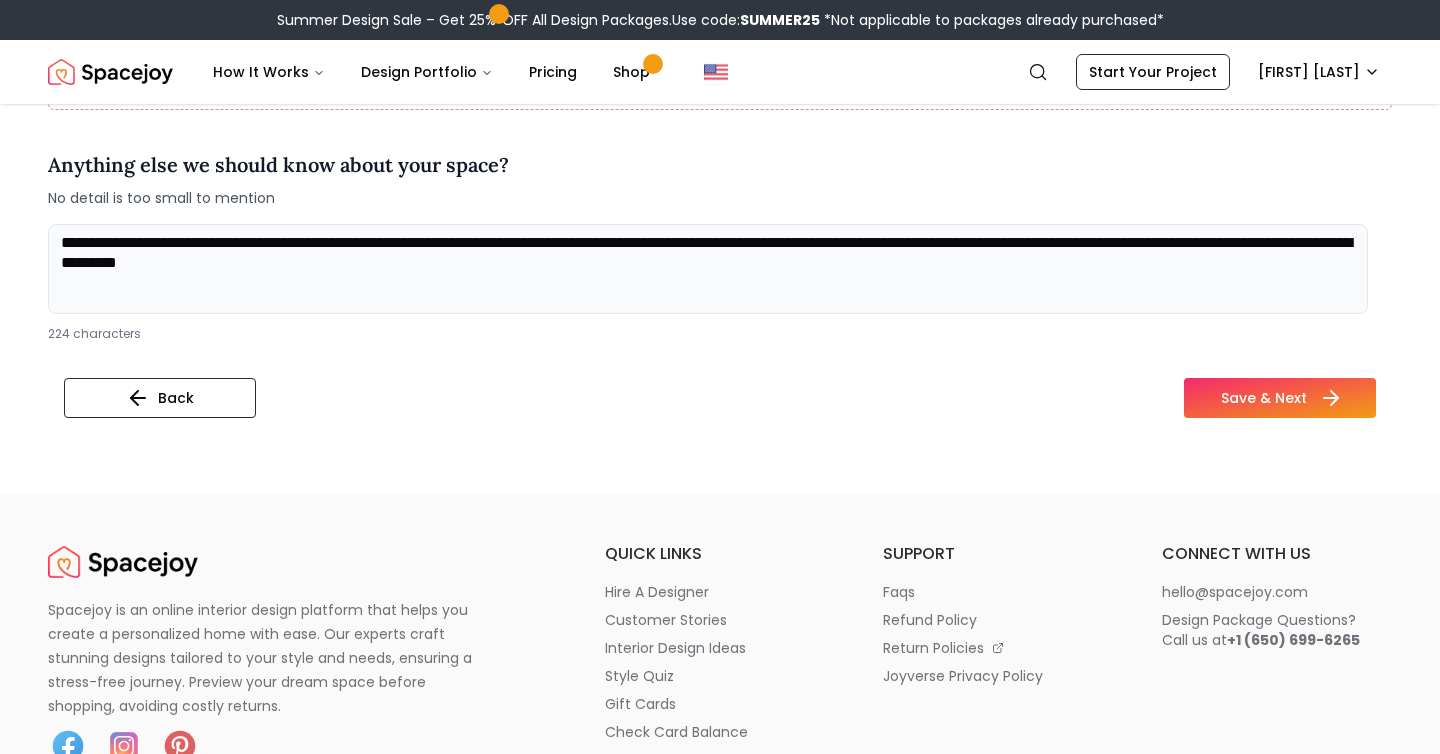 type on "**********" 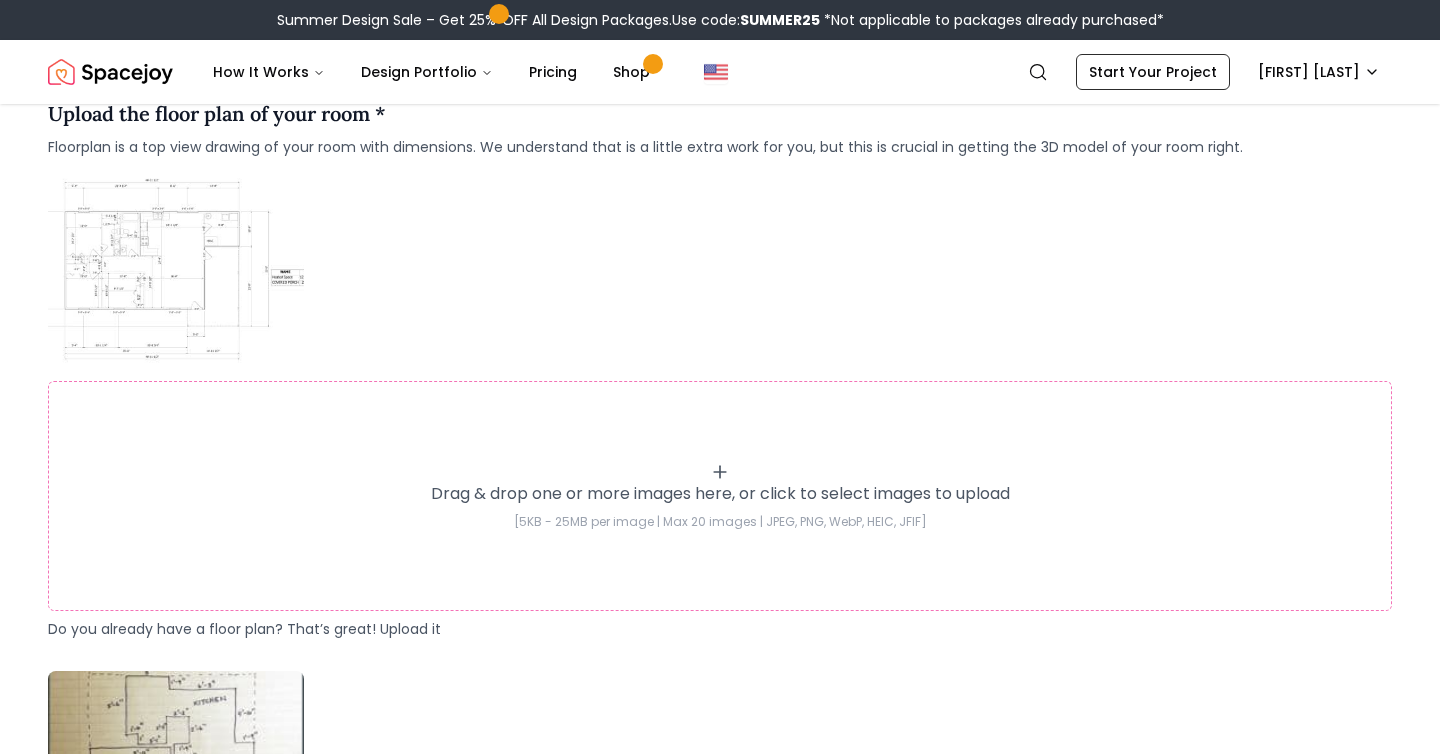 scroll, scrollTop: 250, scrollLeft: 0, axis: vertical 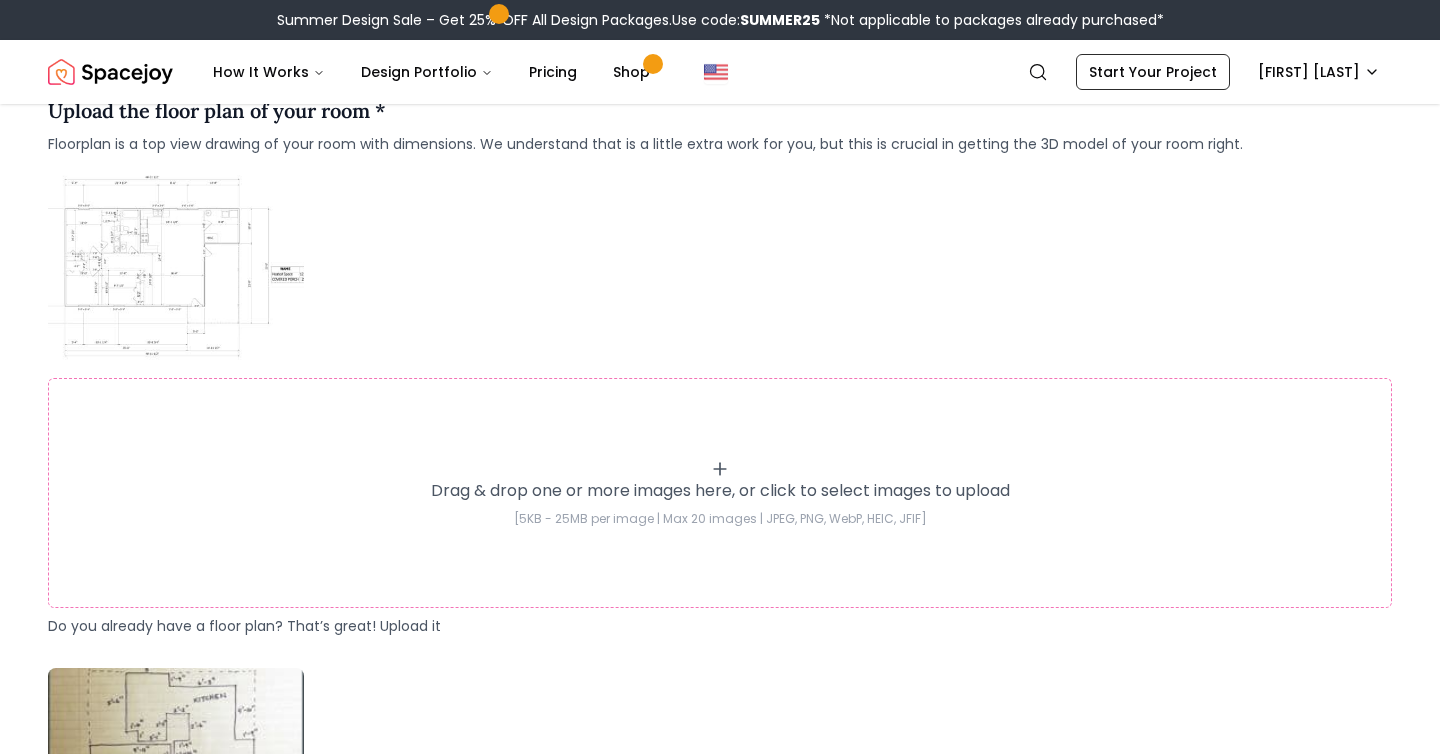 click at bounding box center [176, 266] 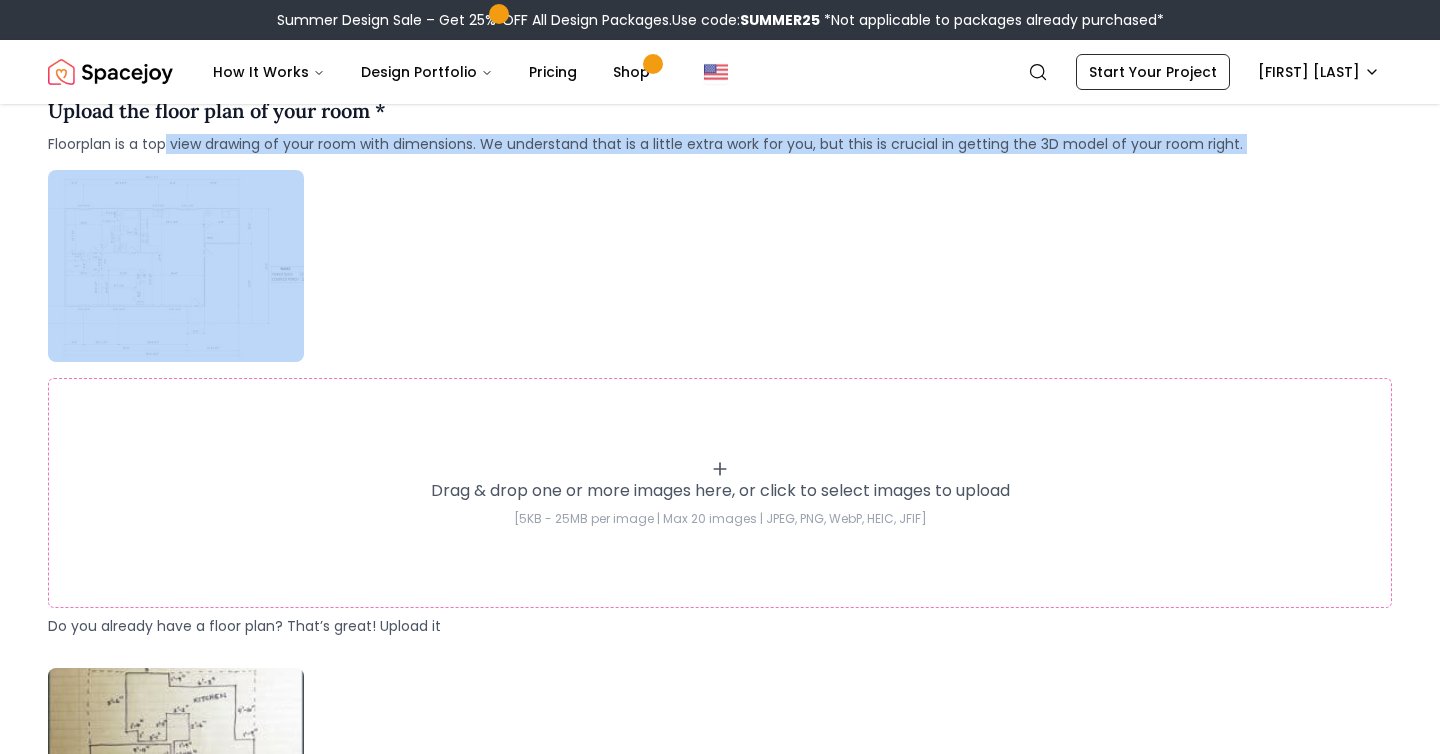 drag, startPoint x: 210, startPoint y: 241, endPoint x: 276, endPoint y: 290, distance: 82.20097 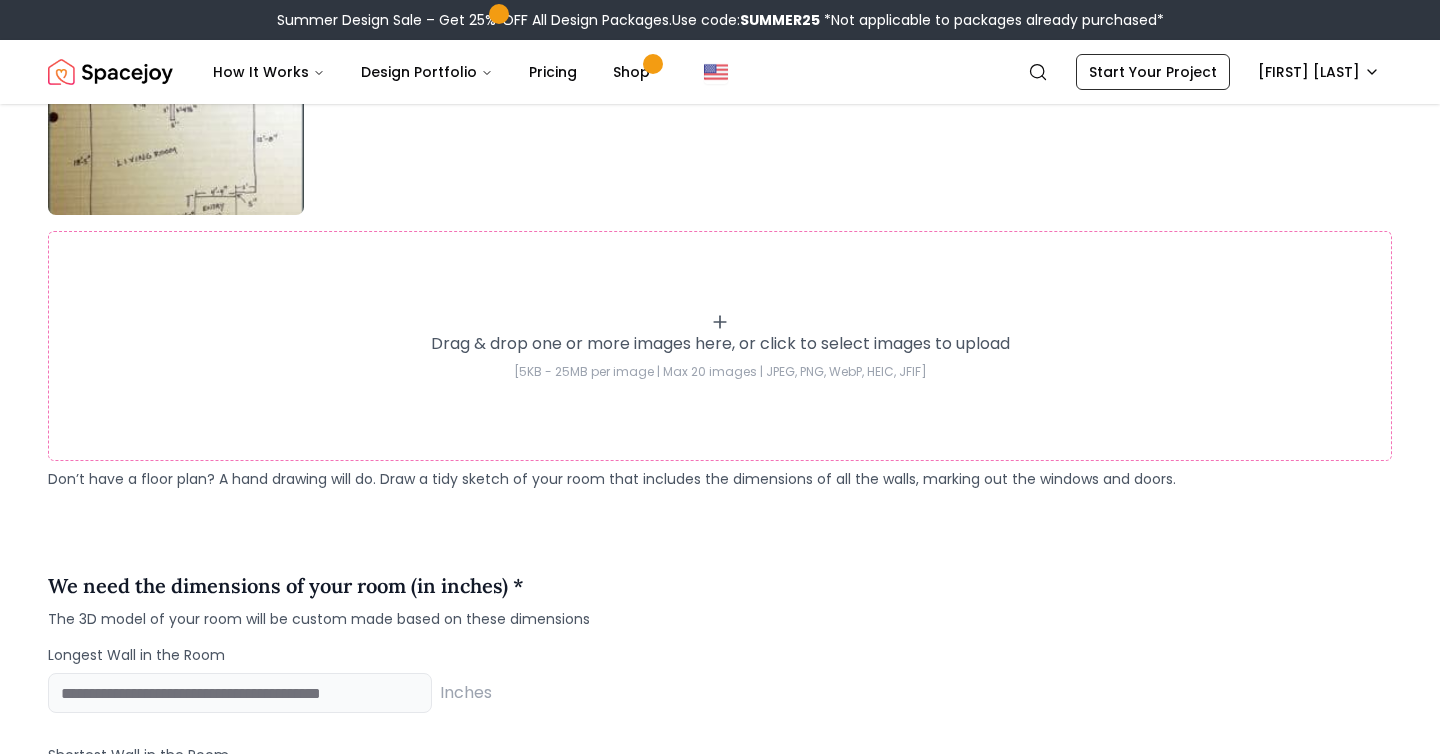 scroll, scrollTop: 914, scrollLeft: 0, axis: vertical 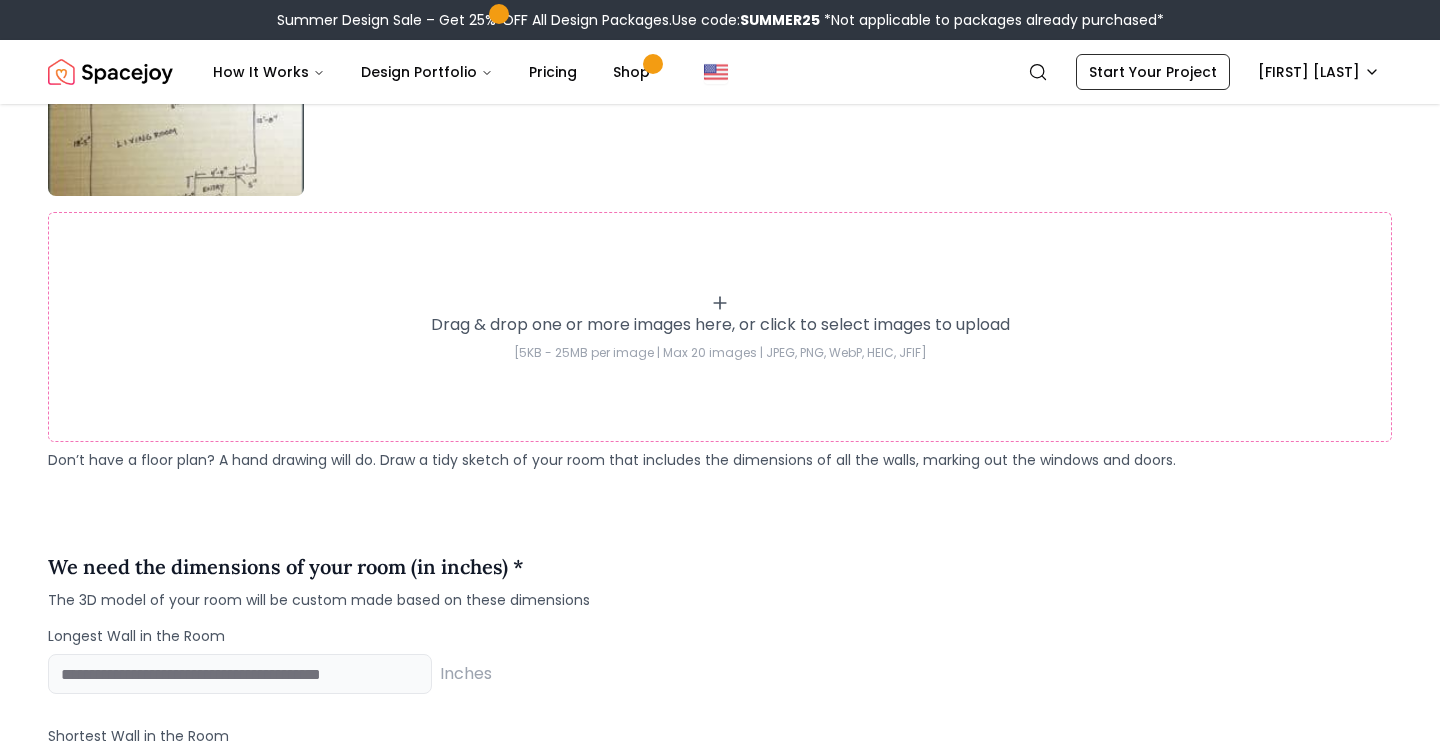 click at bounding box center [176, 100] 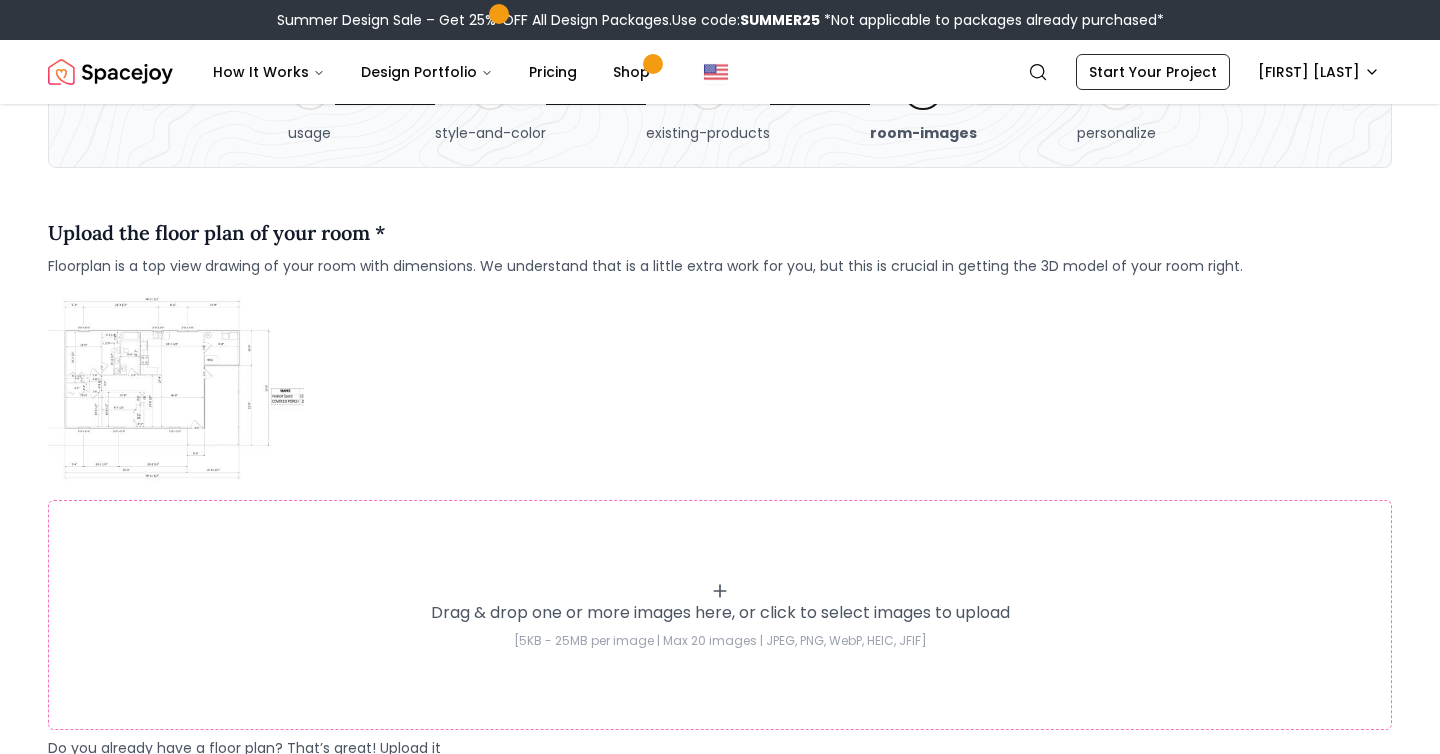 scroll, scrollTop: 0, scrollLeft: 0, axis: both 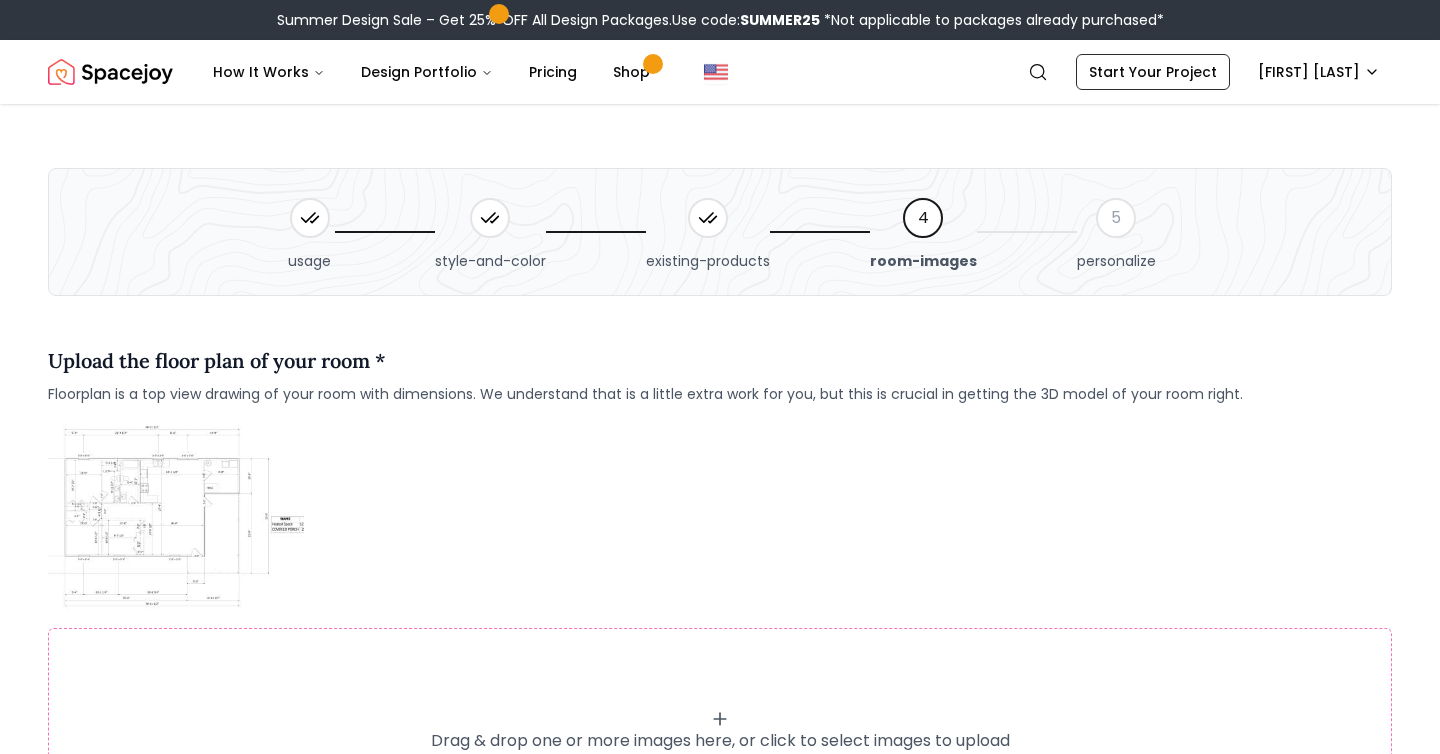 click on "Drag & drop one or more images here, or click to select images to upload [5KB - 25MB per image | Max 20 images | JPEG, PNG, WebP, HEIC, JFIF] Do you already have a floor plan? That’s great! Upload it" at bounding box center (720, 653) 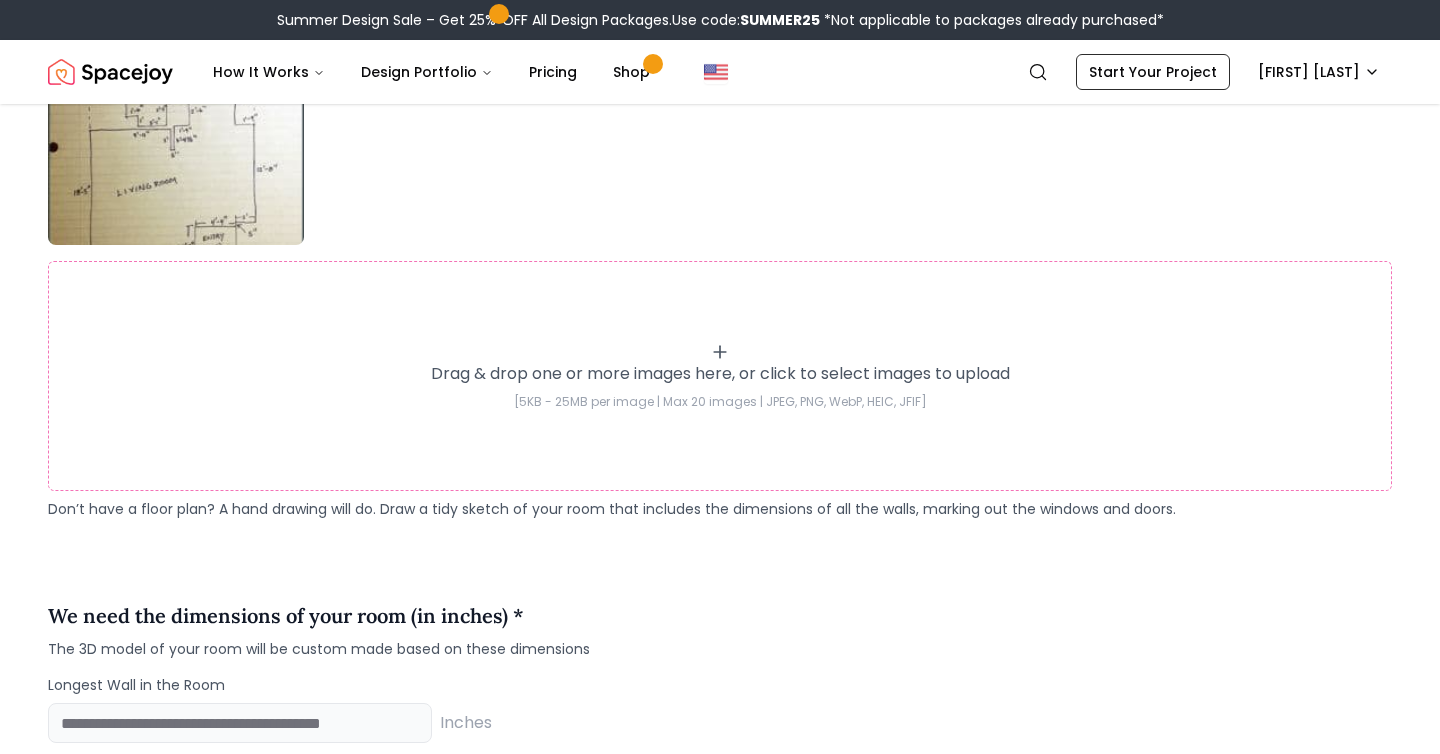 scroll, scrollTop: 870, scrollLeft: 0, axis: vertical 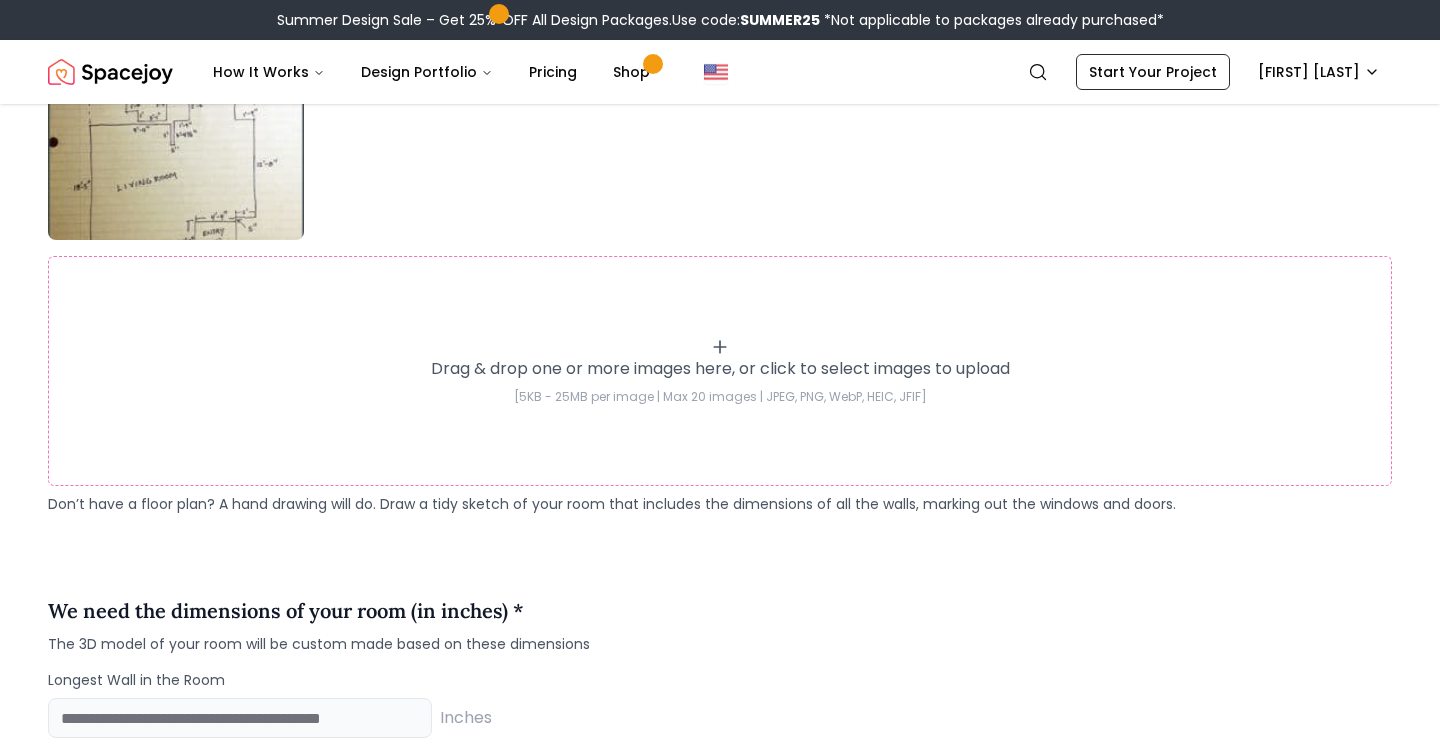 click at bounding box center (176, 144) 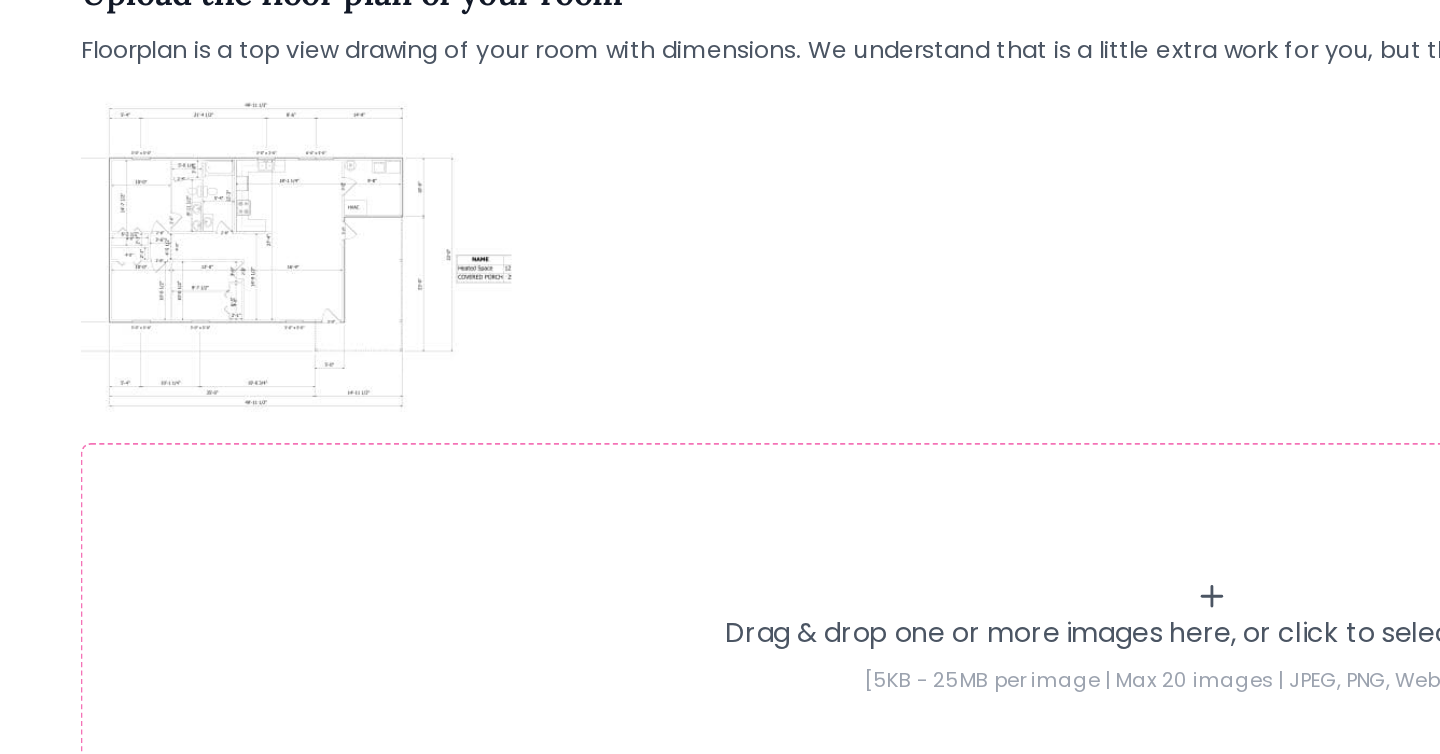 scroll, scrollTop: 58, scrollLeft: 0, axis: vertical 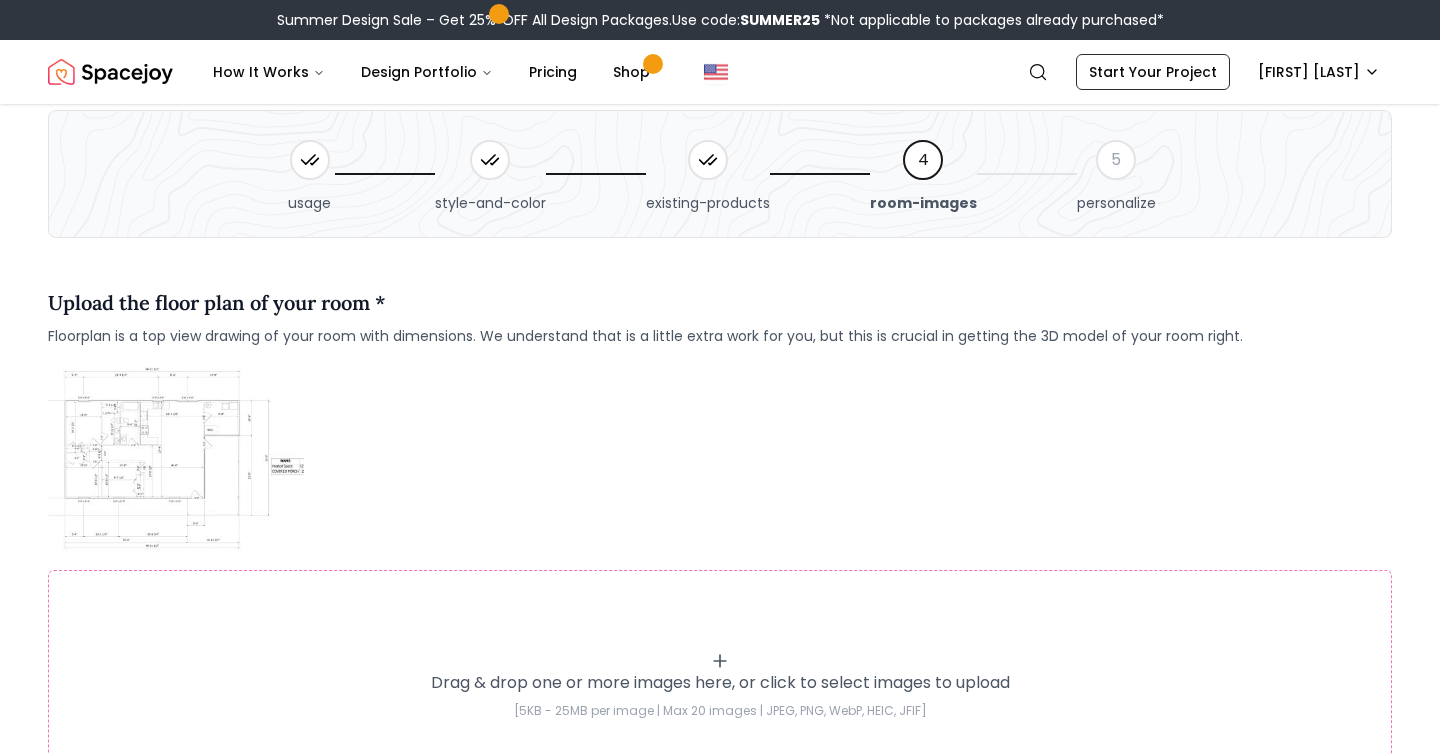 click on "Upload the floor plan of your room * Floorplan is a top view drawing of your room with dimensions. We understand that is a little extra work for you, but this is crucial in getting the 3D model of your room right." at bounding box center [720, 317] 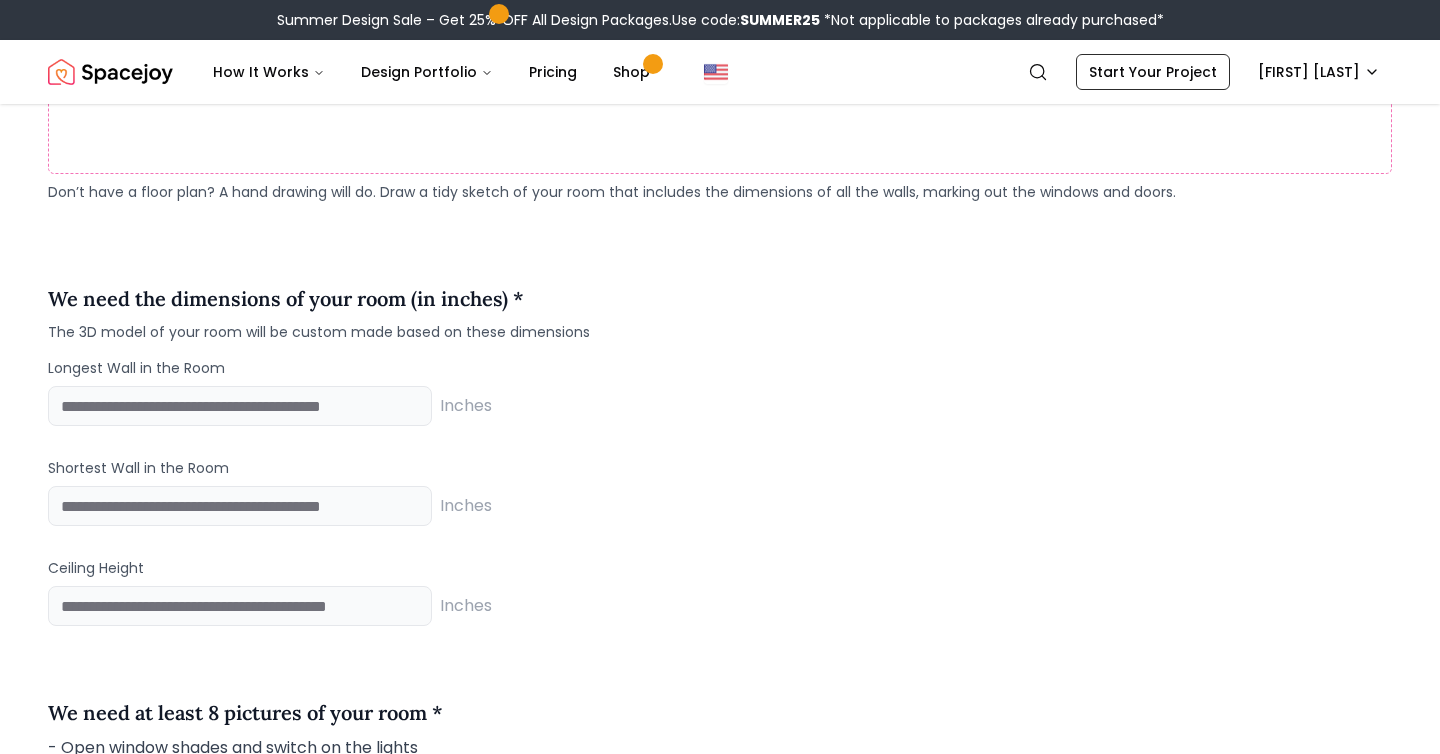 scroll, scrollTop: 1184, scrollLeft: 0, axis: vertical 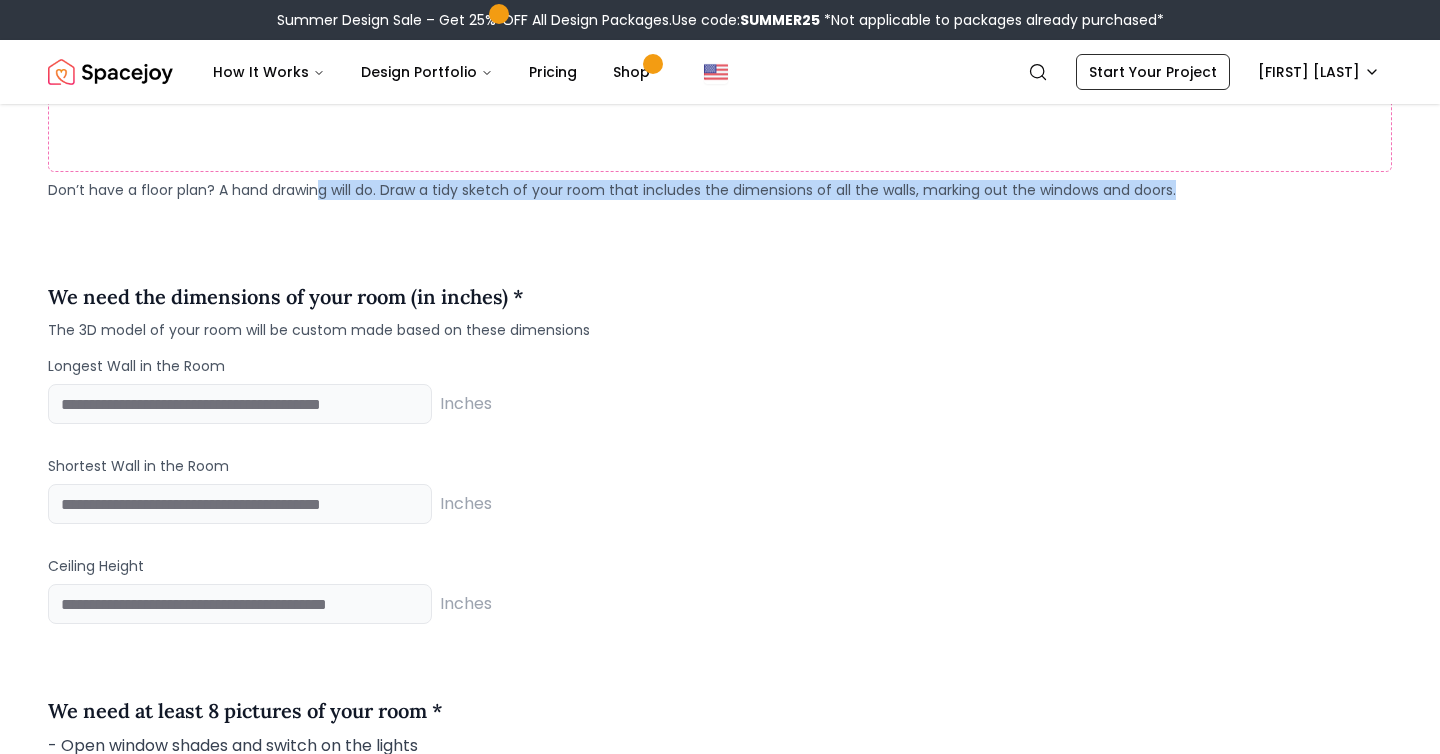 drag, startPoint x: 399, startPoint y: 532, endPoint x: 429, endPoint y: 557, distance: 39.051247 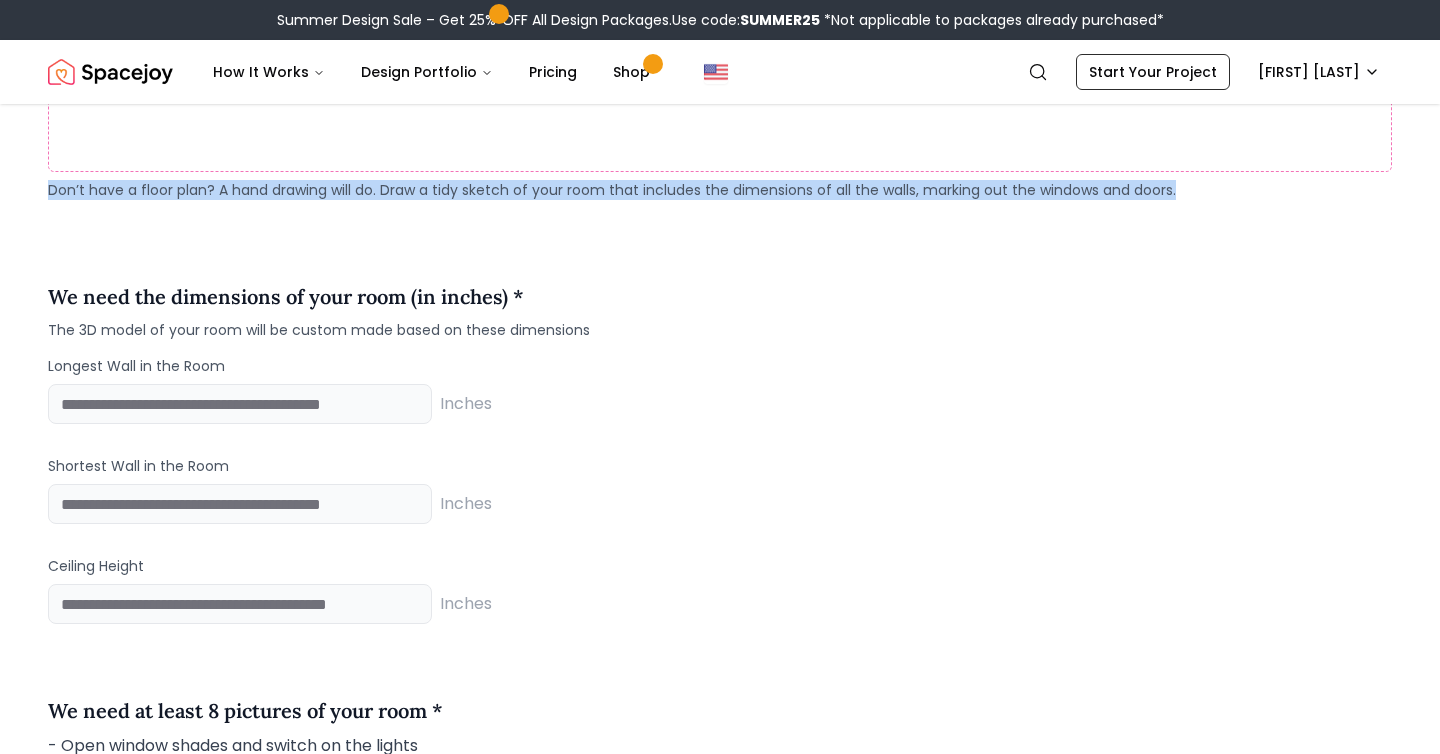 drag, startPoint x: 476, startPoint y: 560, endPoint x: 483, endPoint y: 511, distance: 49.497475 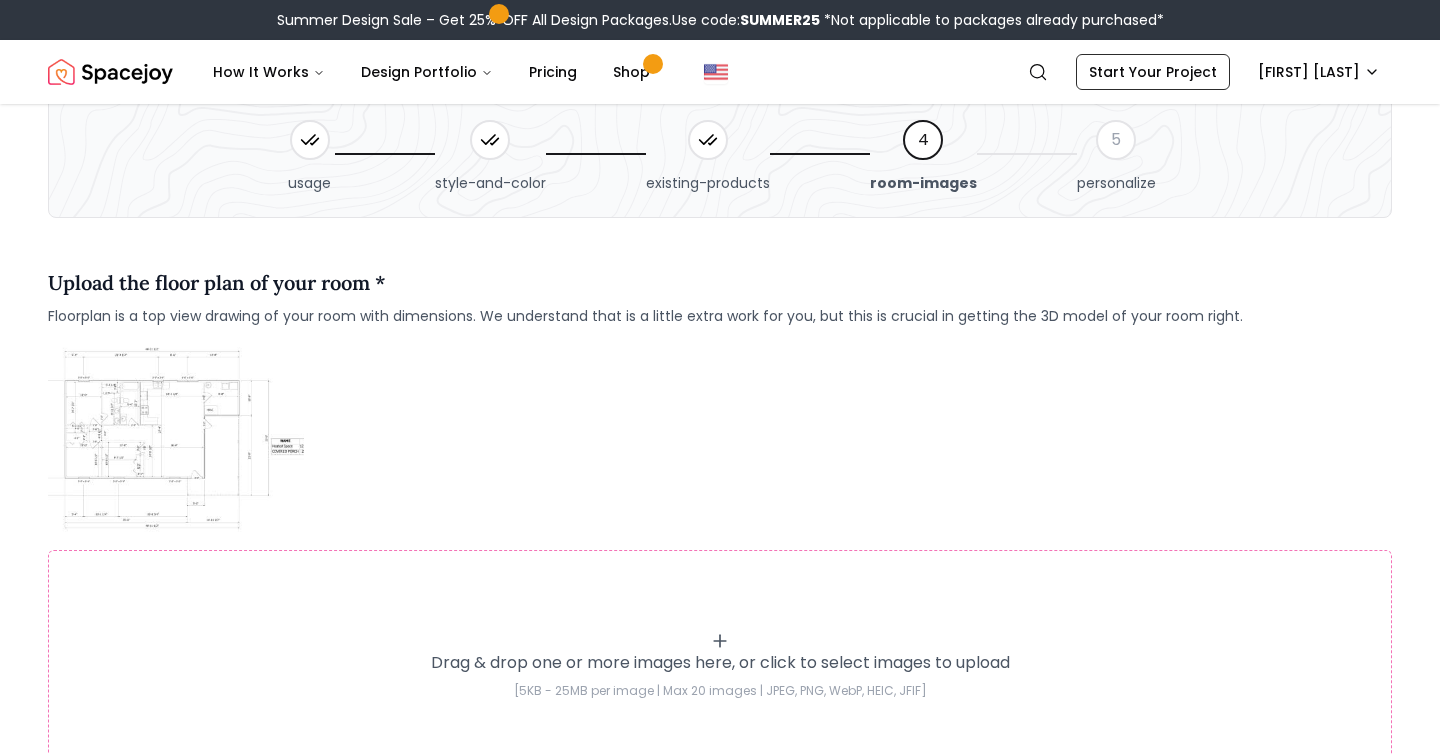 scroll, scrollTop: 80, scrollLeft: 0, axis: vertical 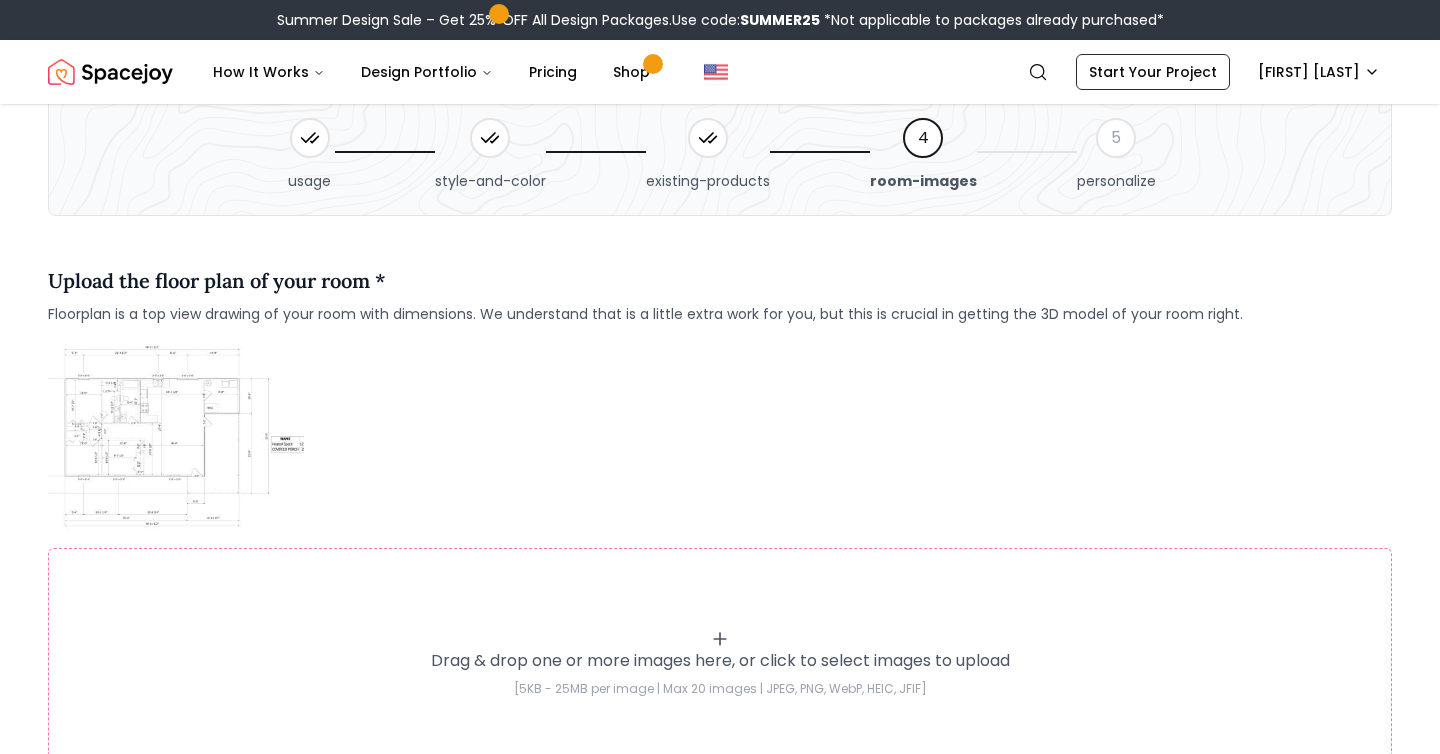 click on "Drag & drop one or more images here, or click to select images to upload [5KB - 25MB per image | Max 20 images | JPEG, PNG, WebP, HEIC, JFIF] Do you already have a floor plan? That’s great! Upload it" at bounding box center (720, 573) 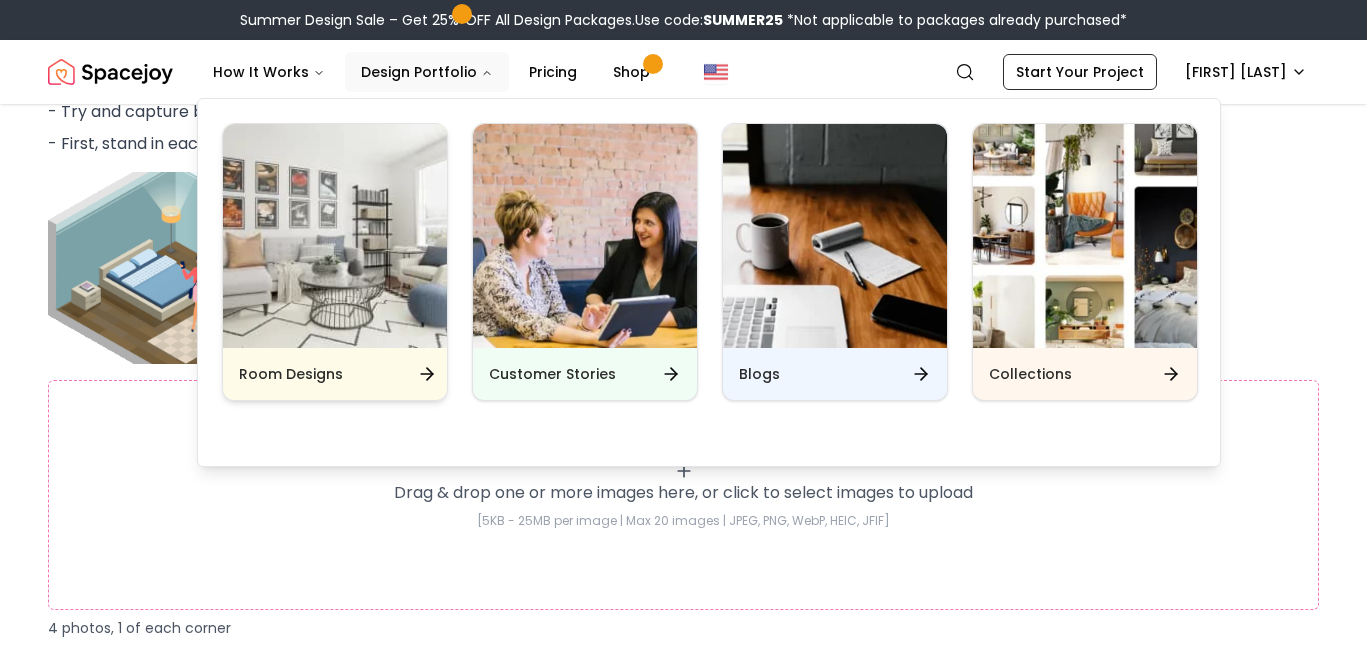 scroll, scrollTop: 1848, scrollLeft: 0, axis: vertical 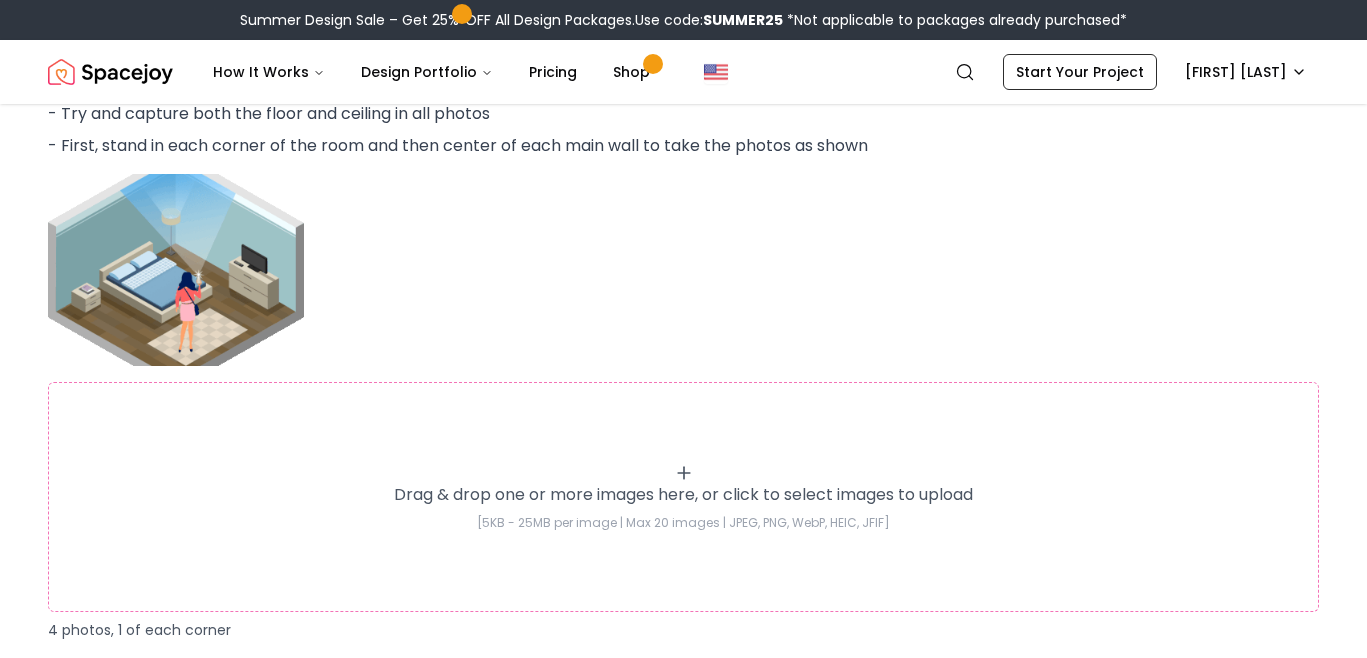 click on "Longest Wall in the Room Inches Shortest Wall in the Room Inches Ceiling Height Inches" at bounding box center (683, -174) 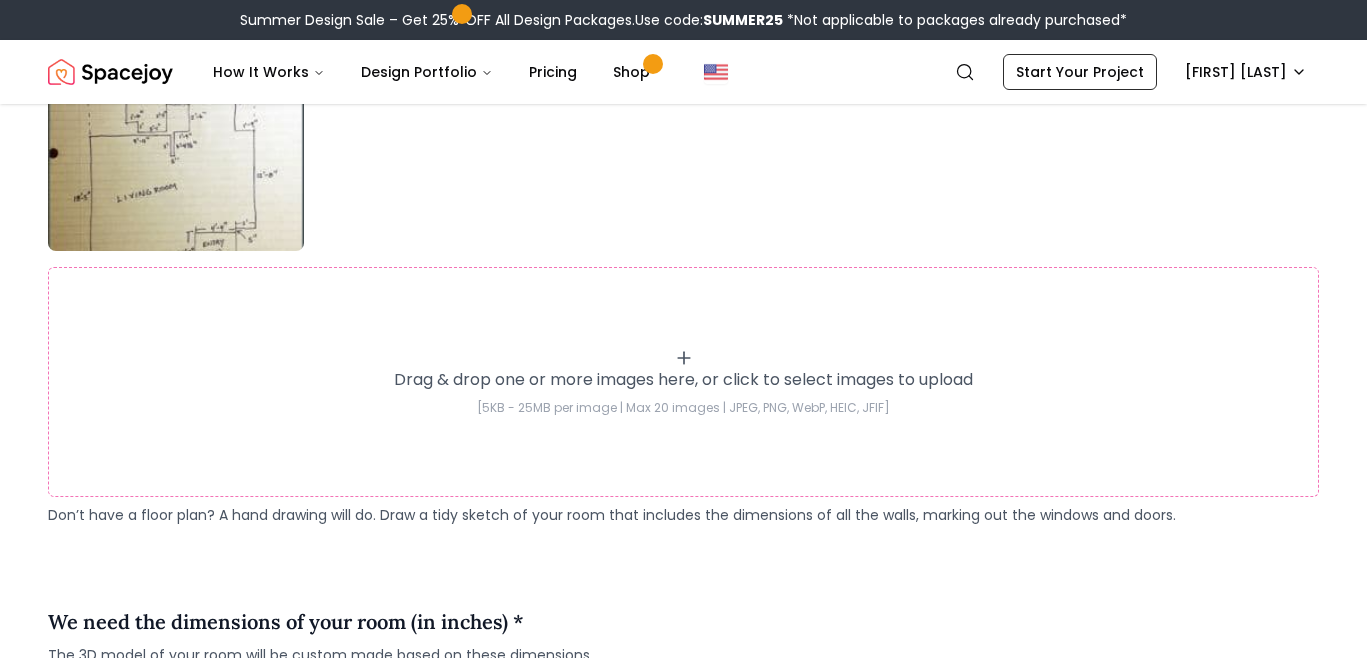 scroll, scrollTop: 851, scrollLeft: 0, axis: vertical 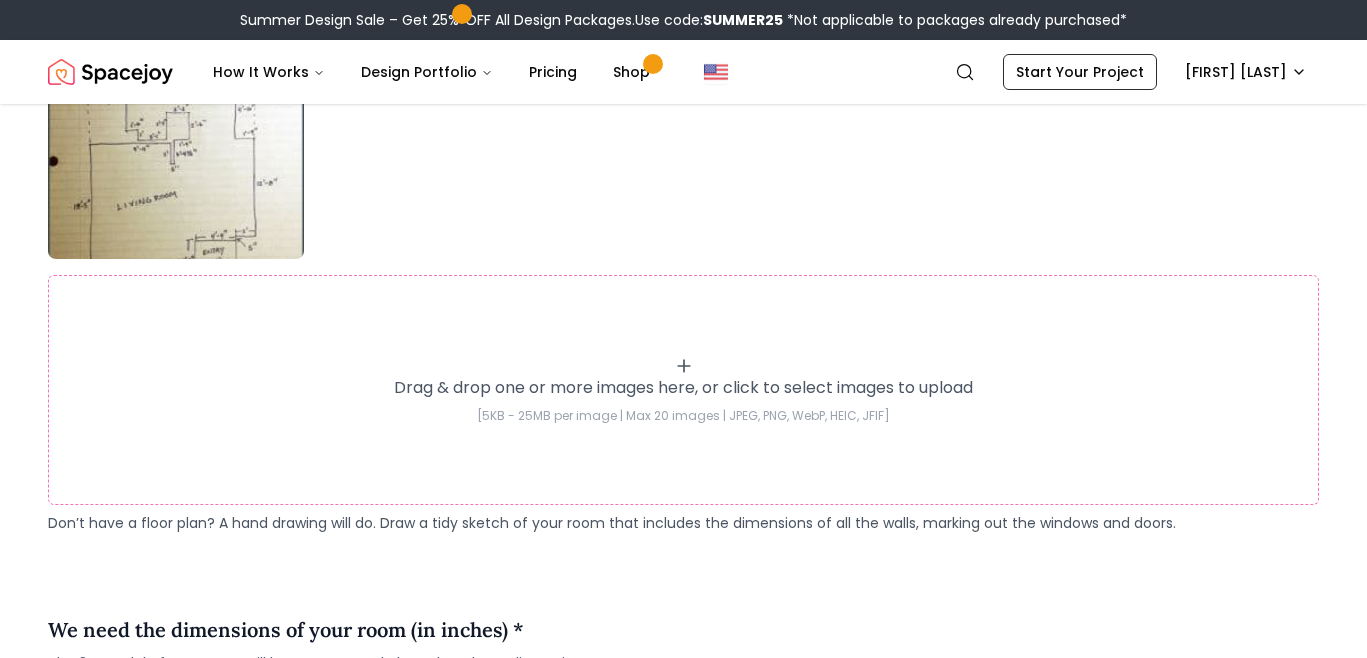 click at bounding box center [176, 163] 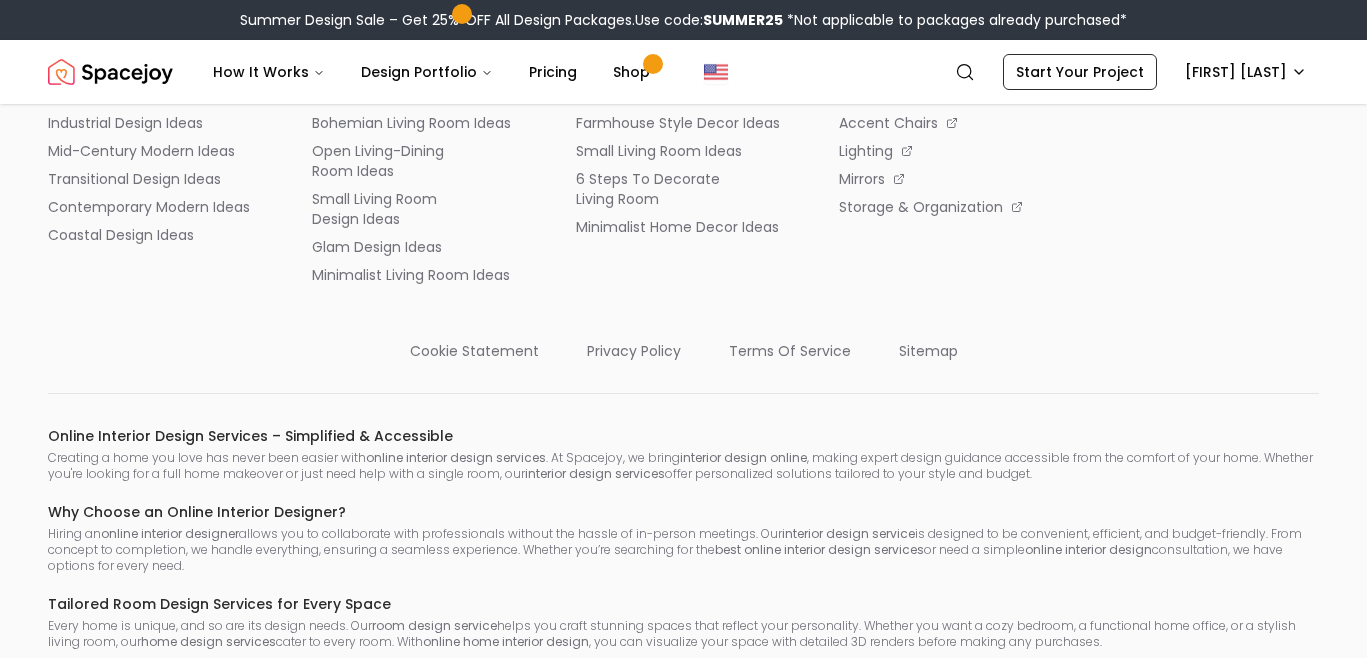 scroll, scrollTop: 4114, scrollLeft: 0, axis: vertical 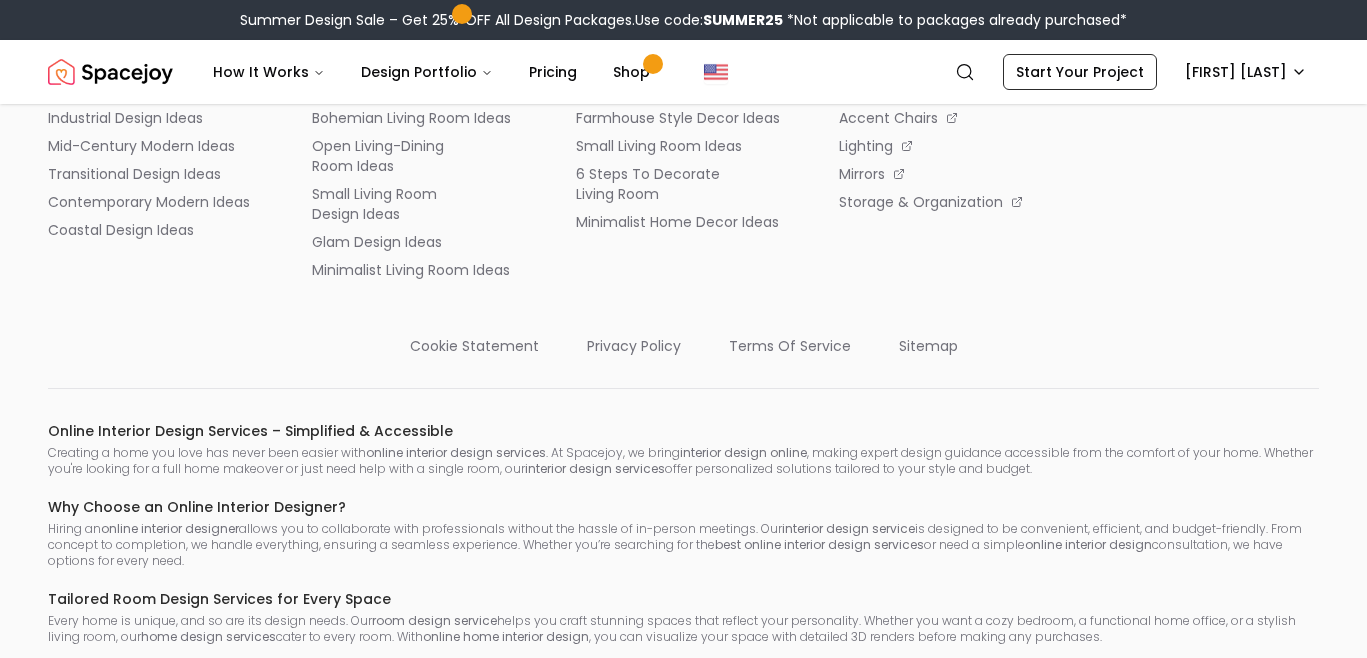 click at bounding box center (683, -561) 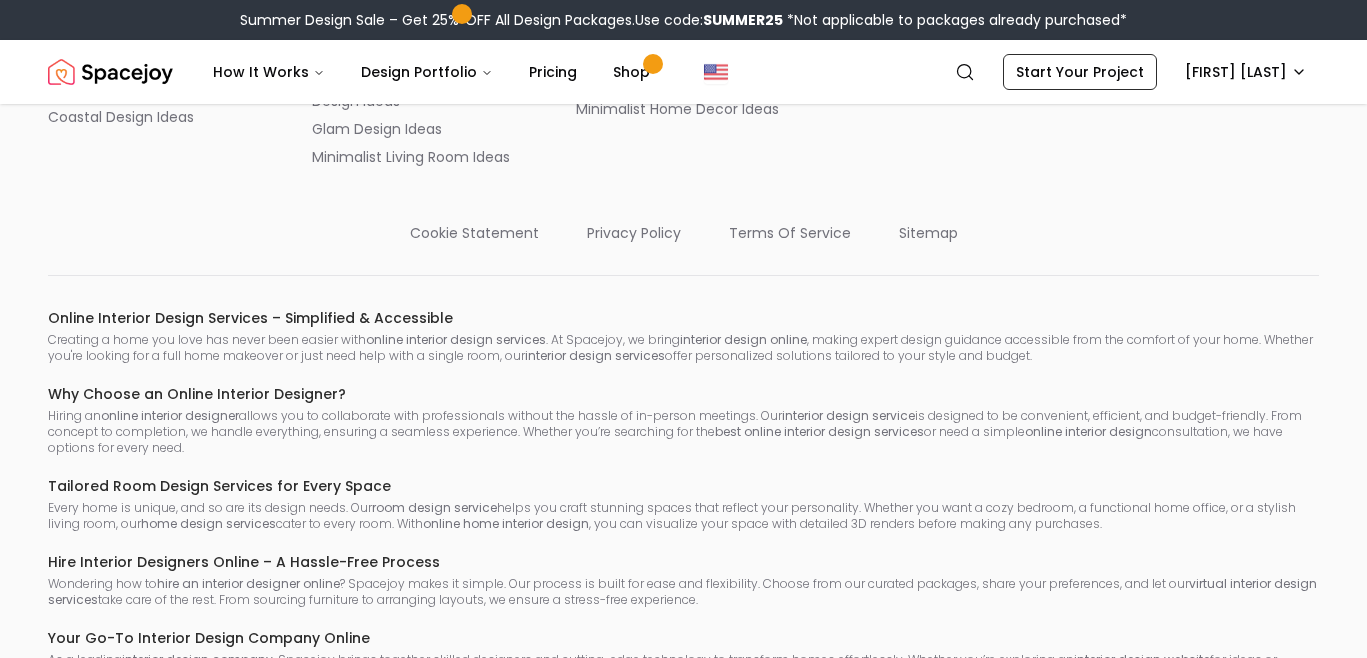 scroll, scrollTop: 4251, scrollLeft: 0, axis: vertical 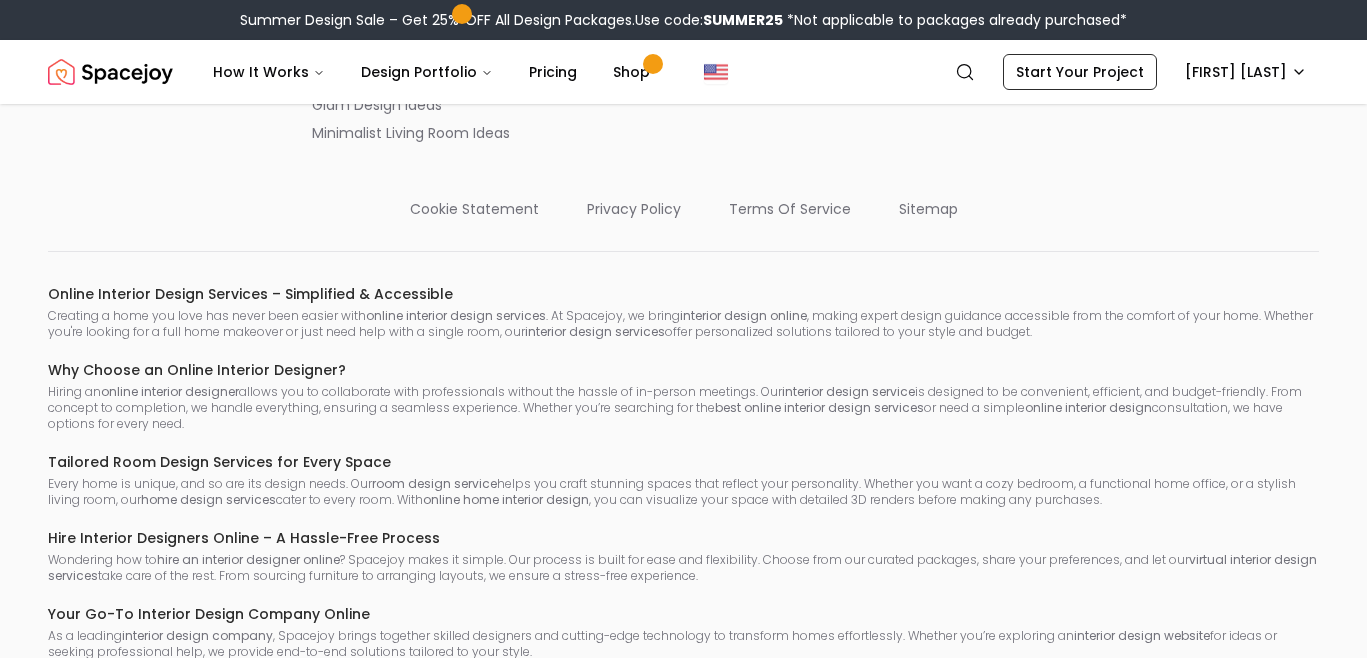 click on "**********" at bounding box center [671, -698] 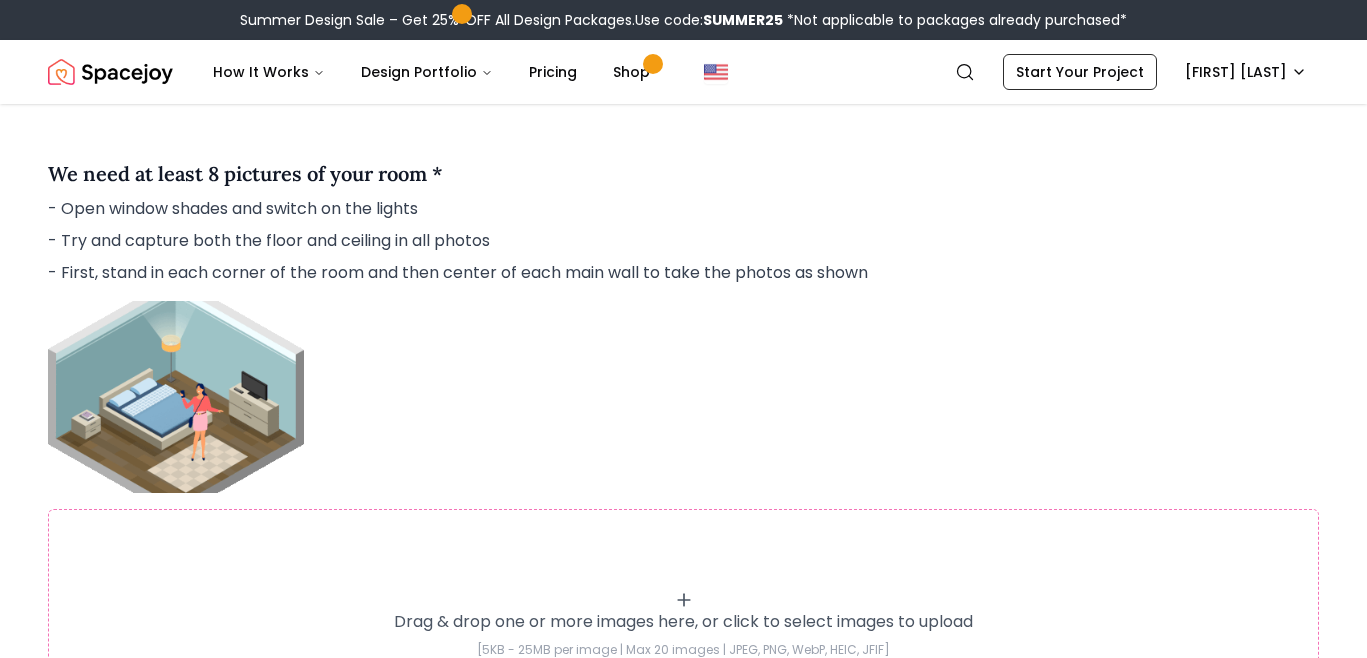 scroll, scrollTop: 1729, scrollLeft: 0, axis: vertical 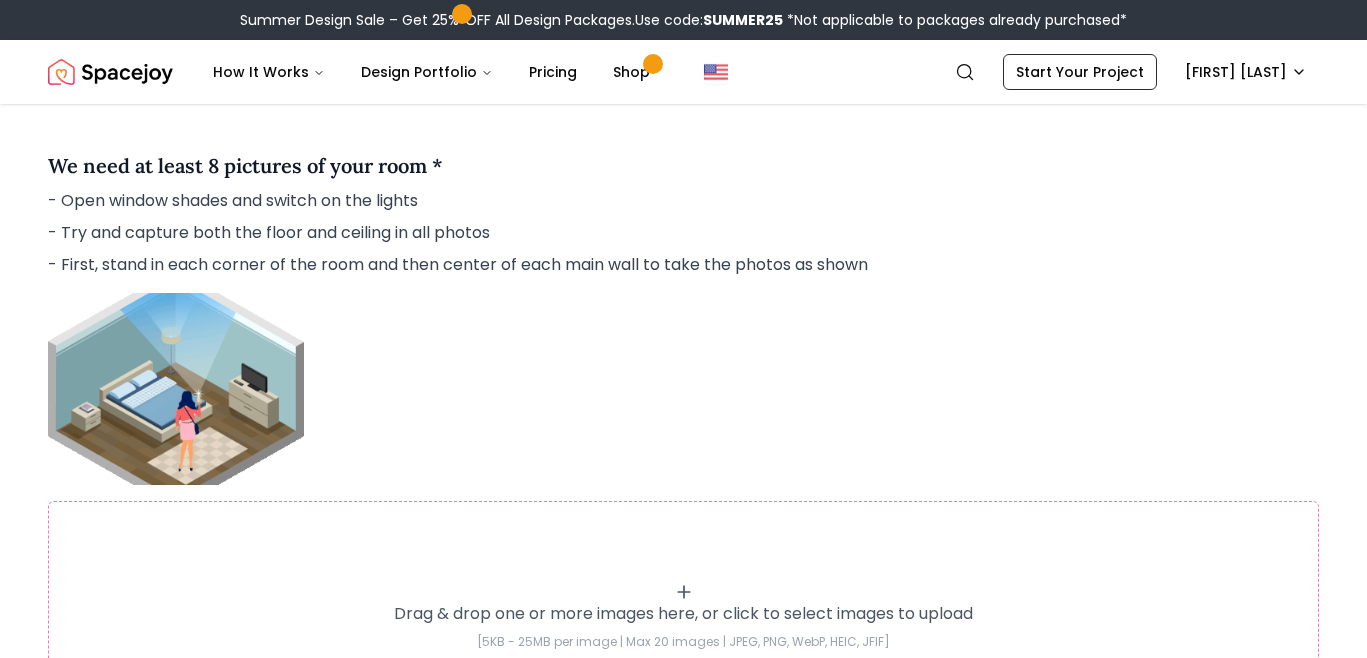 click on "Longest Wall in the Room" at bounding box center (683, -179) 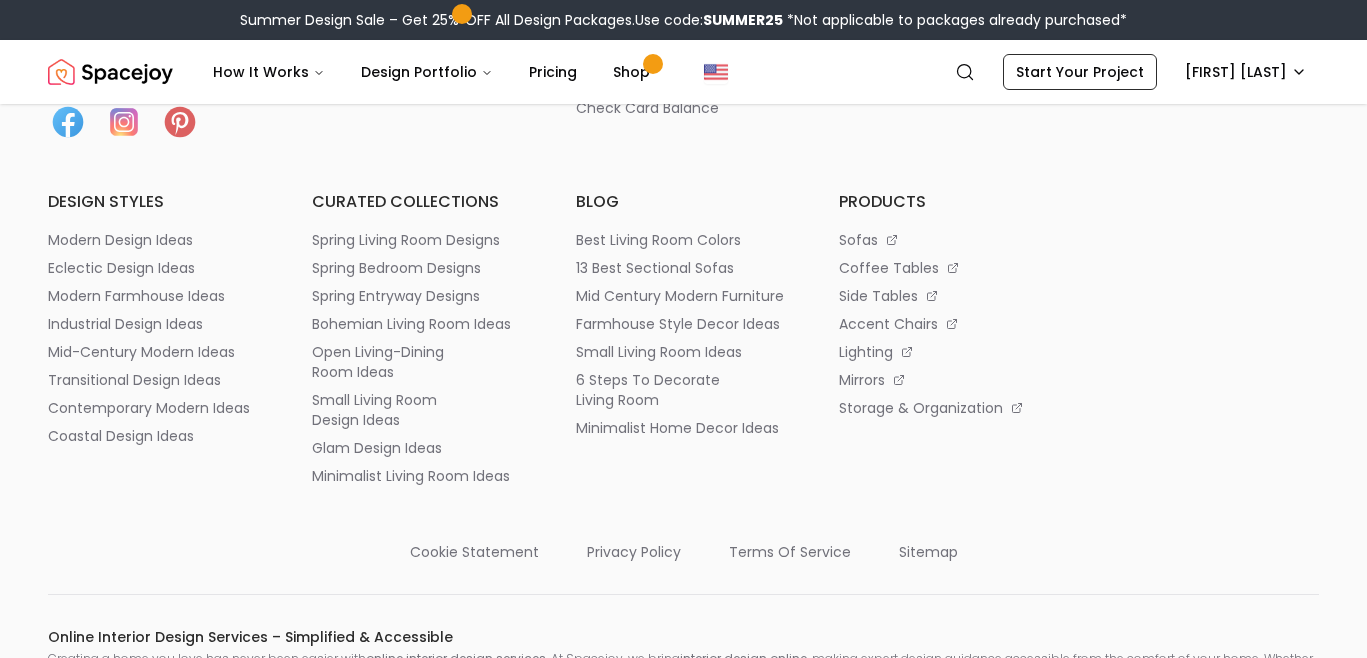 scroll, scrollTop: 4141, scrollLeft: 0, axis: vertical 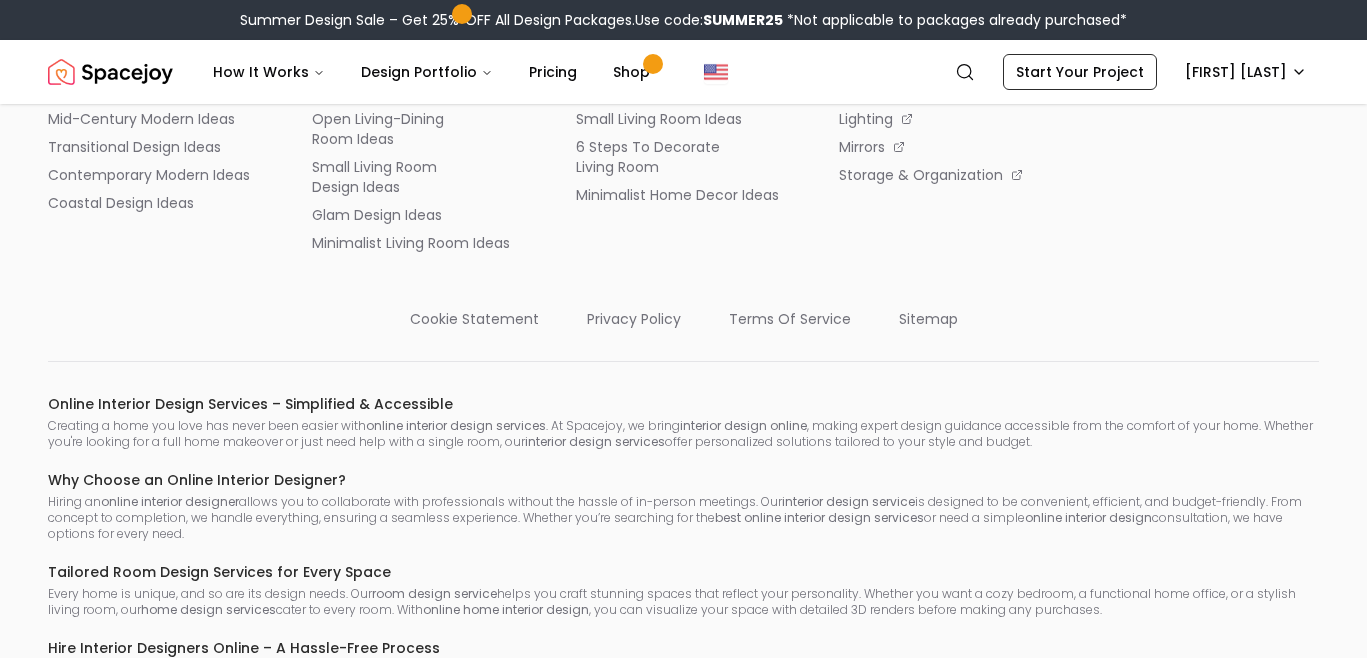 click on "**********" at bounding box center [671, -588] 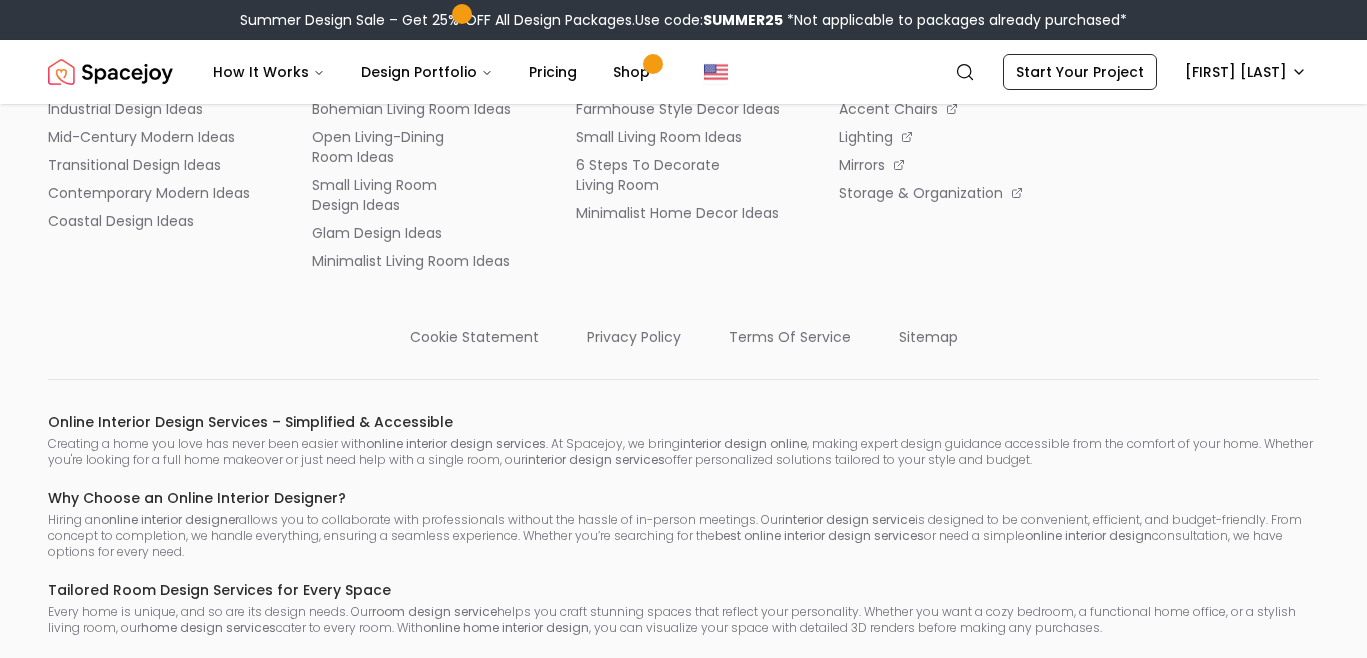 scroll, scrollTop: 4113, scrollLeft: 0, axis: vertical 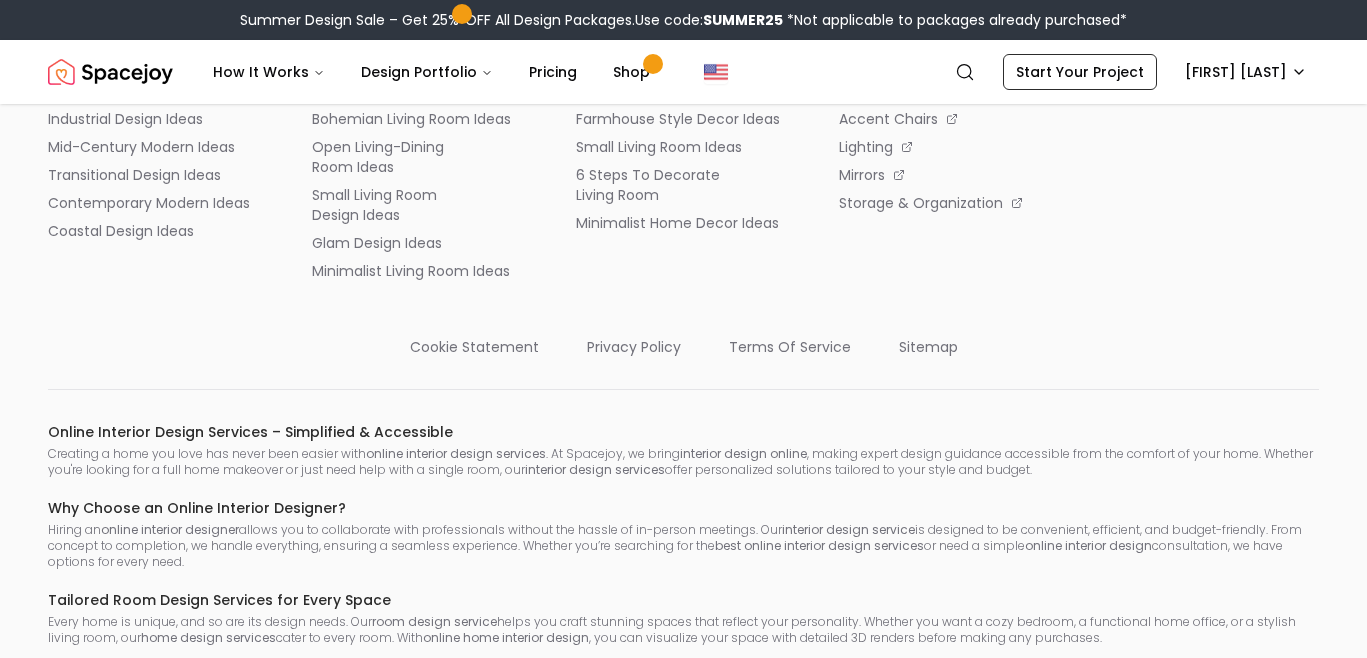 click on "**********" at bounding box center (671, -560) 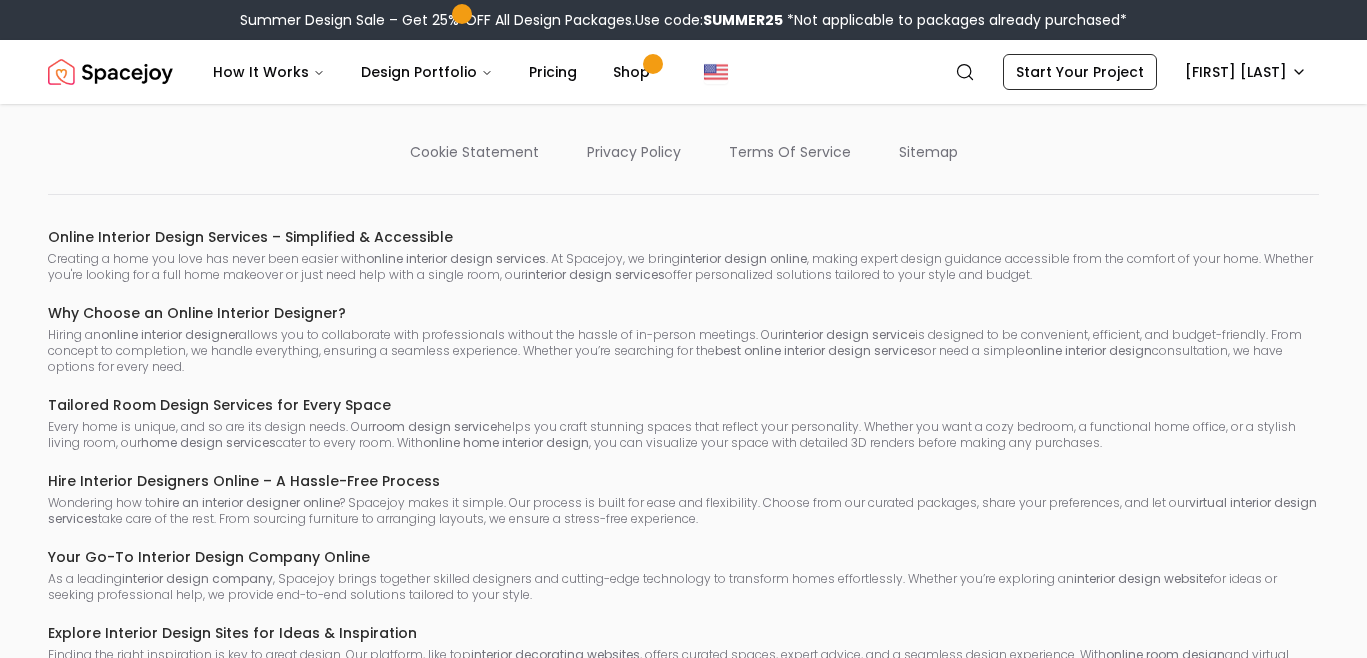 scroll, scrollTop: 4309, scrollLeft: 0, axis: vertical 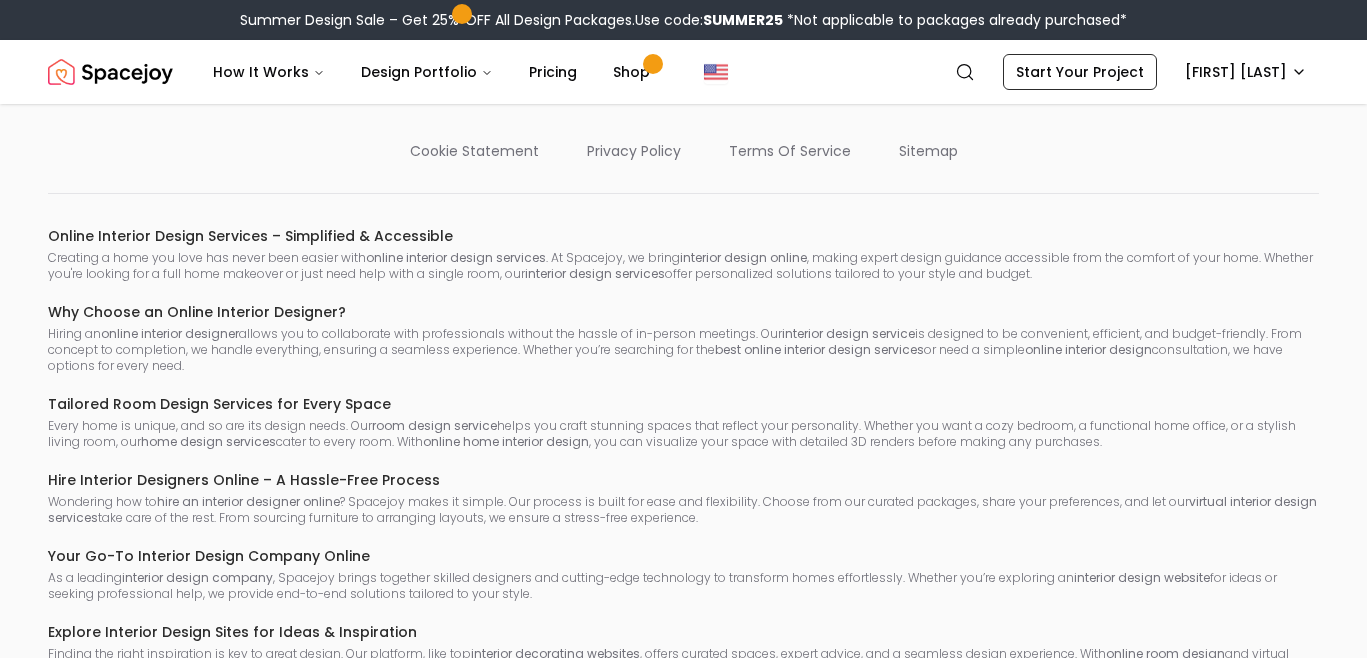type on "**********" 